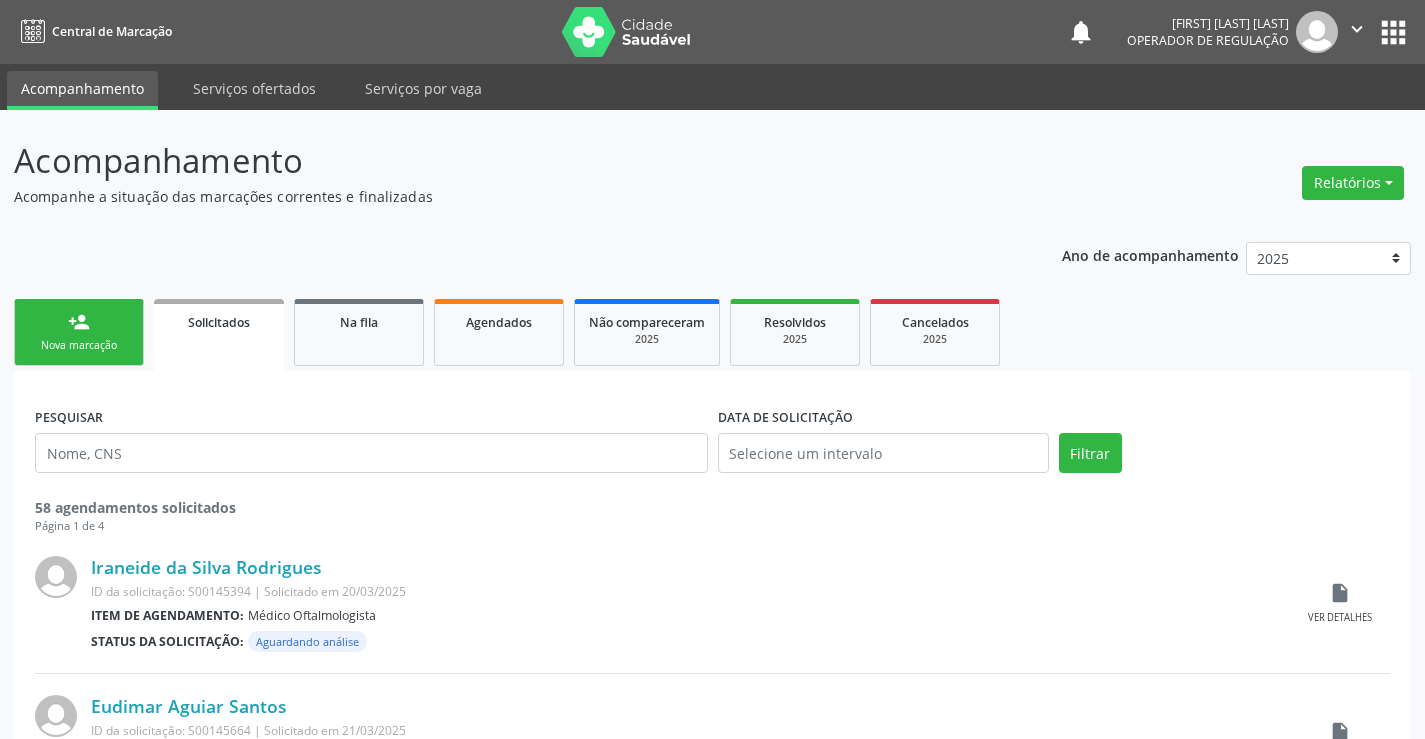 scroll, scrollTop: 0, scrollLeft: 0, axis: both 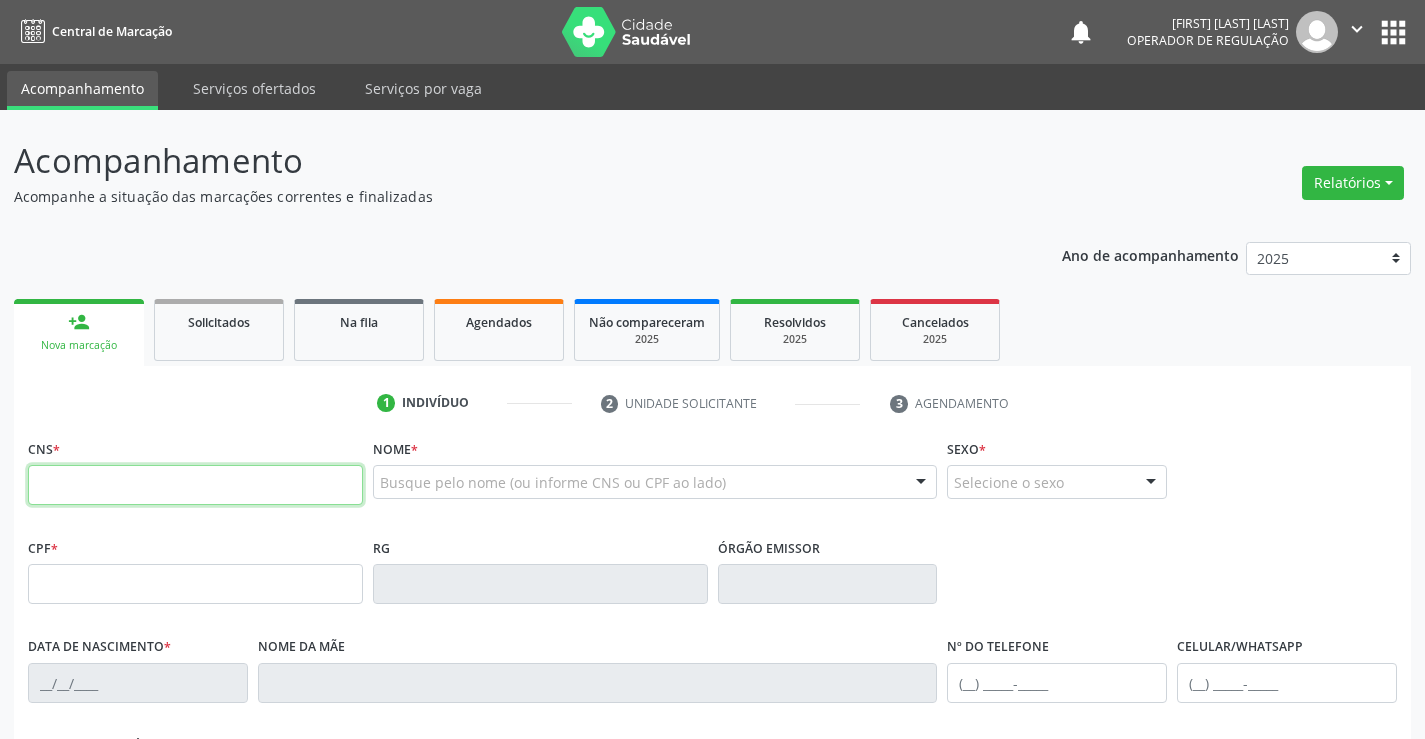 click at bounding box center (195, 485) 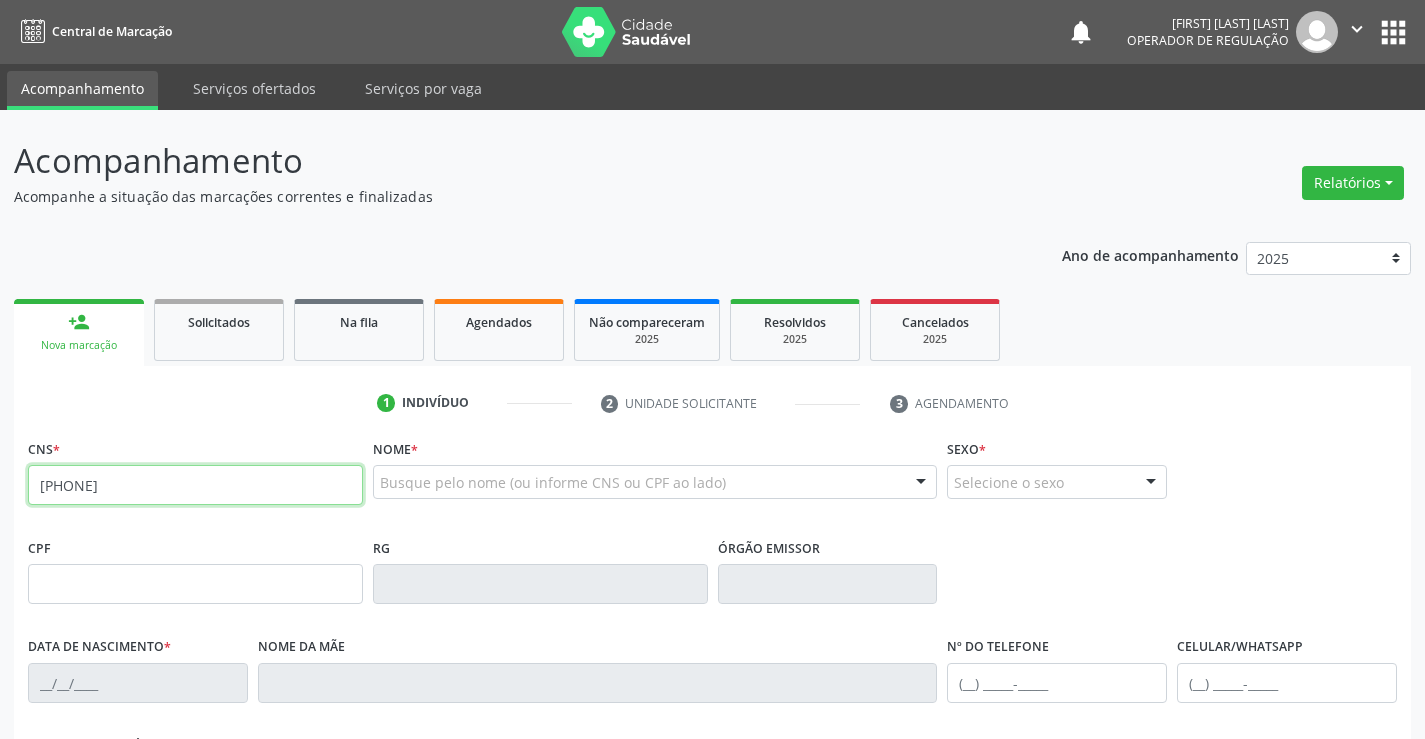 type on "[PHONE]" 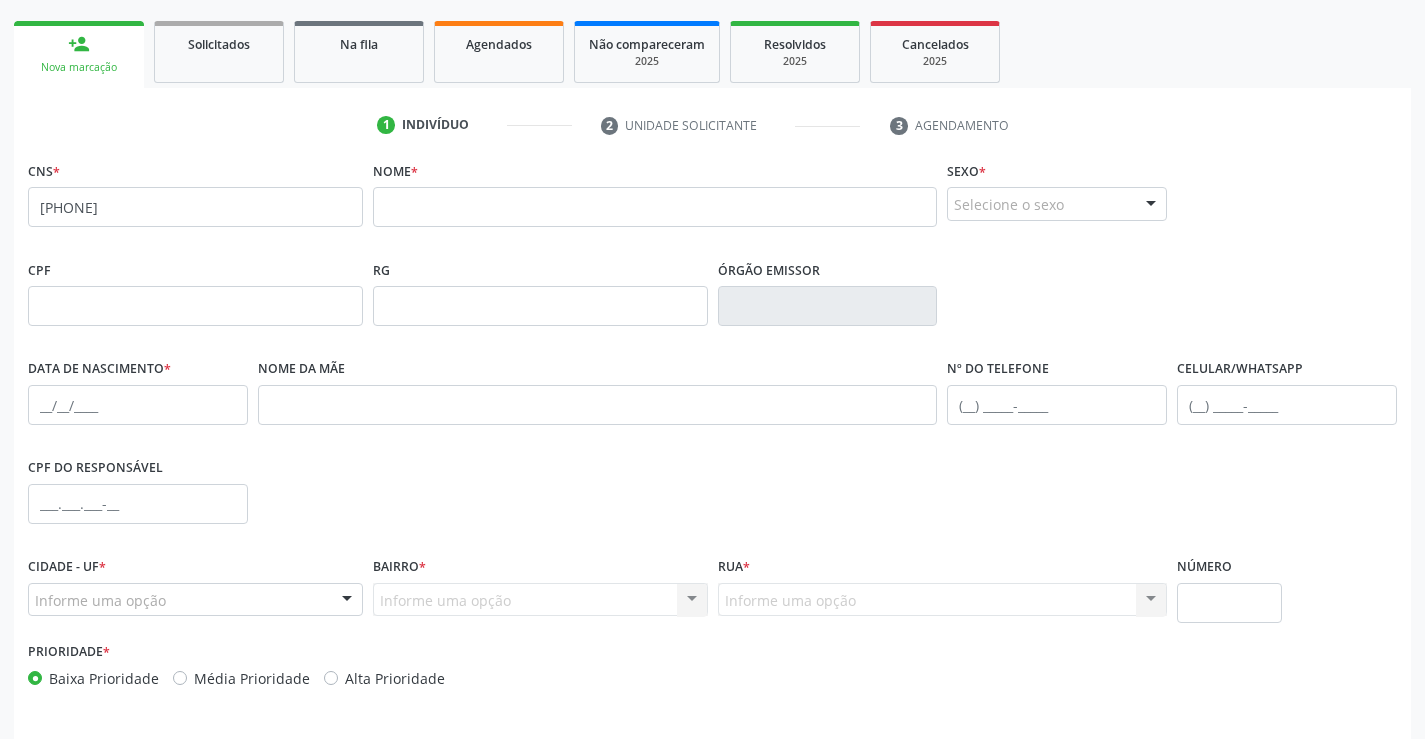 scroll, scrollTop: 300, scrollLeft: 0, axis: vertical 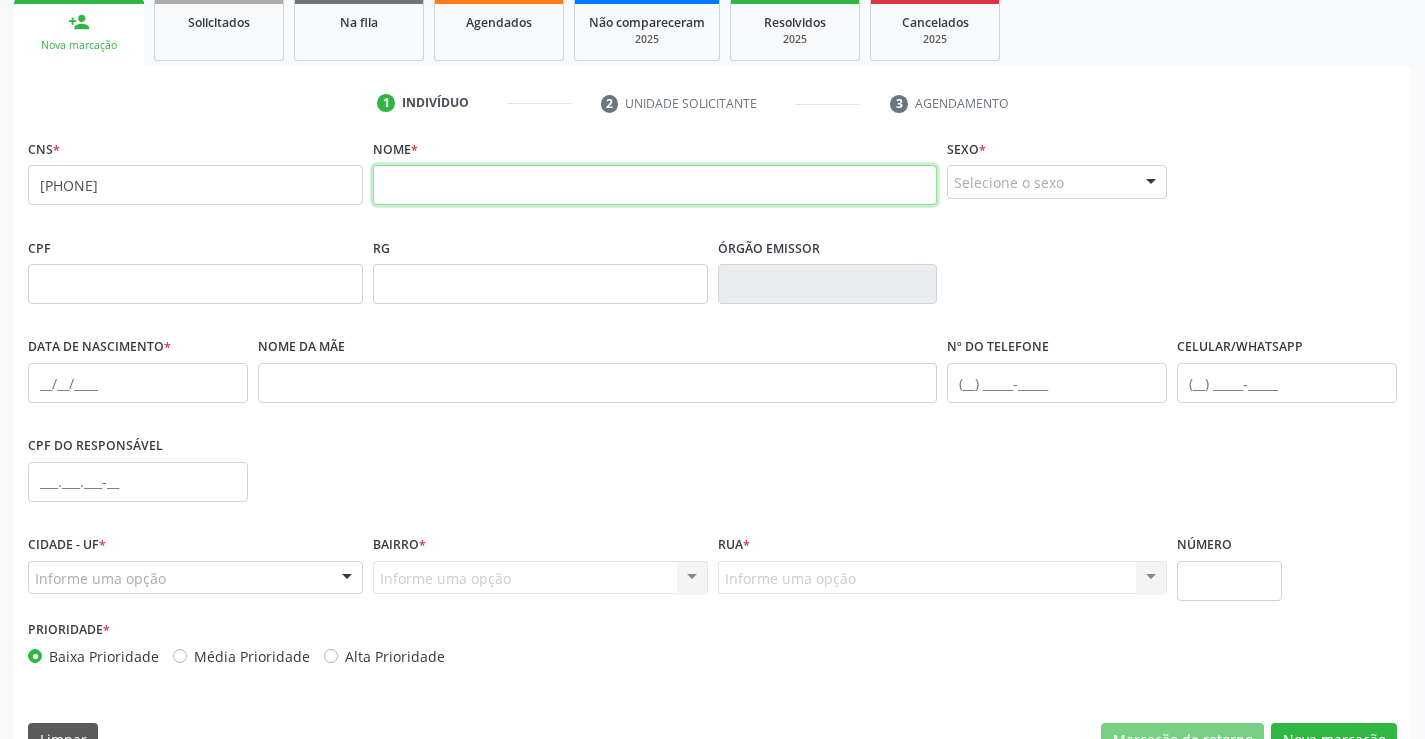 click at bounding box center (655, 185) 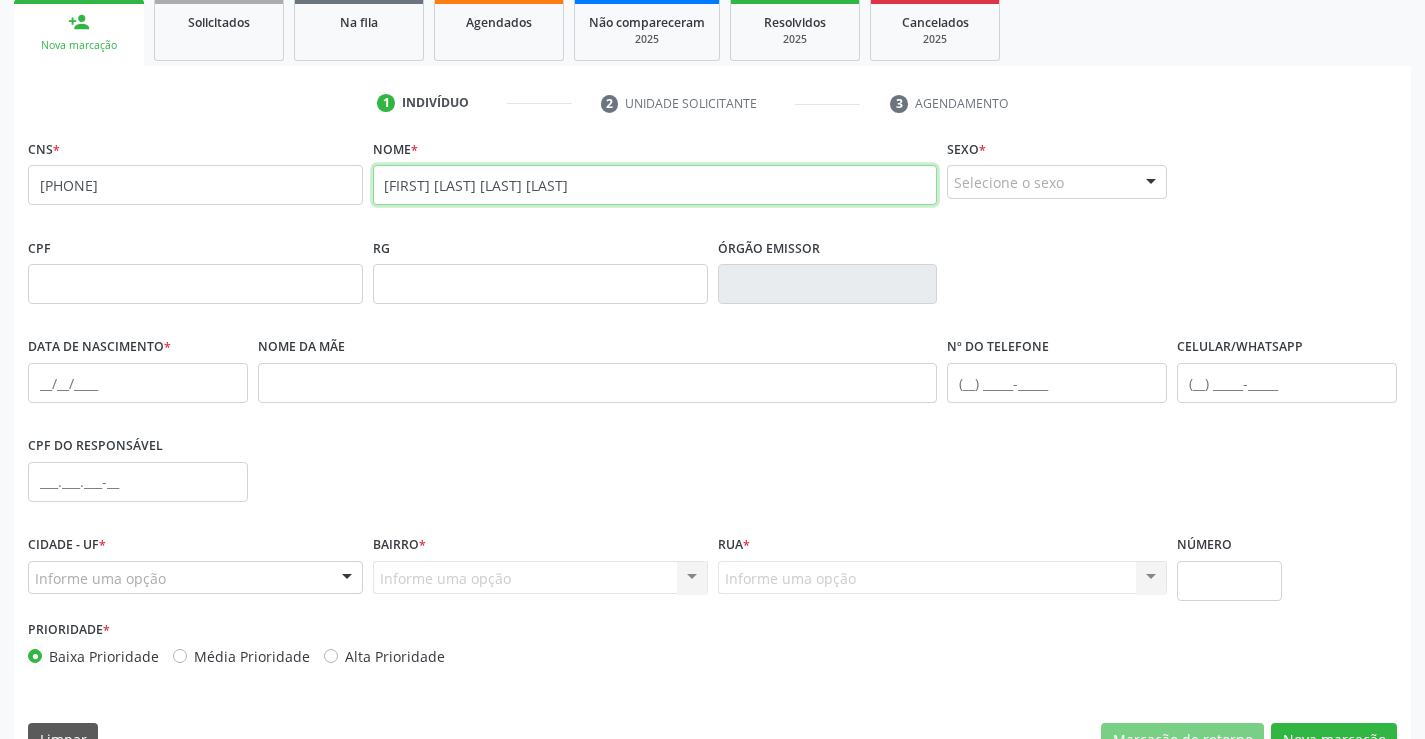 type on "[FIRST] [LAST] [LAST] [LAST]" 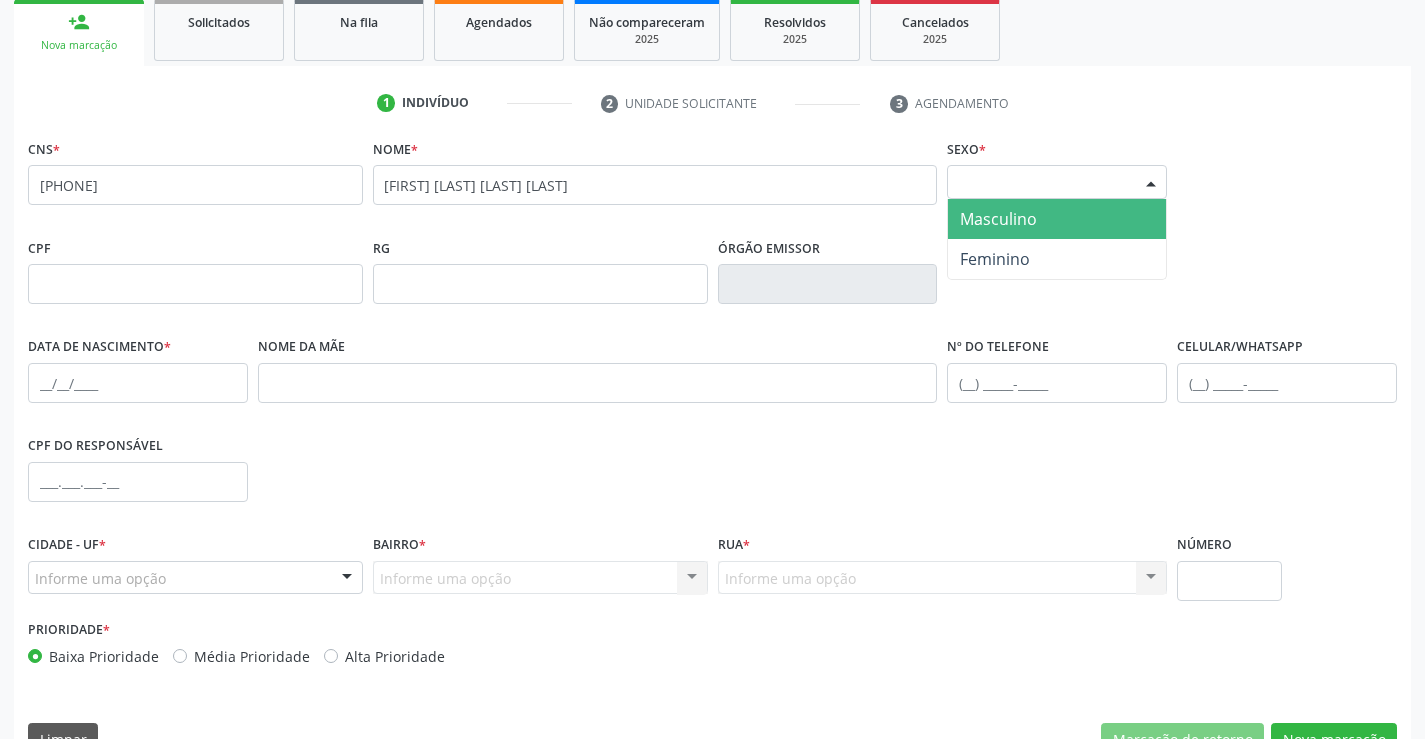 click on "Selecione o sexo" at bounding box center [1057, 182] 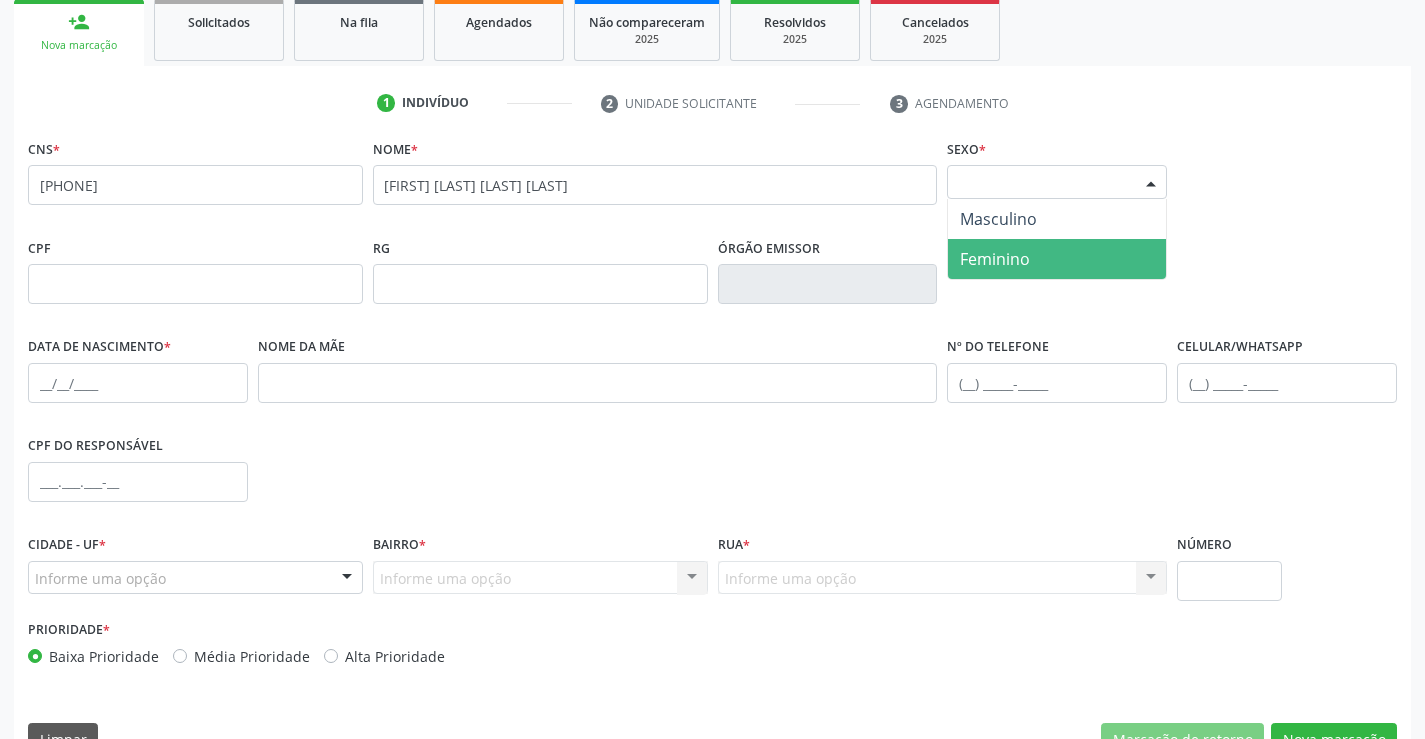 click on "Feminino" at bounding box center [1057, 259] 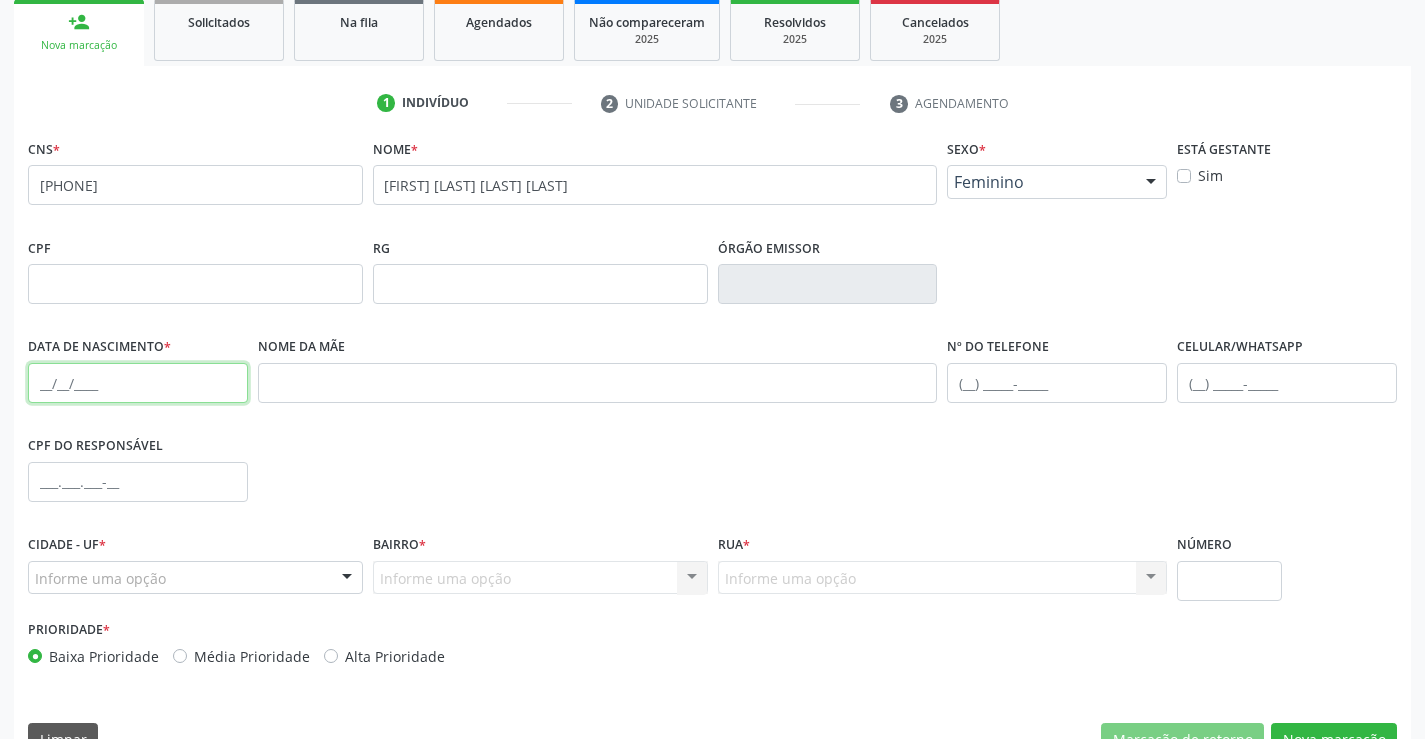 click at bounding box center [138, 383] 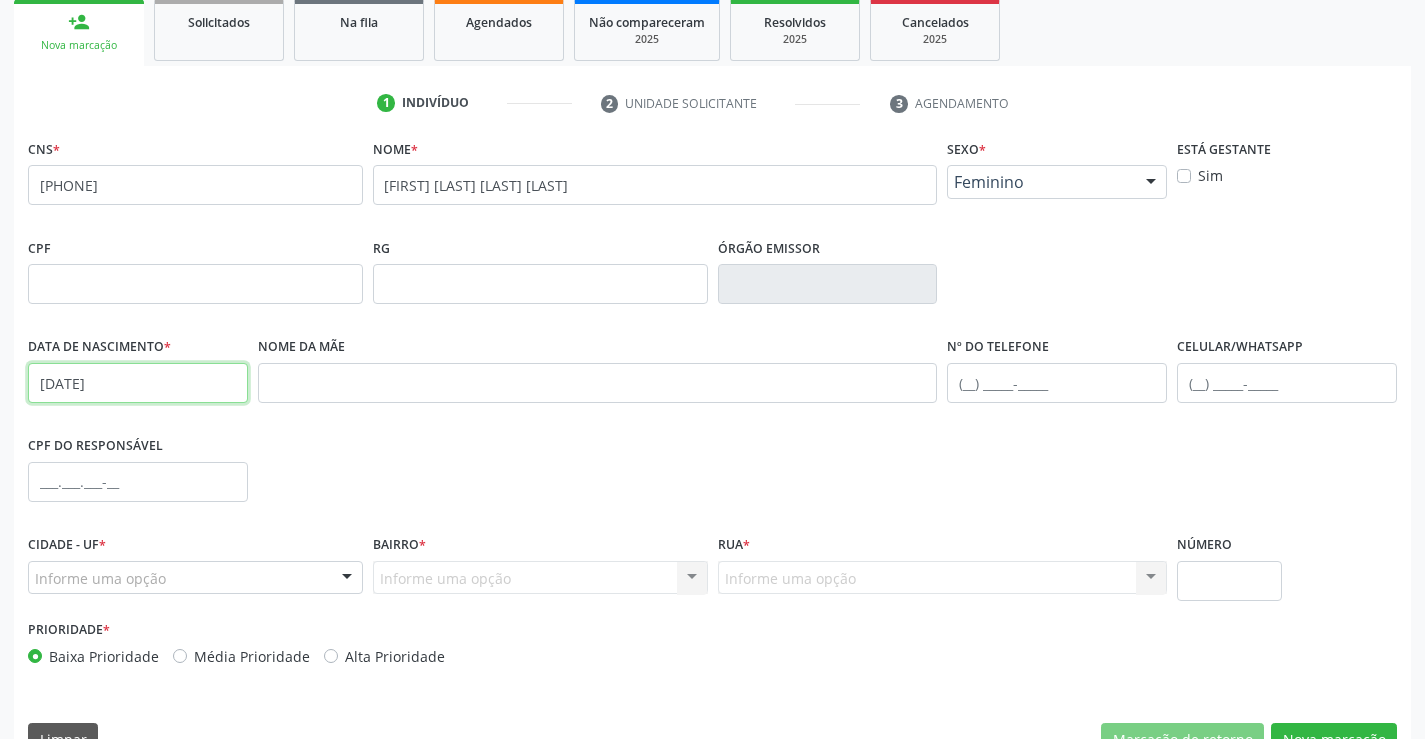 type on "[DATE]" 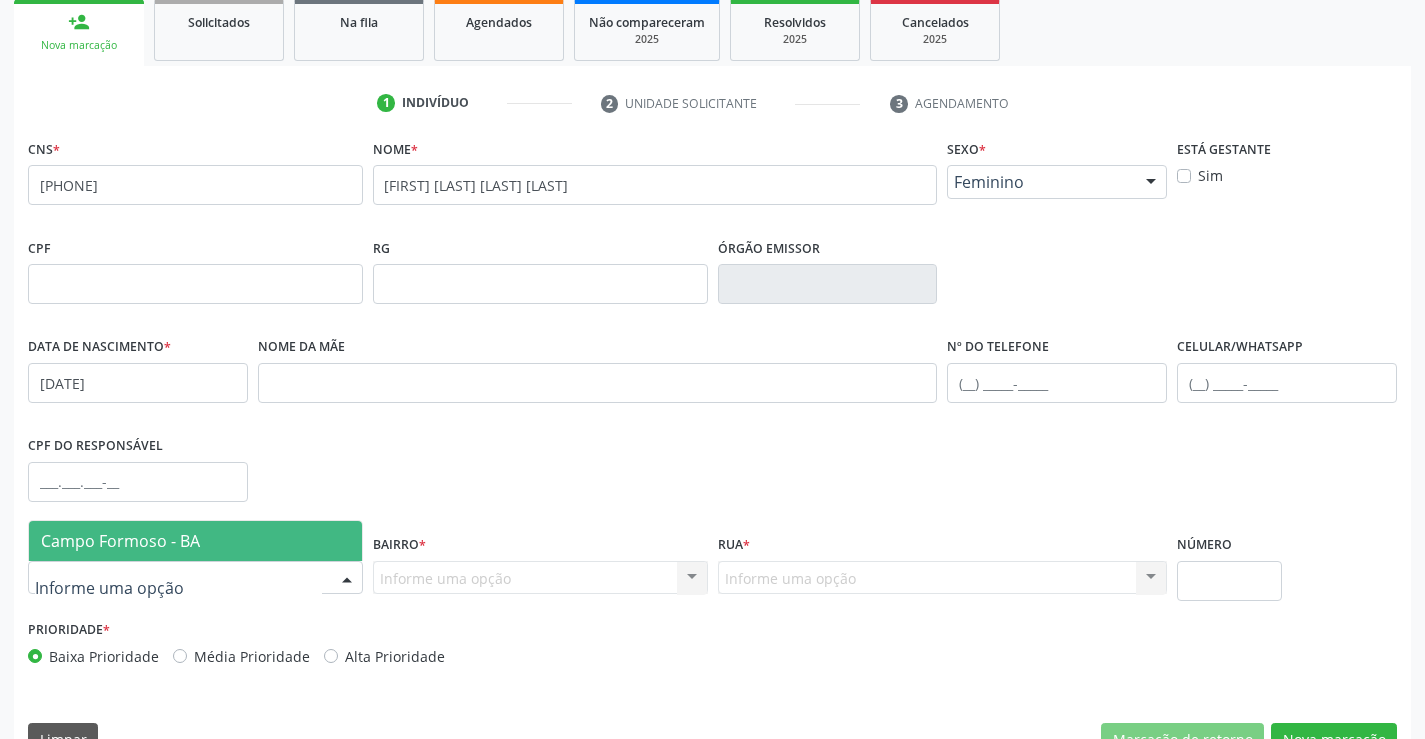 click at bounding box center (195, 578) 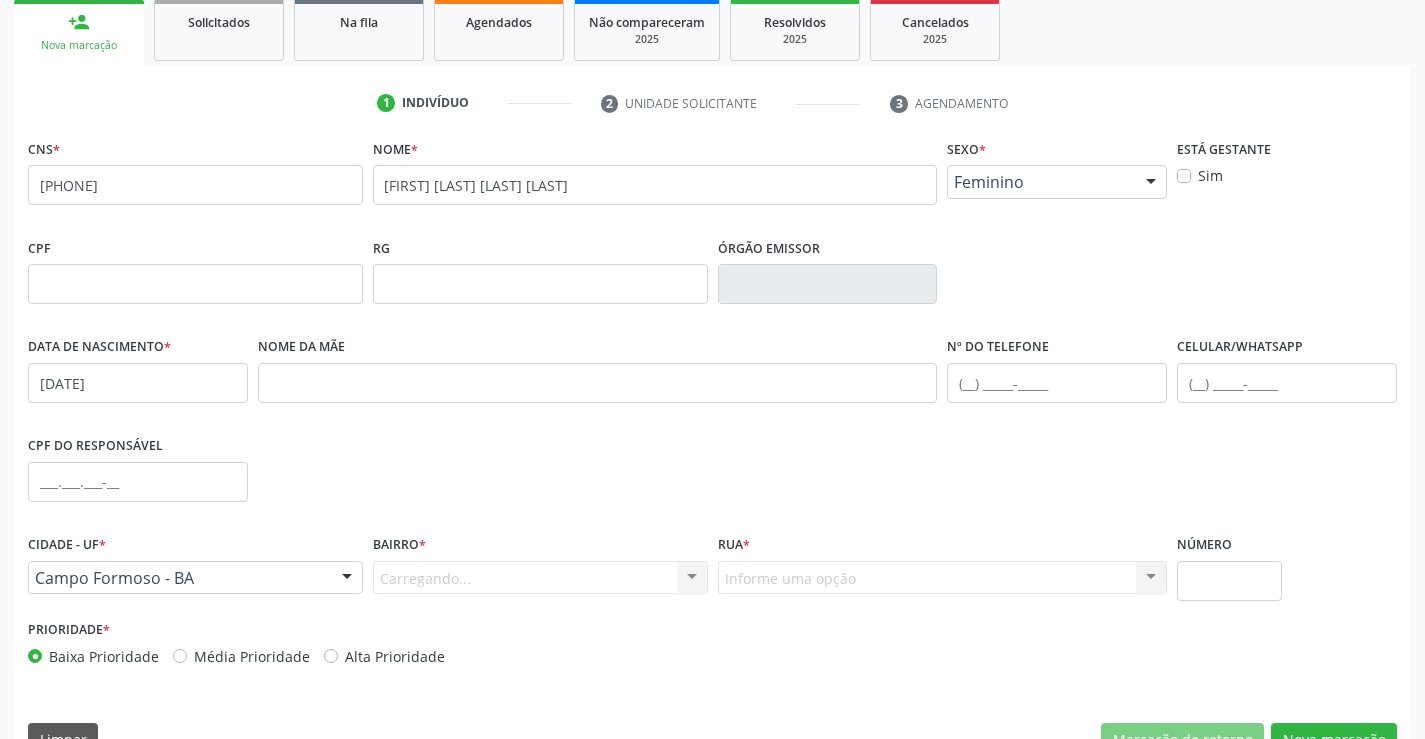 click on "Carregando...
Nenhum resultado encontrado para: "   "
Nenhuma opção encontrada. Digite para adicionar." at bounding box center [540, 578] 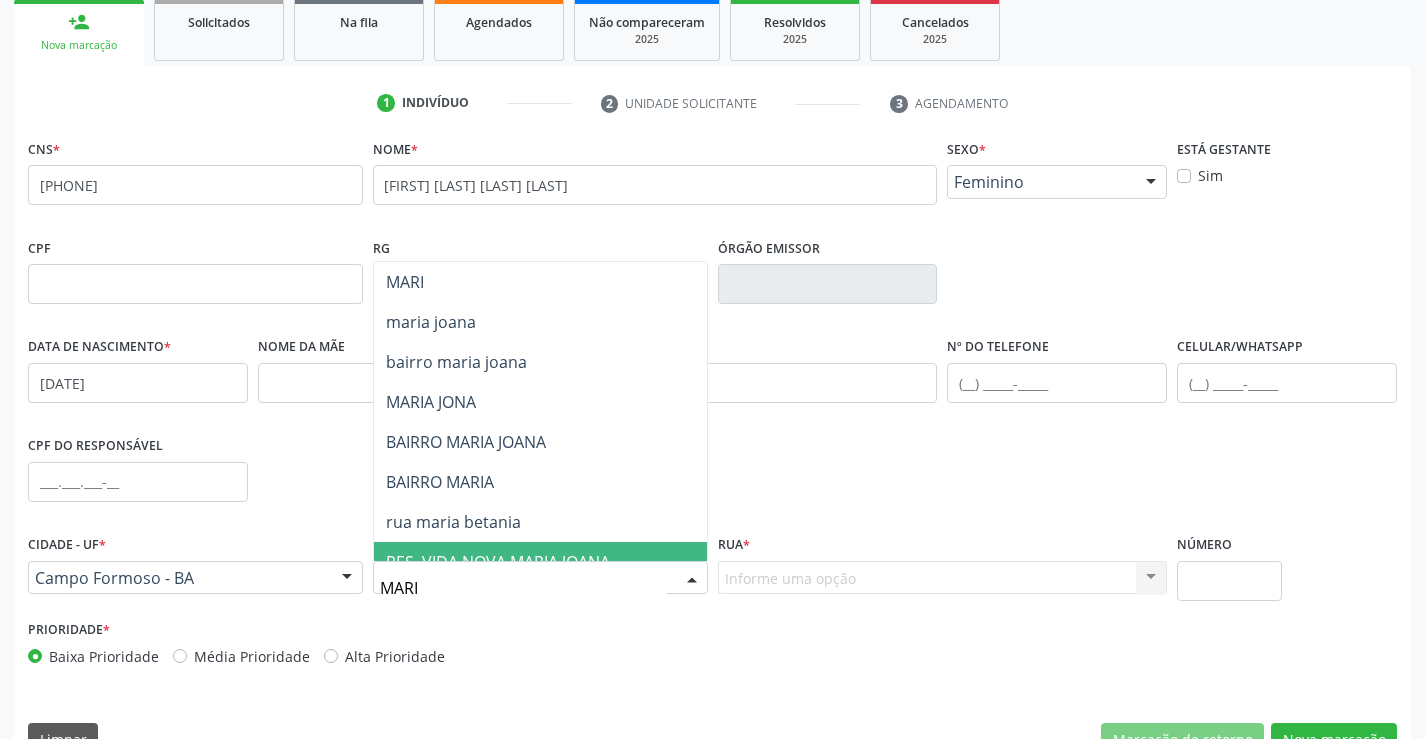 type on "MARIA" 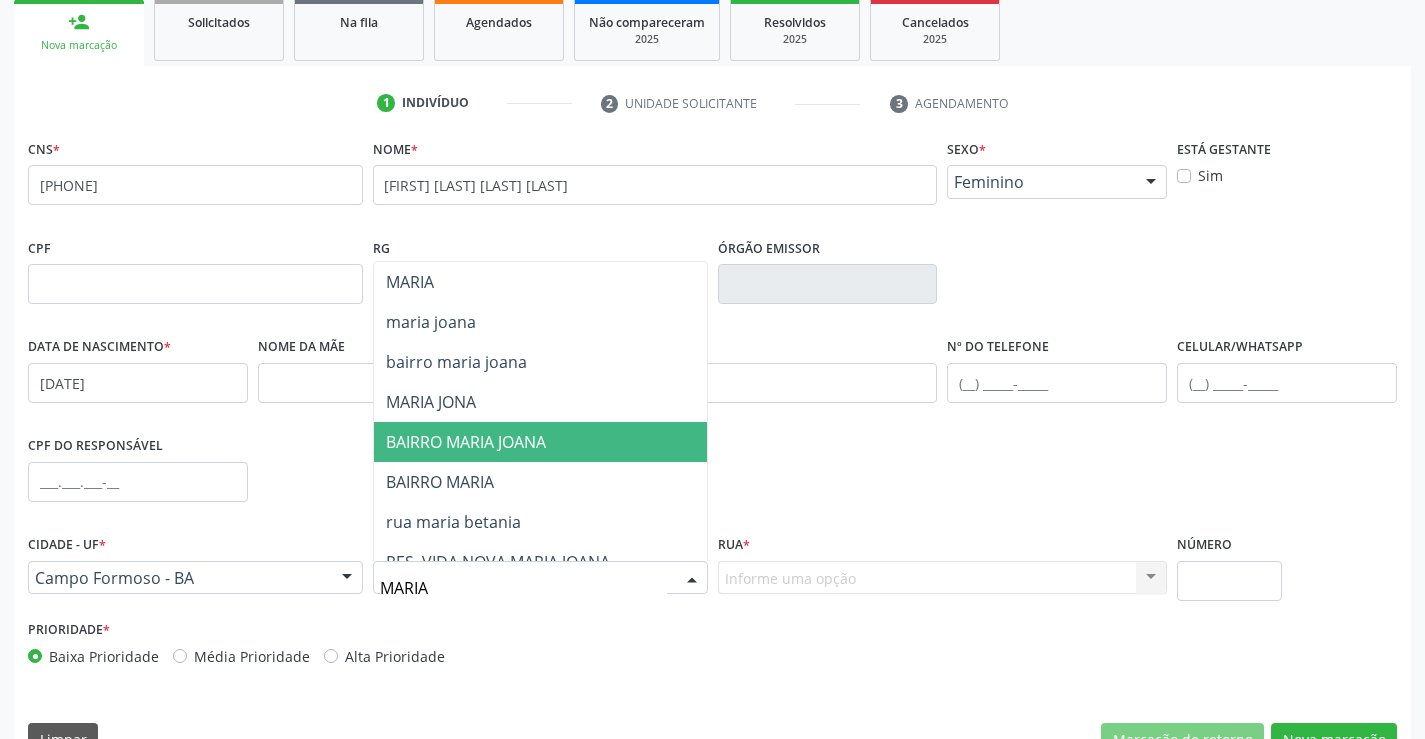 click on "BAIRRO  MARIA JOANA" at bounding box center [466, 442] 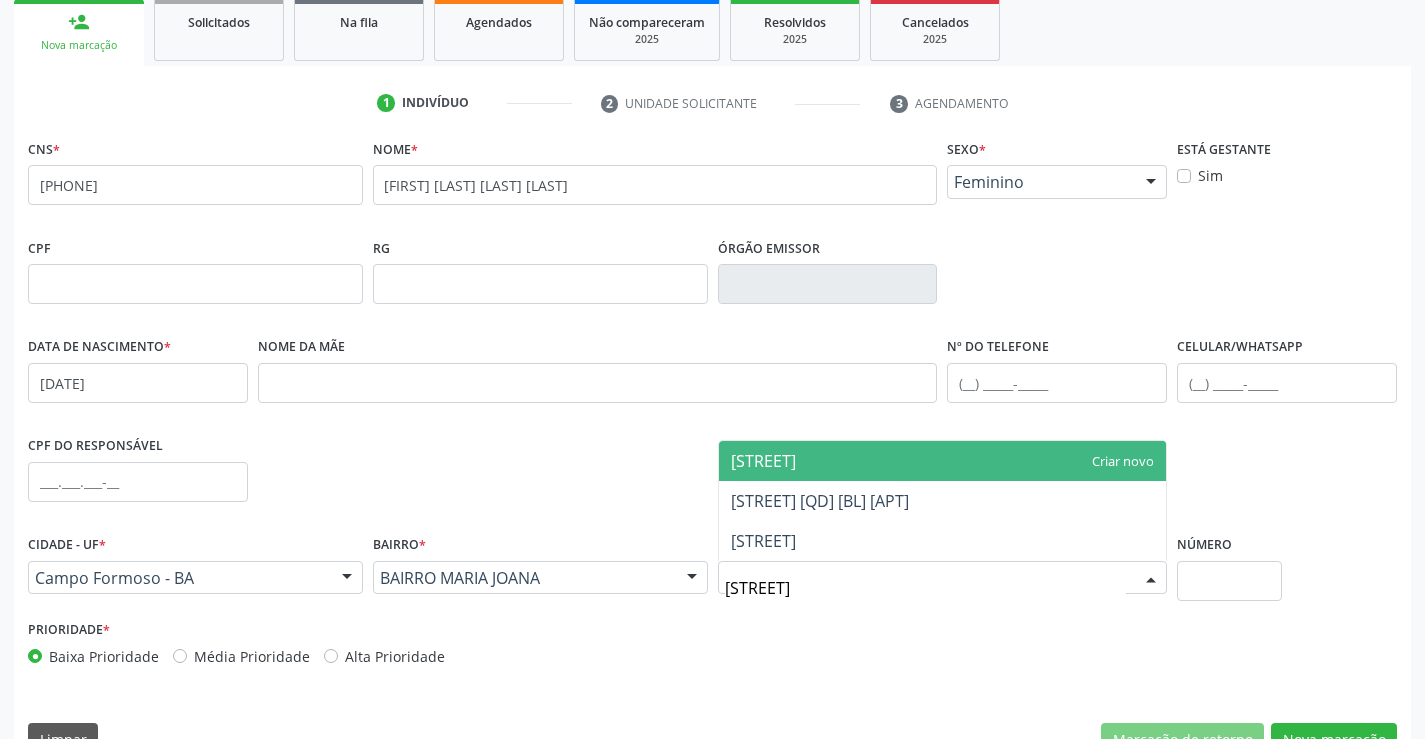 type on "[STREET]" 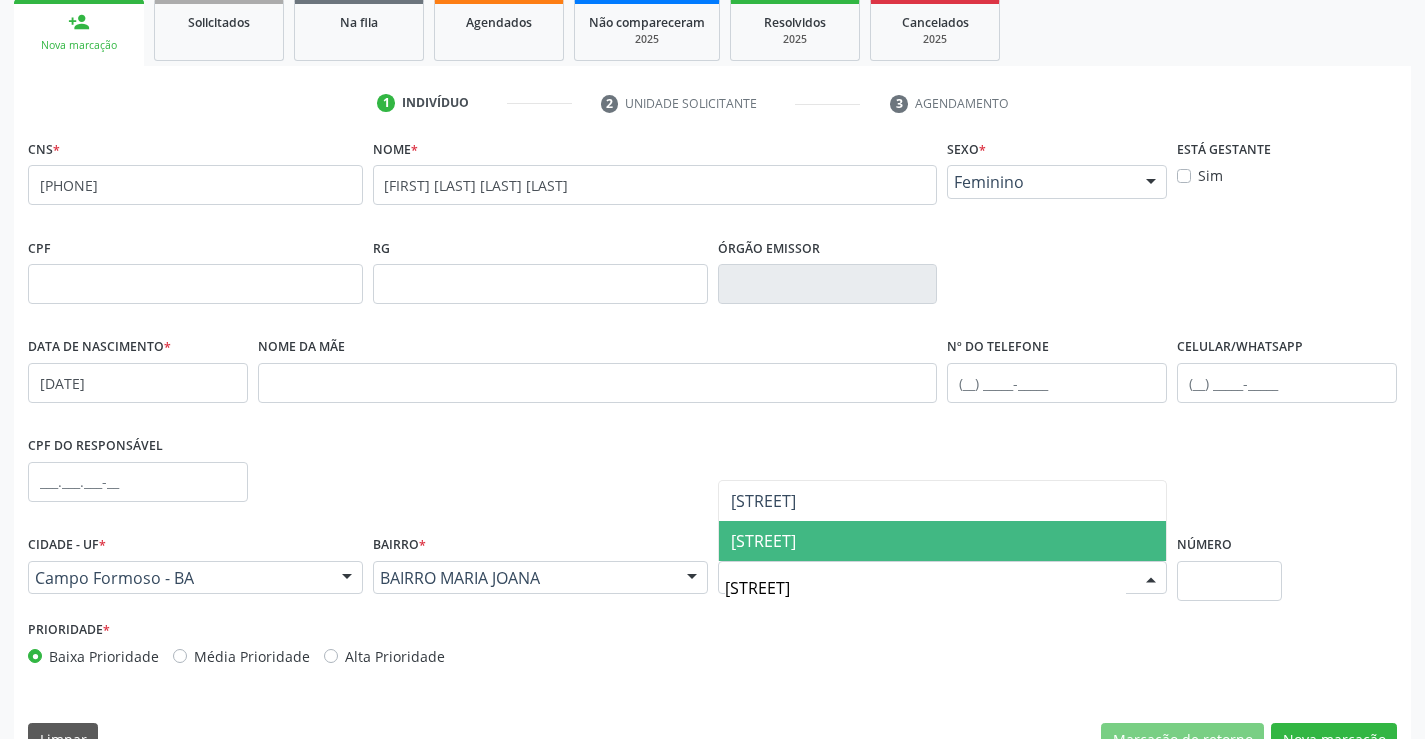 click on "[STREET]" at bounding box center [943, 541] 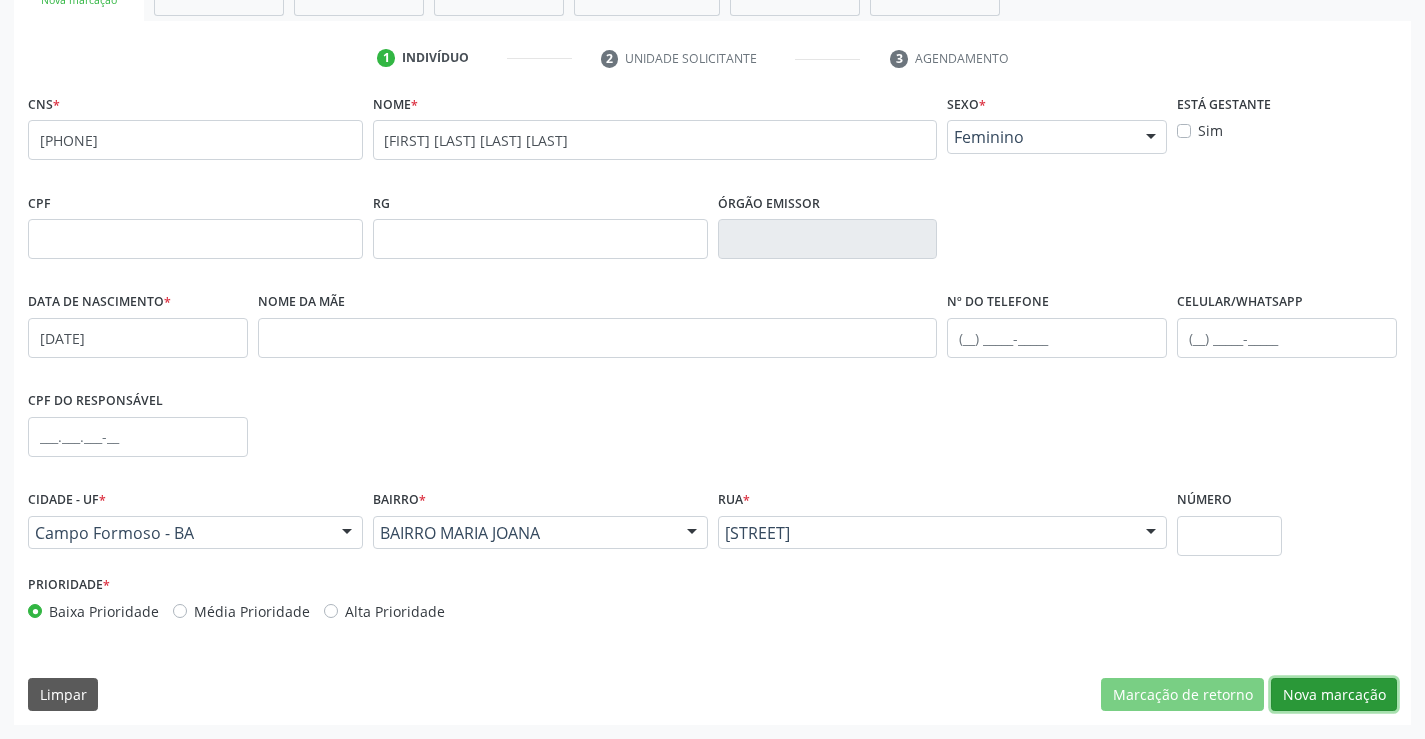 click on "Nova marcação" at bounding box center [1334, 695] 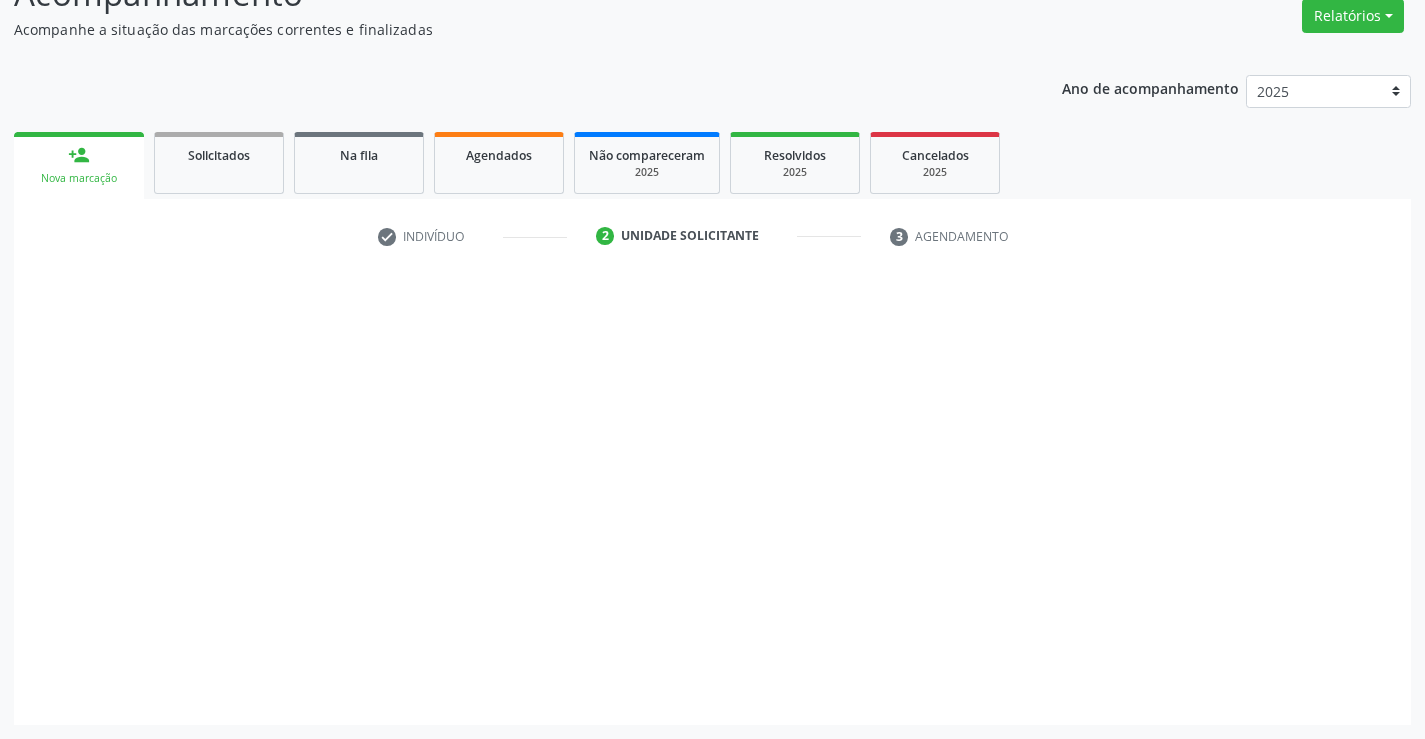 scroll, scrollTop: 167, scrollLeft: 0, axis: vertical 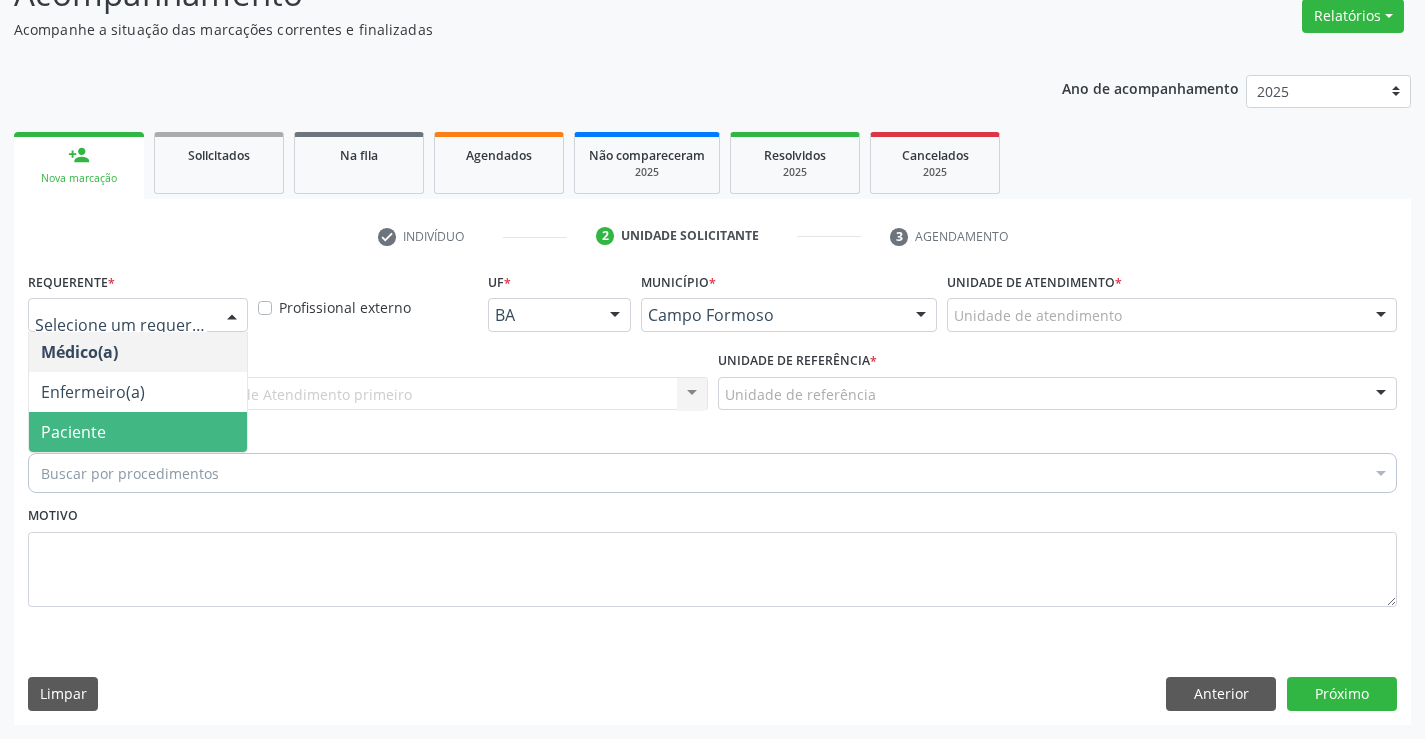 click on "Paciente" at bounding box center (138, 432) 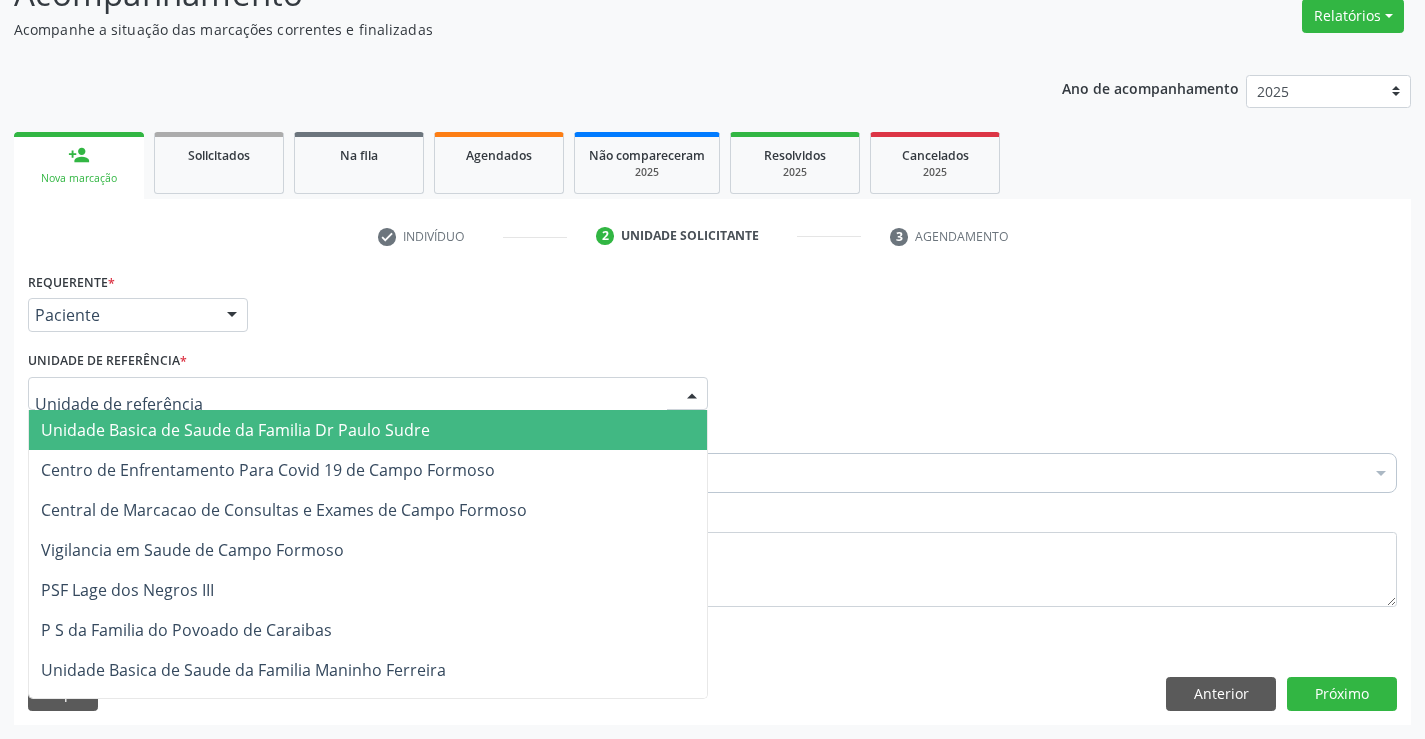 click on "Unidade Basica de Saude da Familia Dr Paulo Sudre" at bounding box center [235, 430] 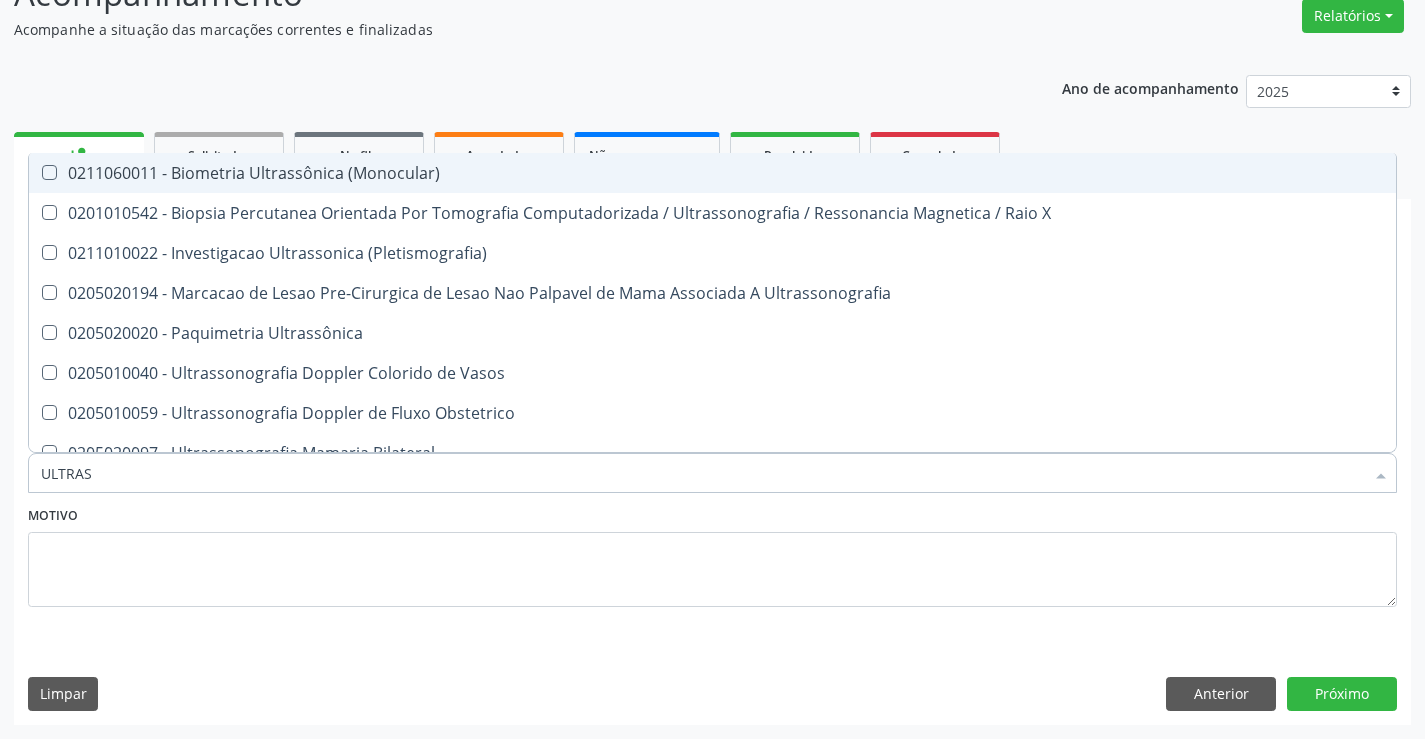 type on "ULTRASS" 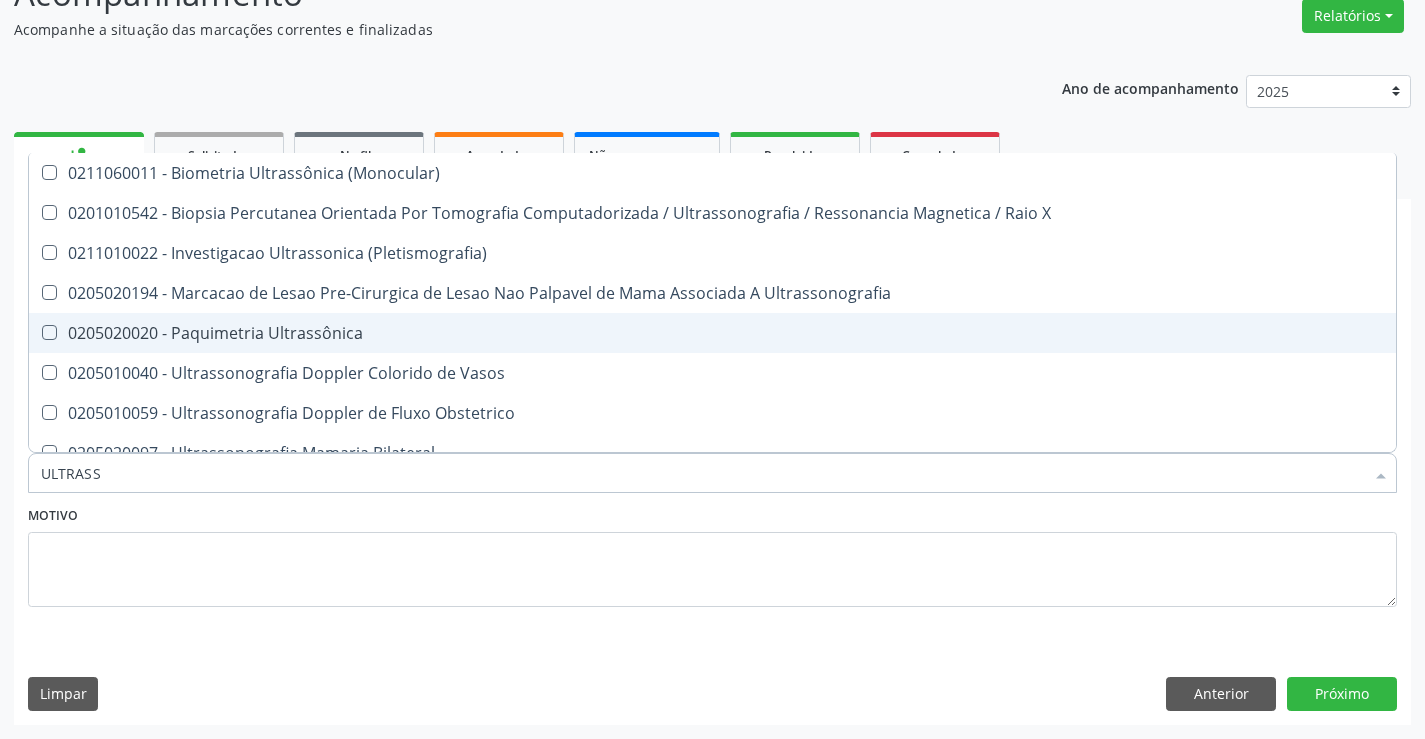 scroll, scrollTop: 100, scrollLeft: 0, axis: vertical 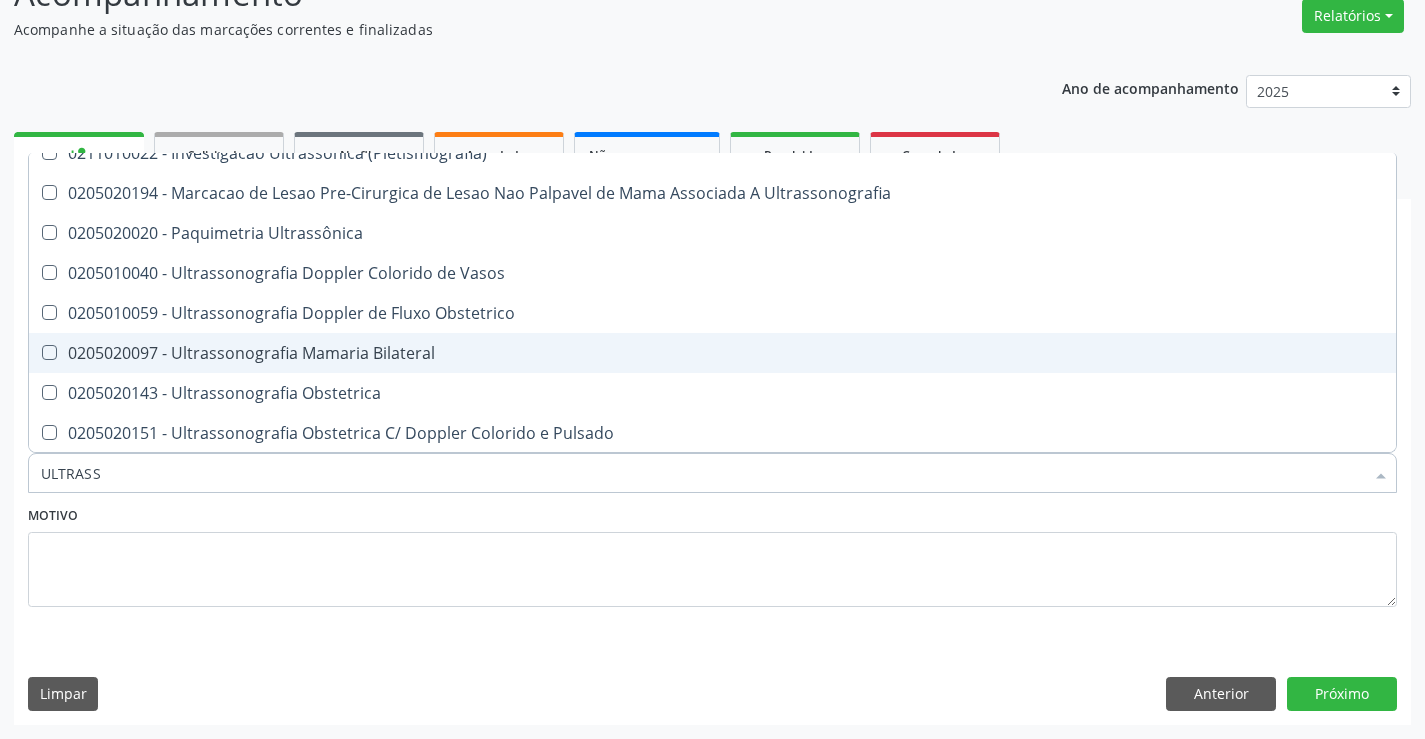 click on "0205020097 - Ultrassonografia Mamaria Bilateral" at bounding box center [712, 353] 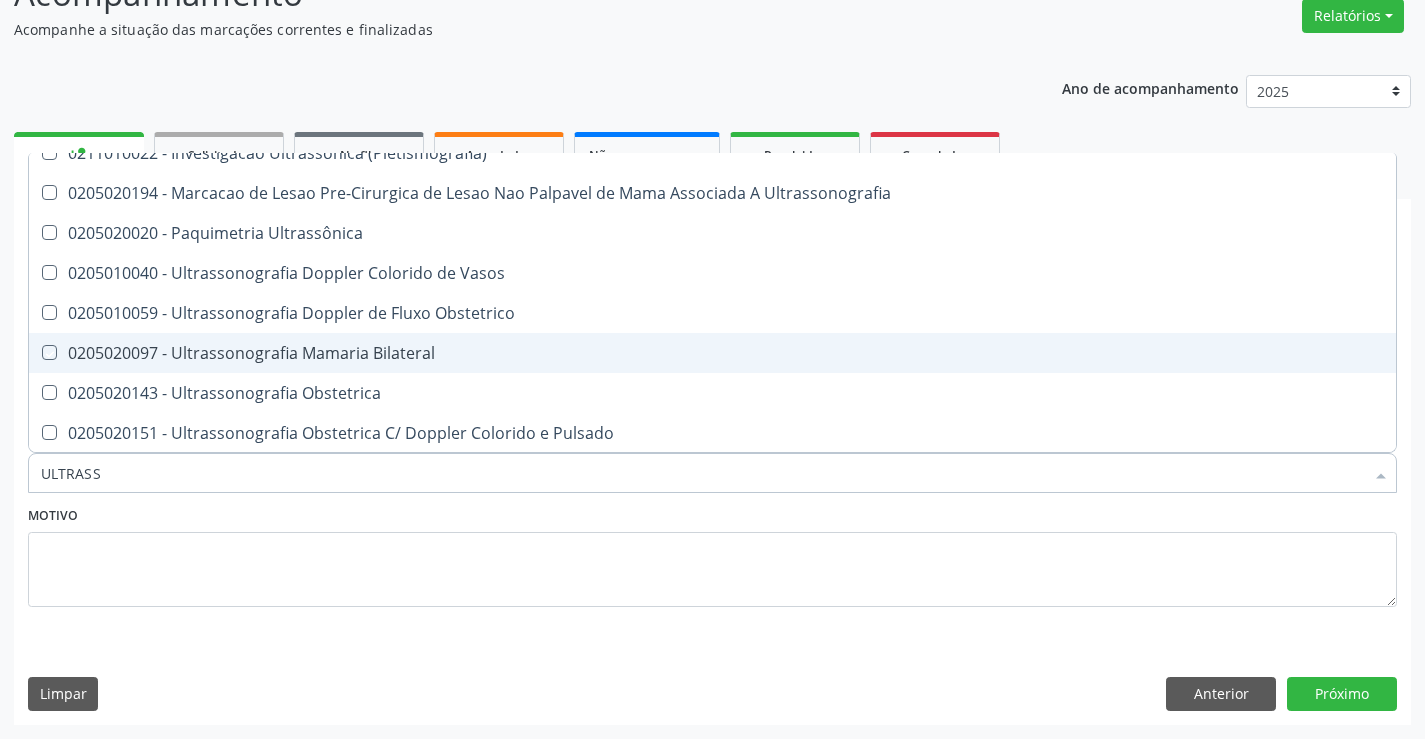 checkbox on "true" 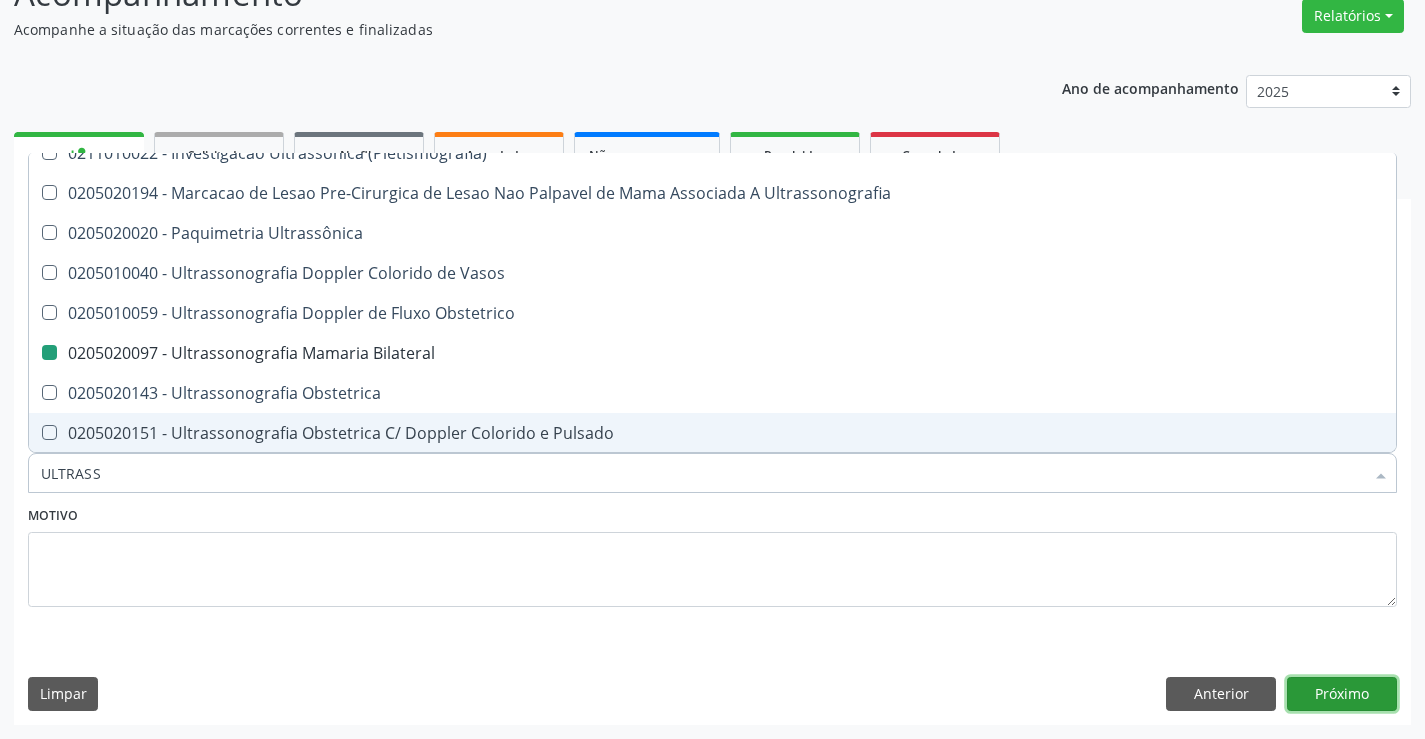 click on "Próximo" at bounding box center [1342, 694] 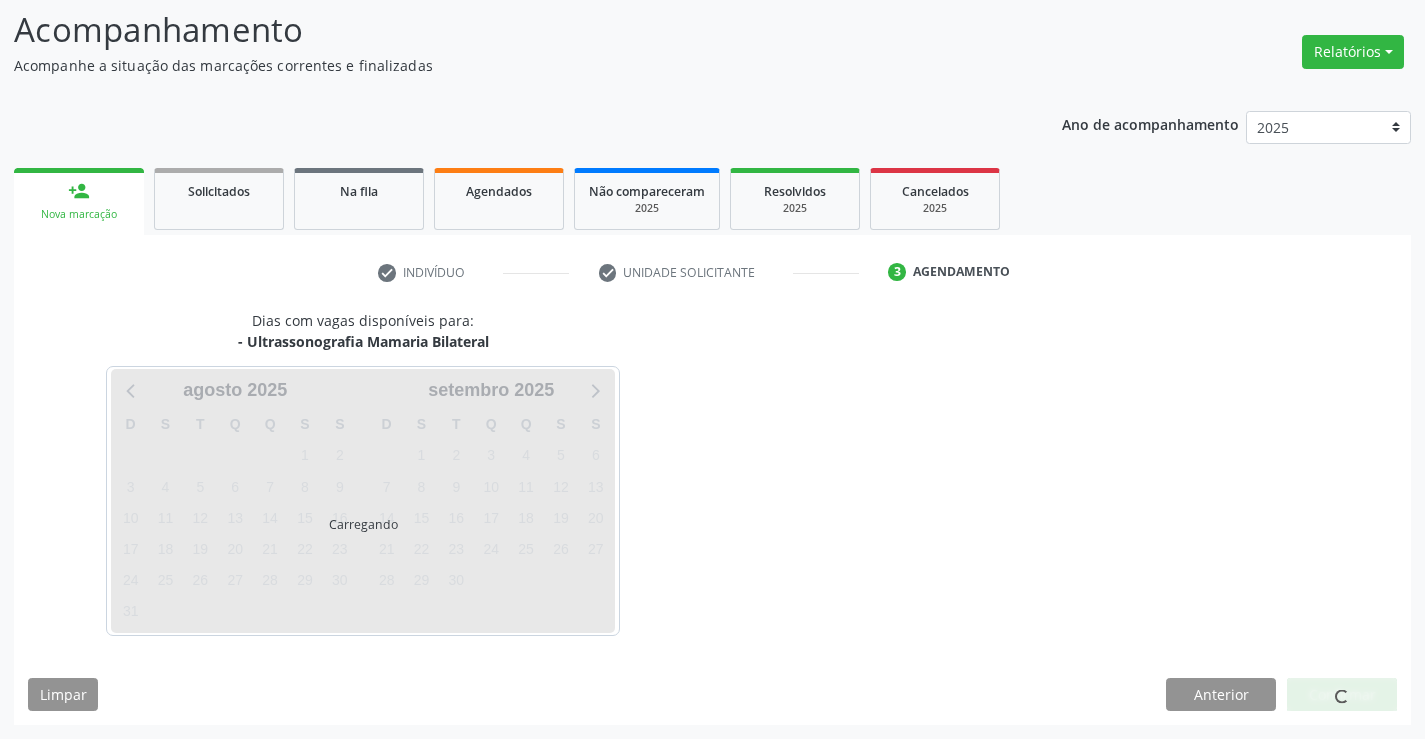 scroll, scrollTop: 131, scrollLeft: 0, axis: vertical 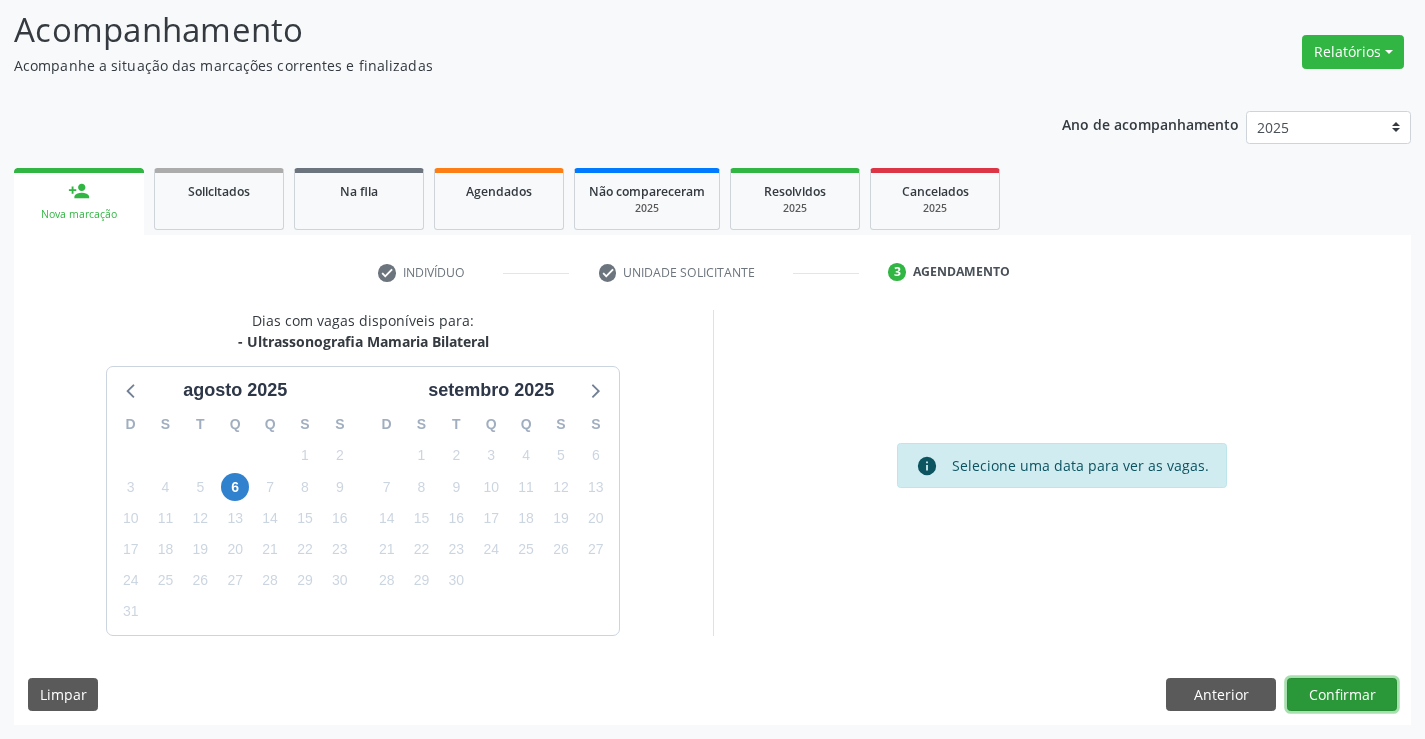 click on "Confirmar" at bounding box center (1342, 695) 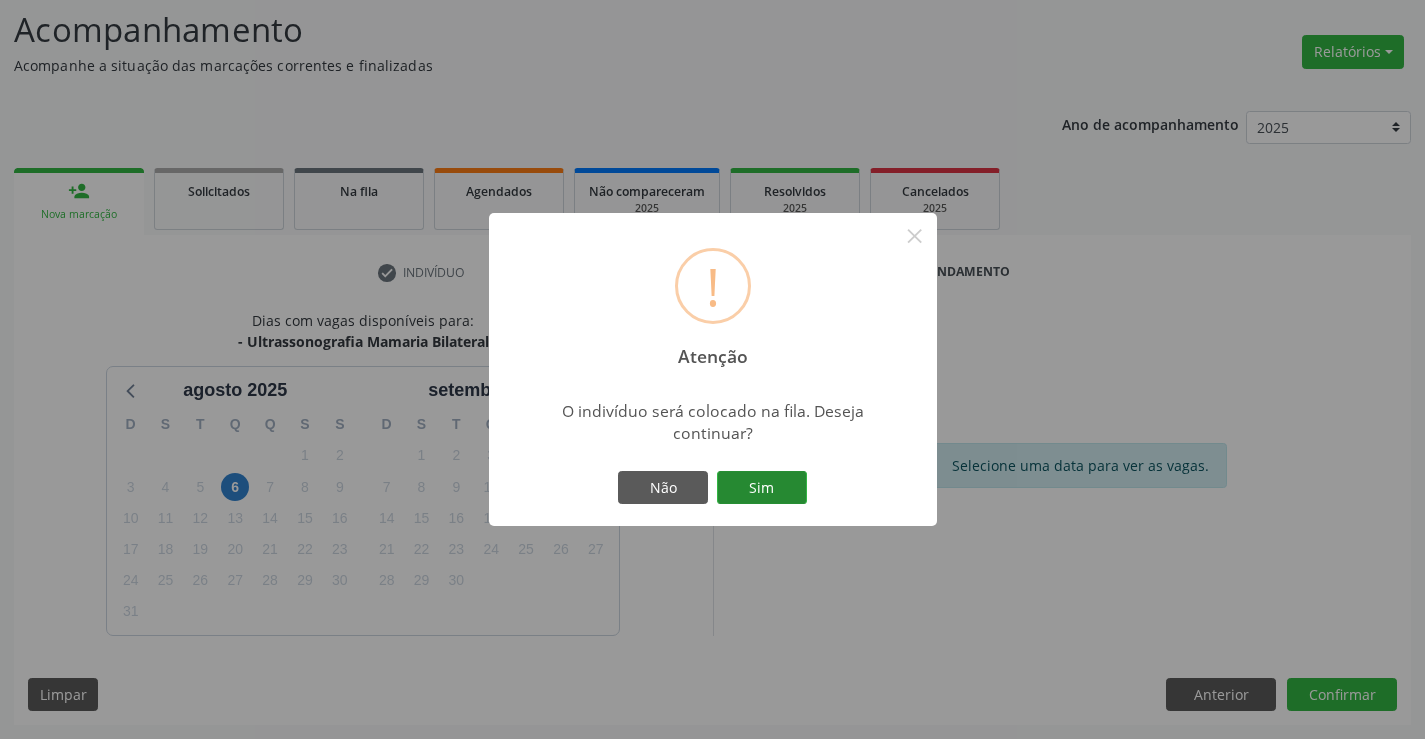 click on "Sim" at bounding box center [762, 488] 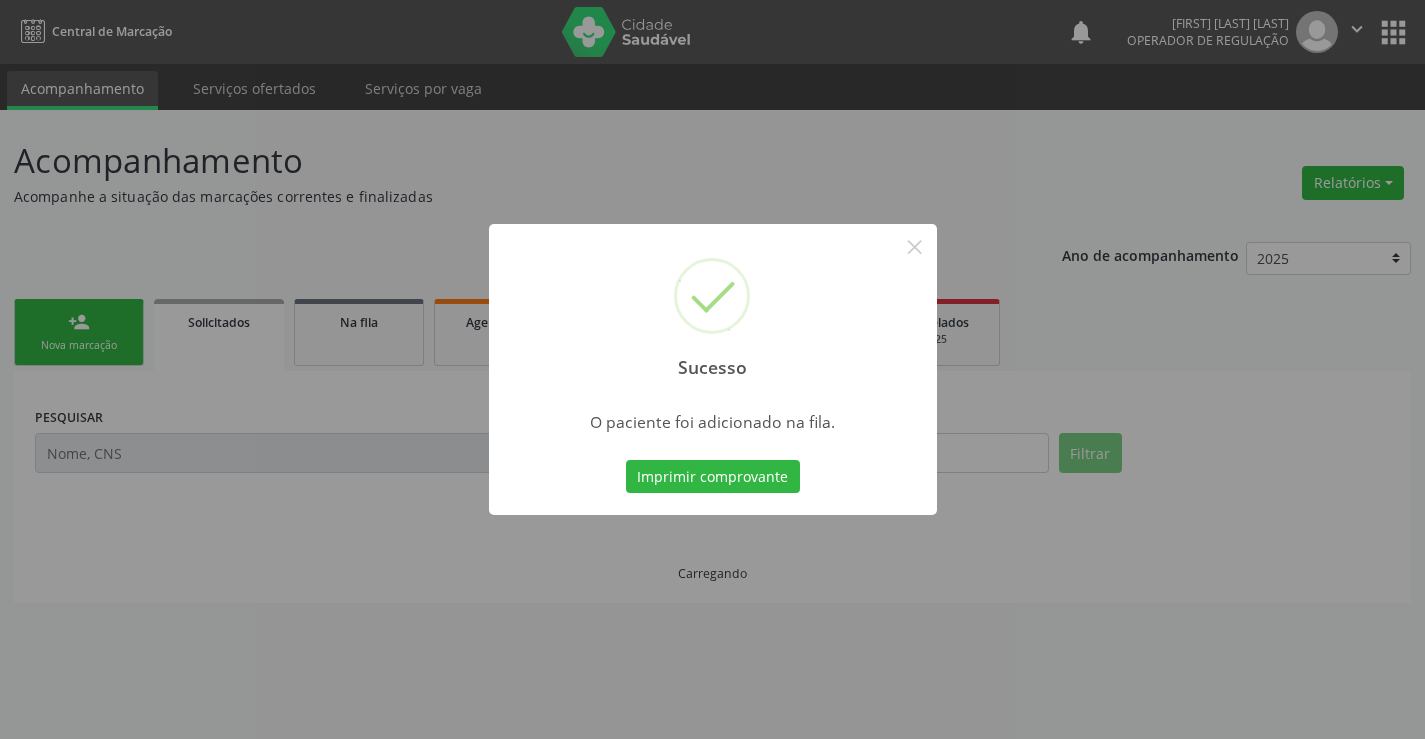 scroll, scrollTop: 0, scrollLeft: 0, axis: both 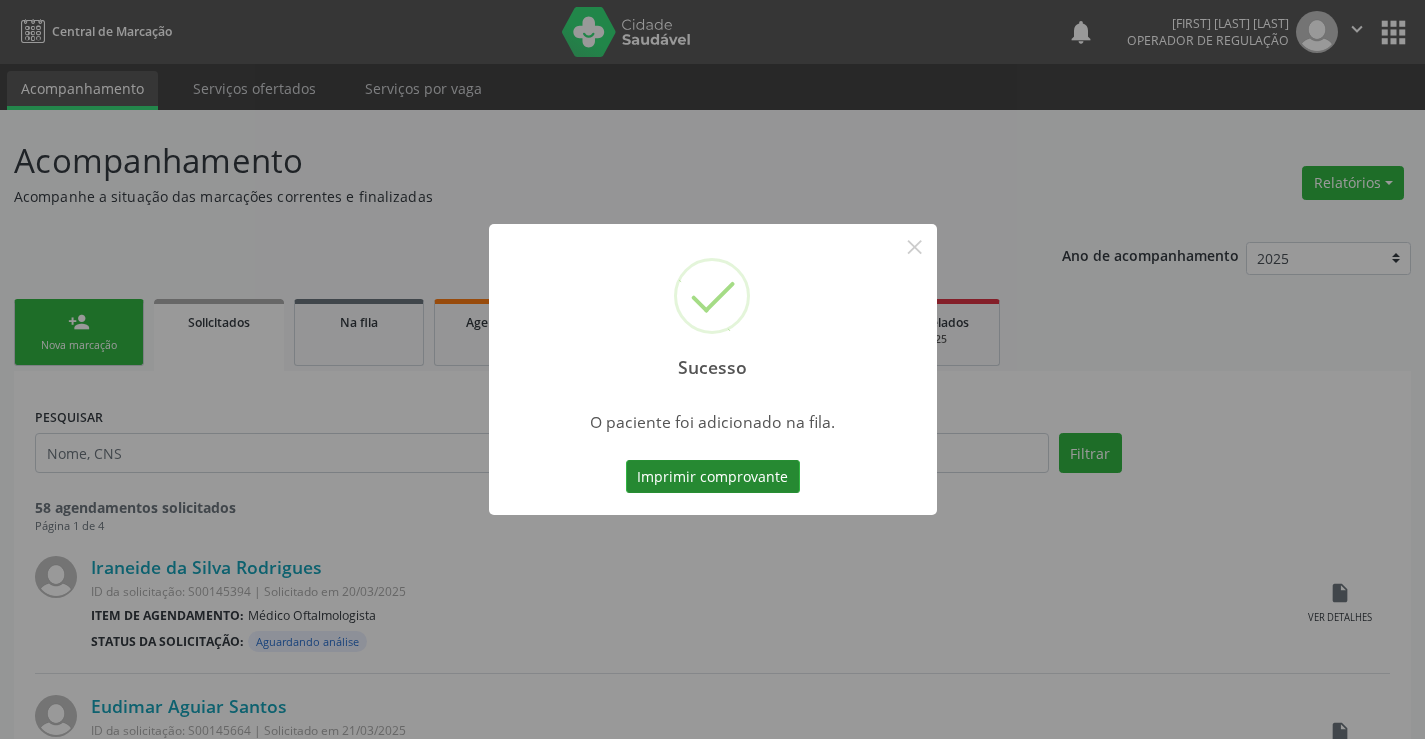 click on "Imprimir comprovante" at bounding box center (713, 477) 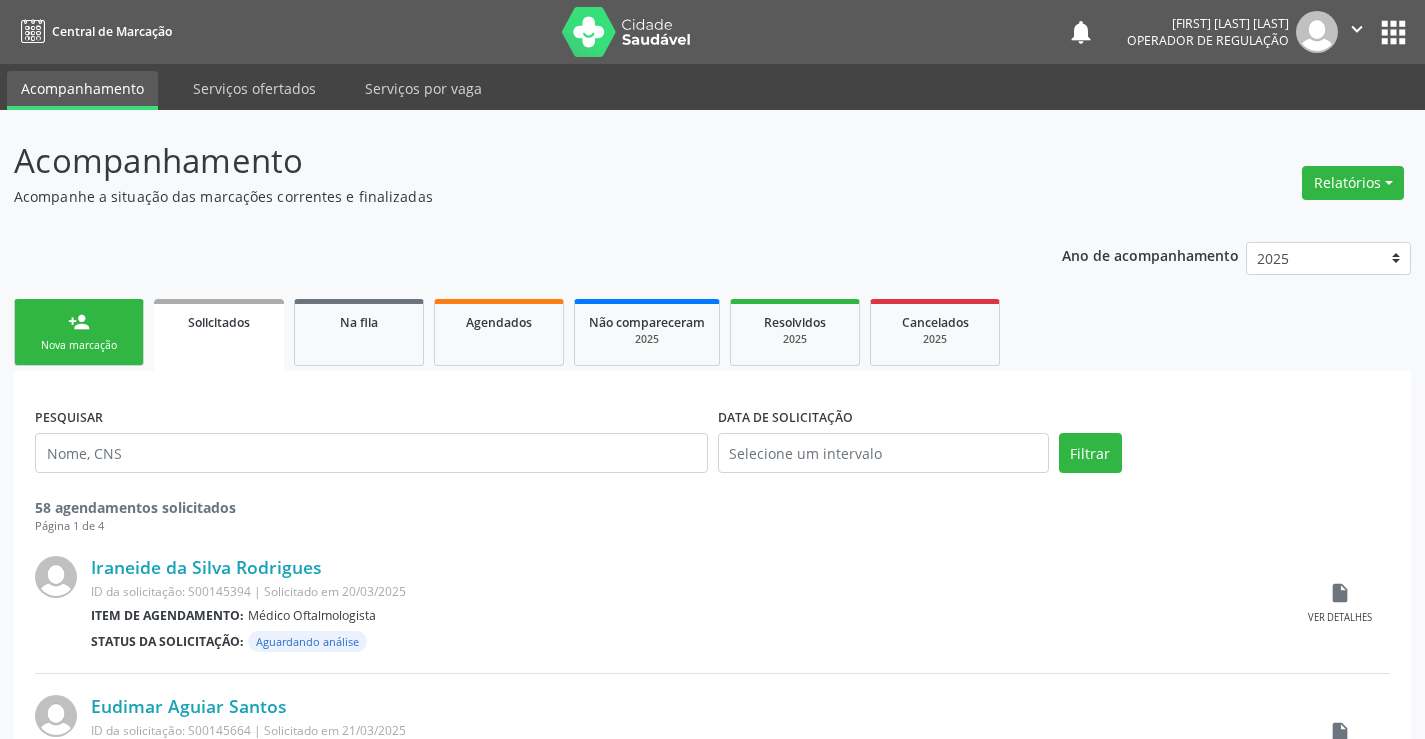 click on "person_add" at bounding box center [79, 322] 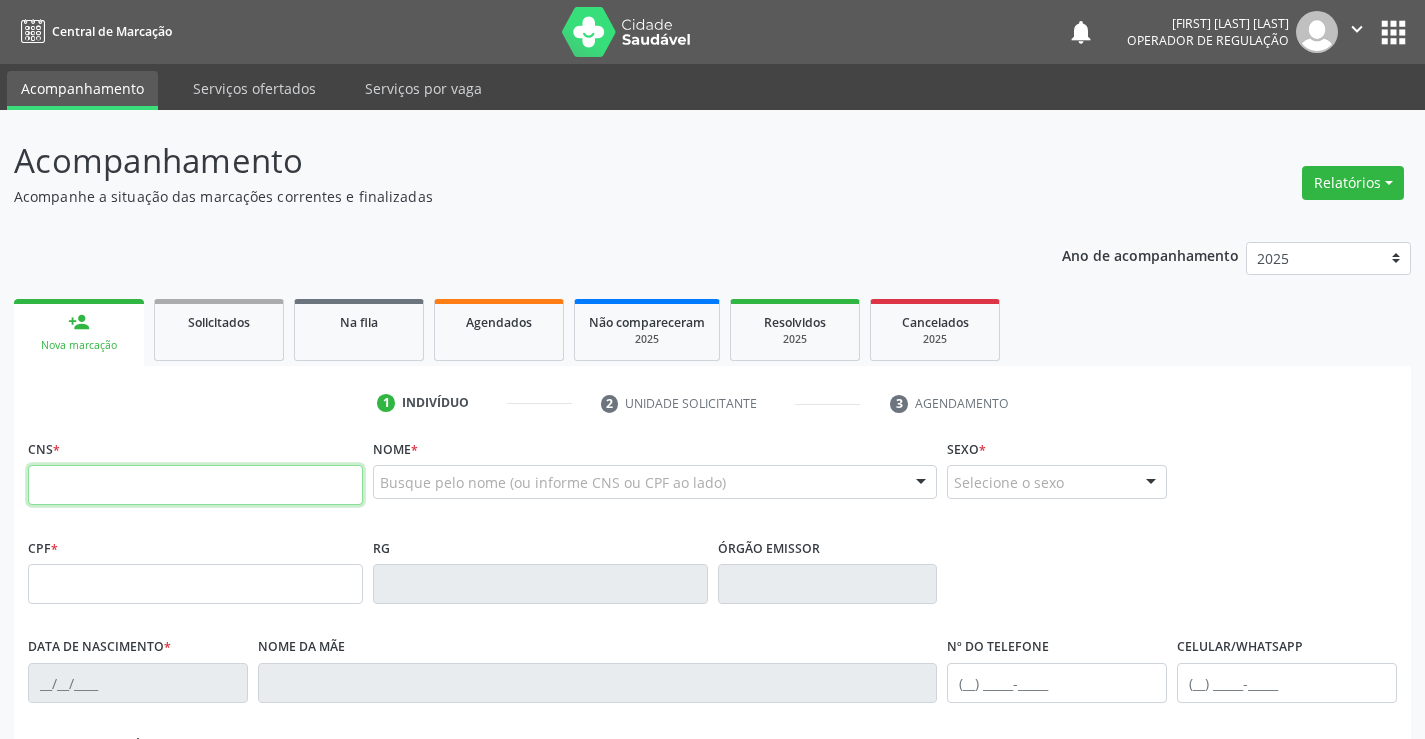 click at bounding box center (195, 485) 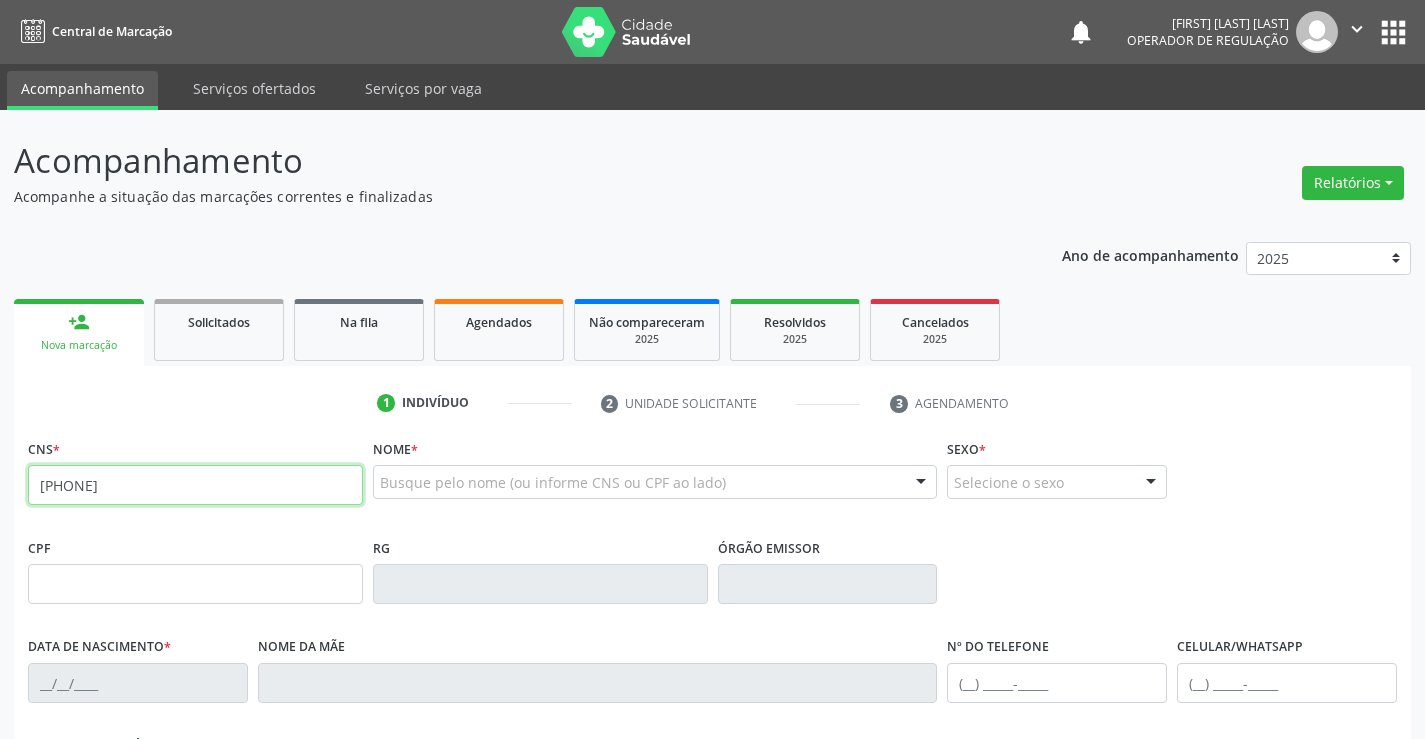 type on "[PHONE]" 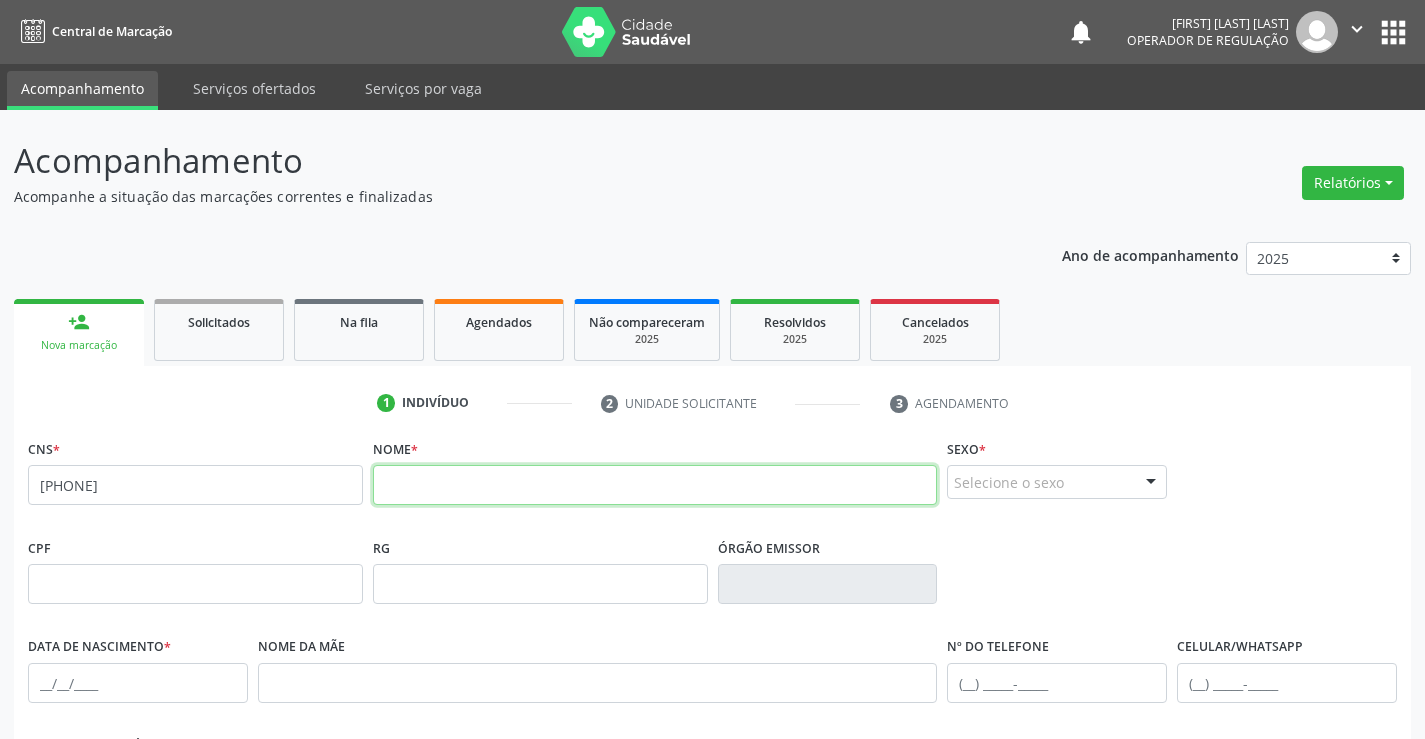 click at bounding box center [655, 485] 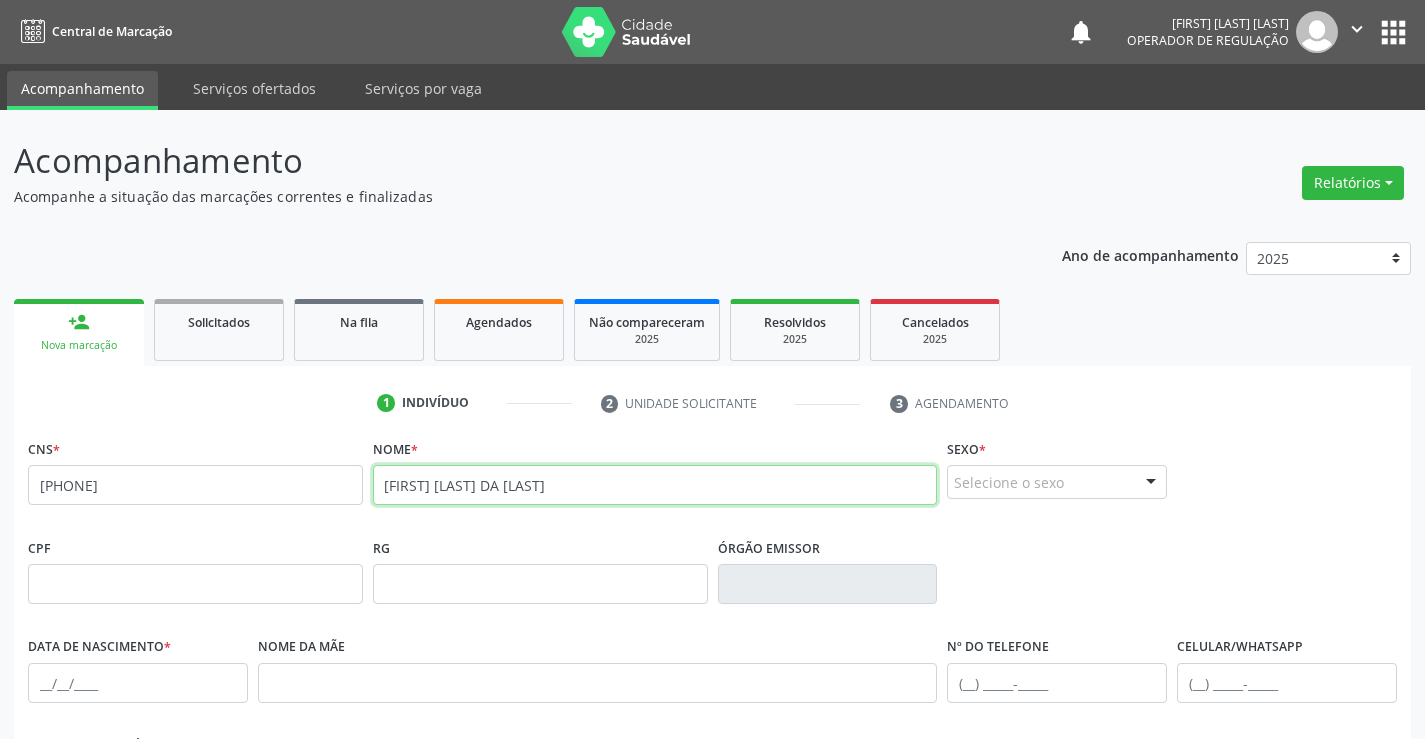 type on "[FIRST] [LAST] DA [LAST]" 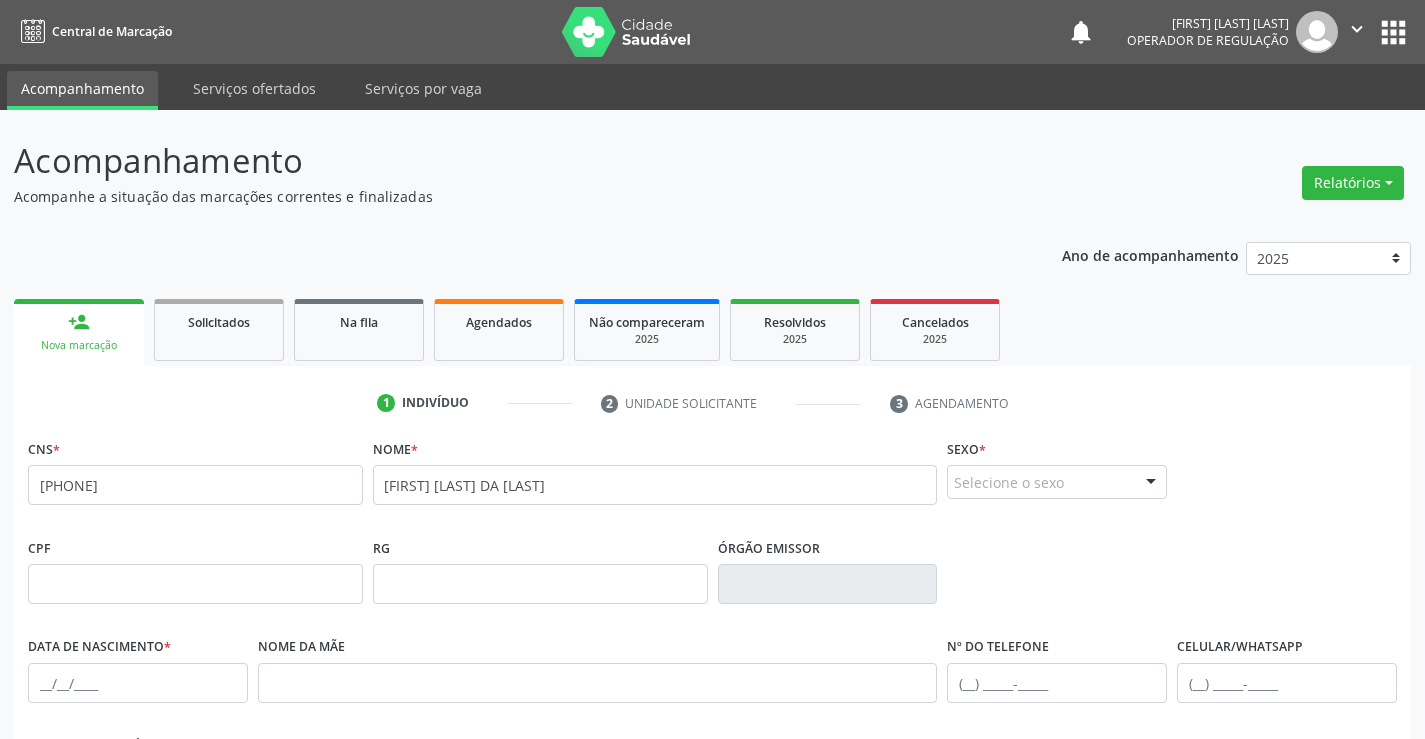 click on "Selecione o sexo" at bounding box center (1057, 482) 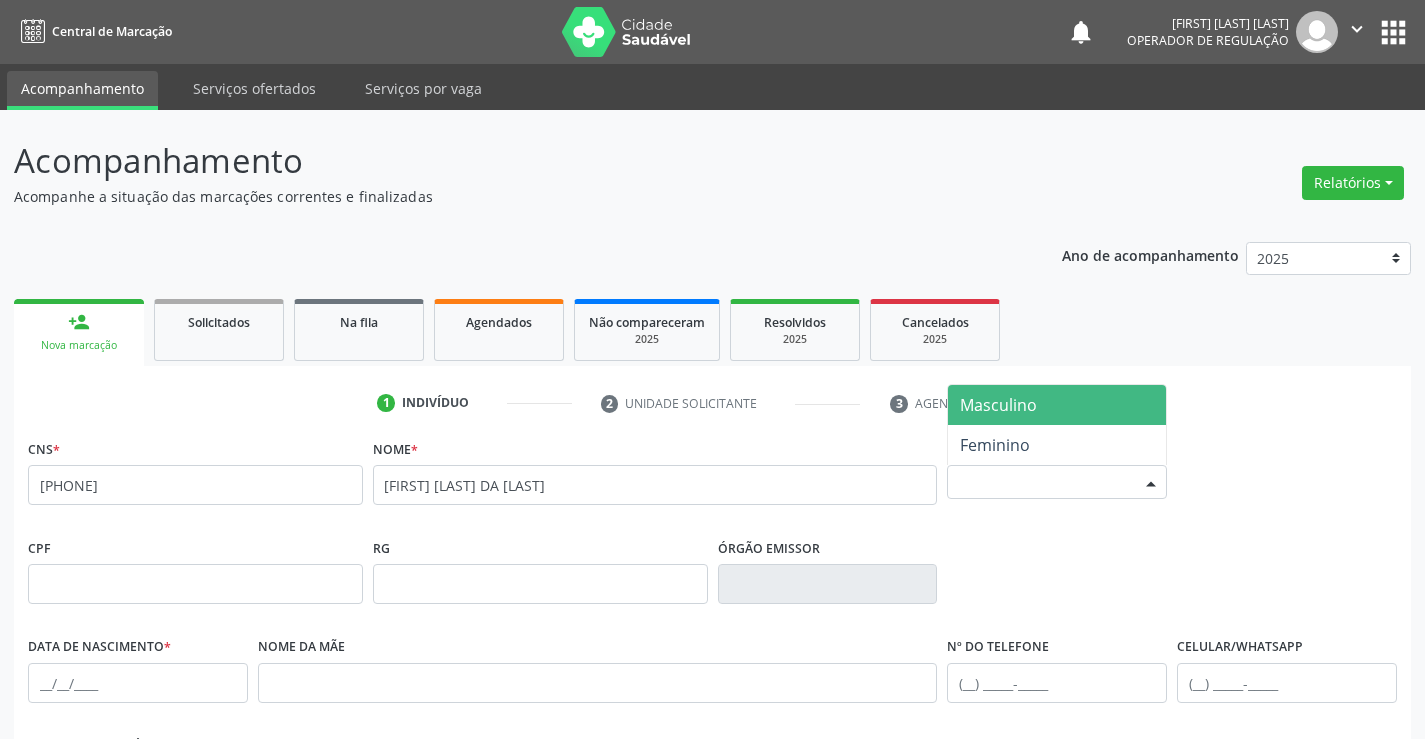 click on "Masculino" at bounding box center (1057, 405) 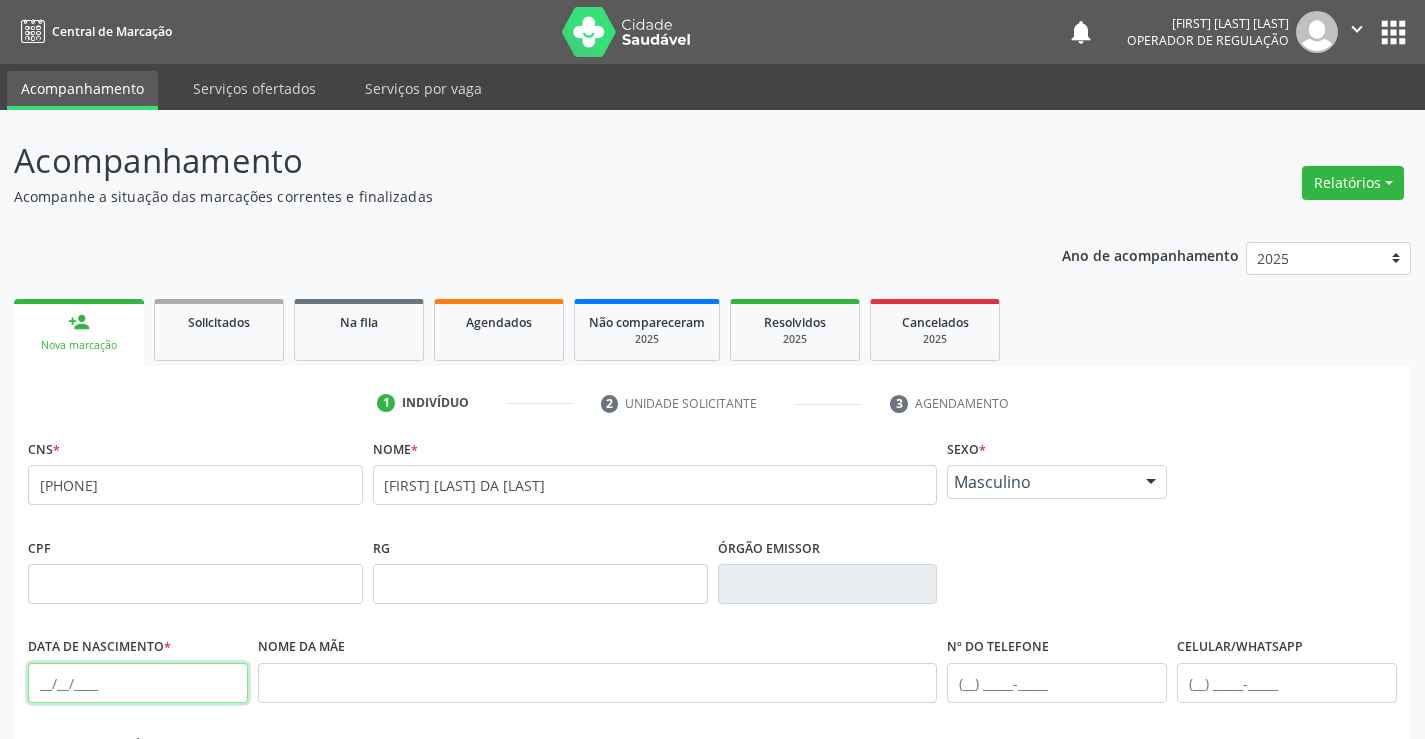 click at bounding box center (138, 683) 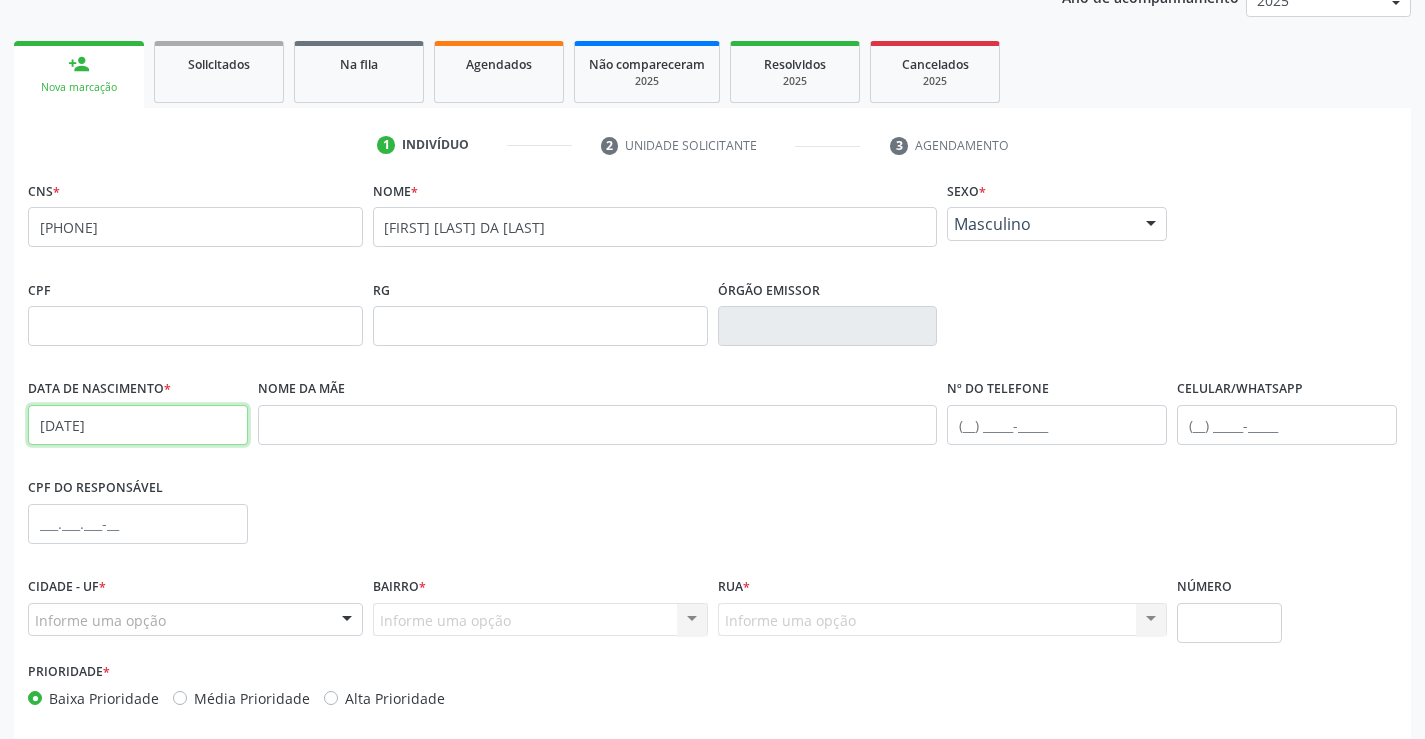 scroll, scrollTop: 345, scrollLeft: 0, axis: vertical 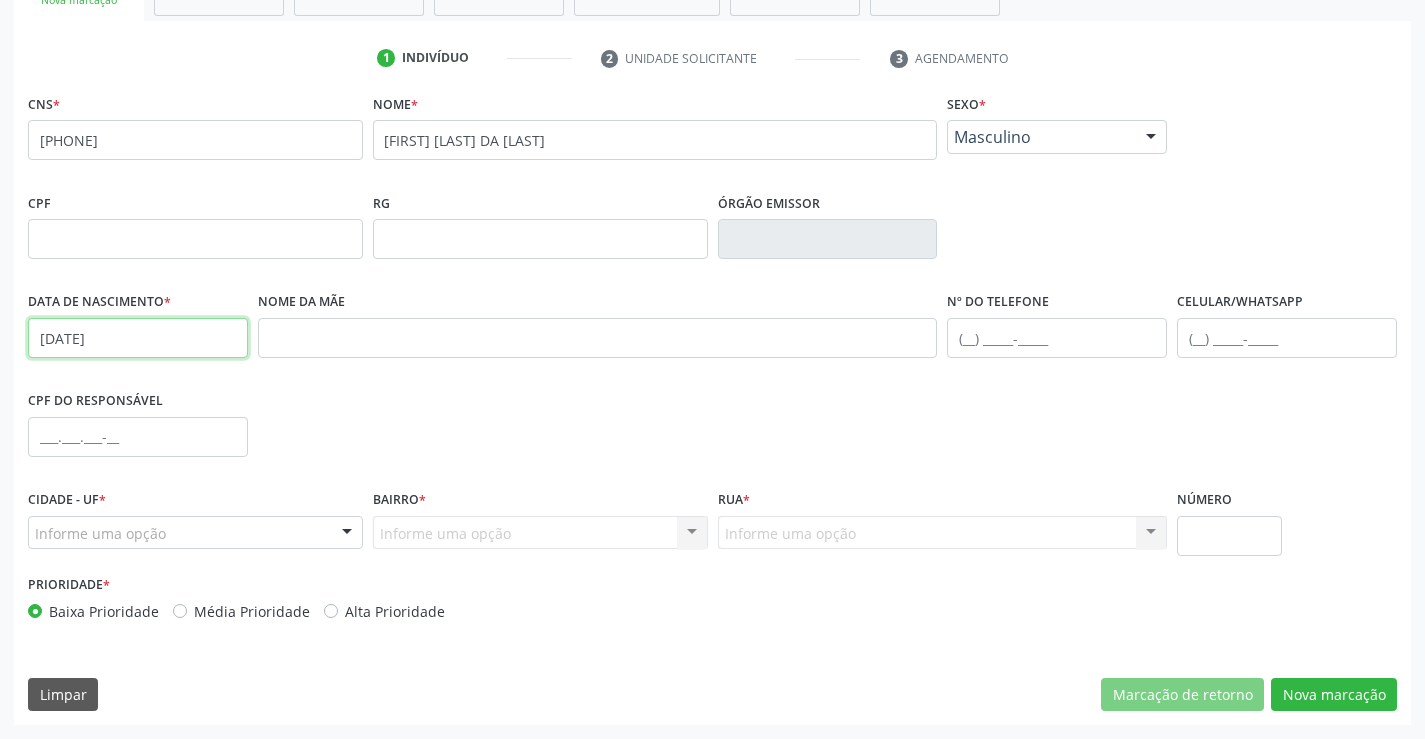 type on "[DATE]" 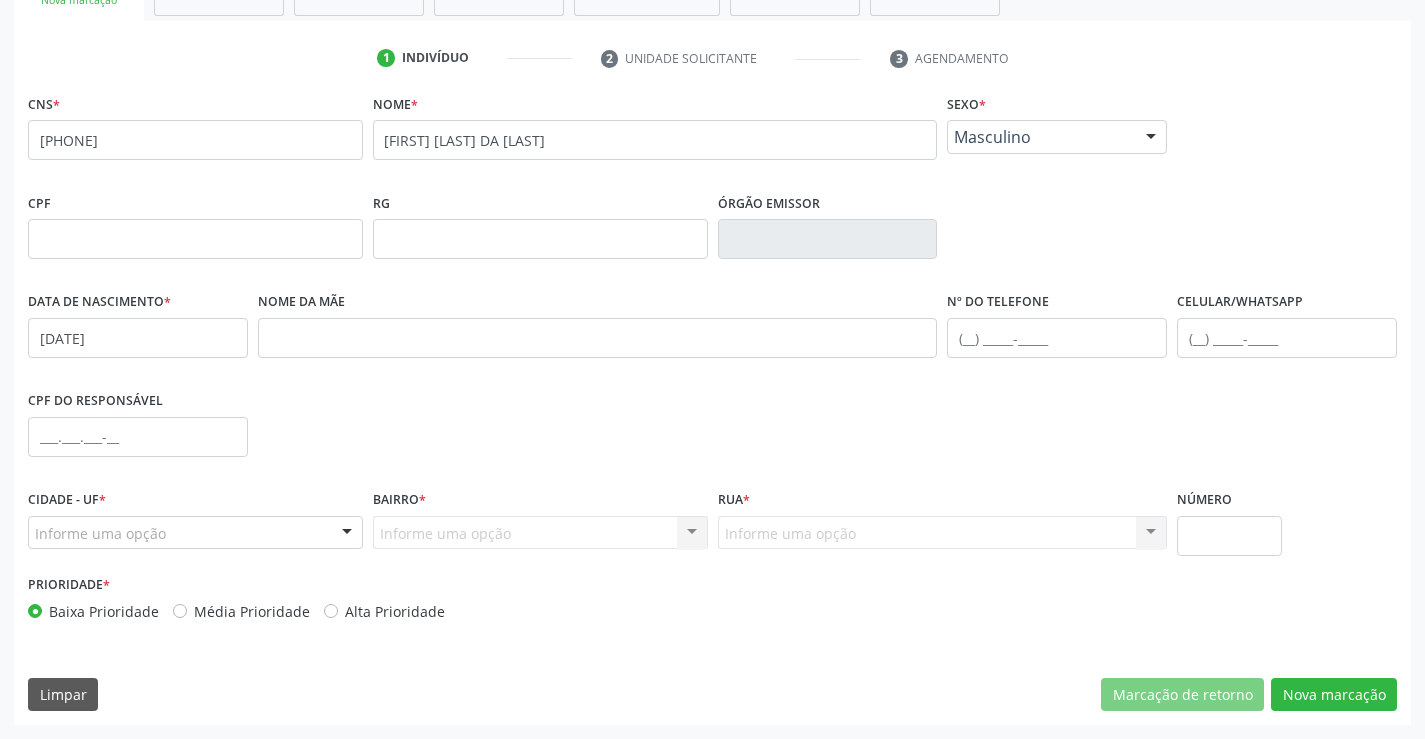 click on "Informe uma opção" at bounding box center (195, 533) 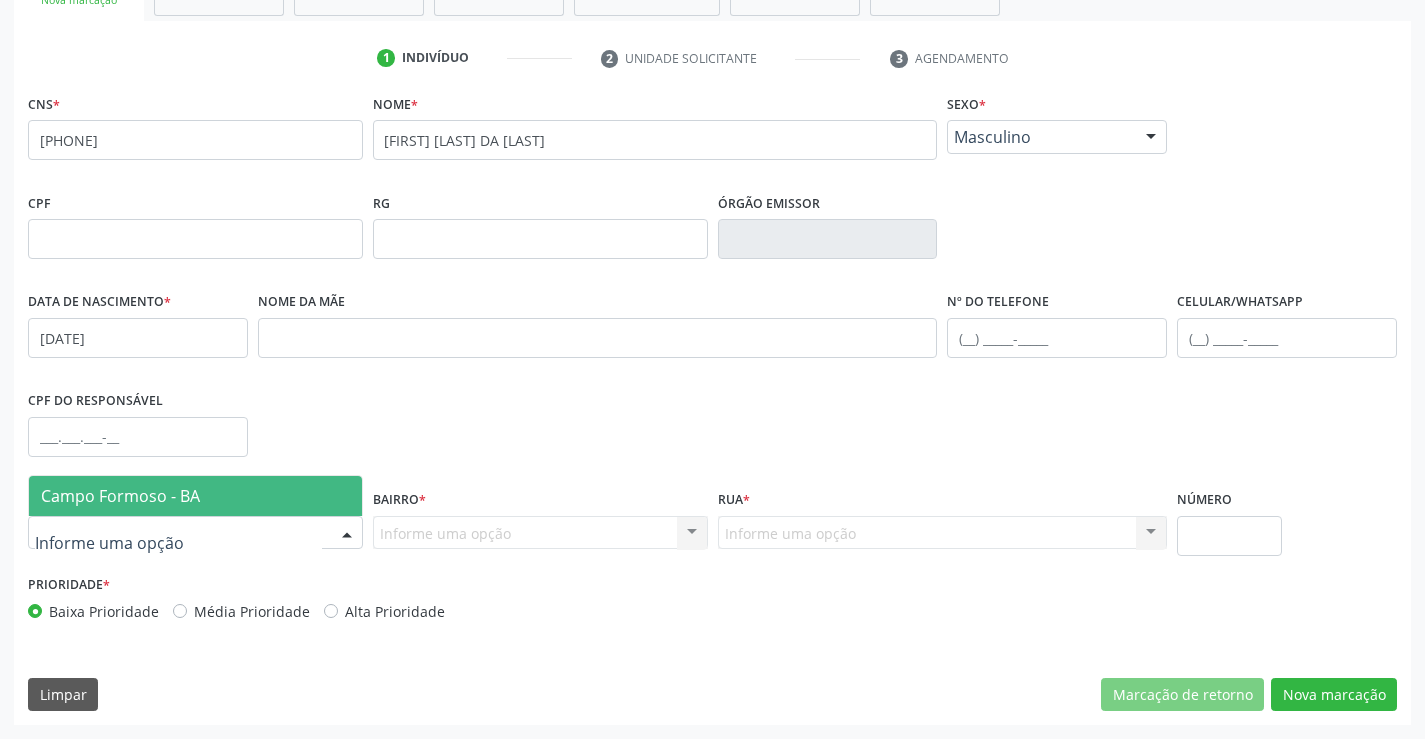click on "Campo Formoso - BA" at bounding box center [195, 496] 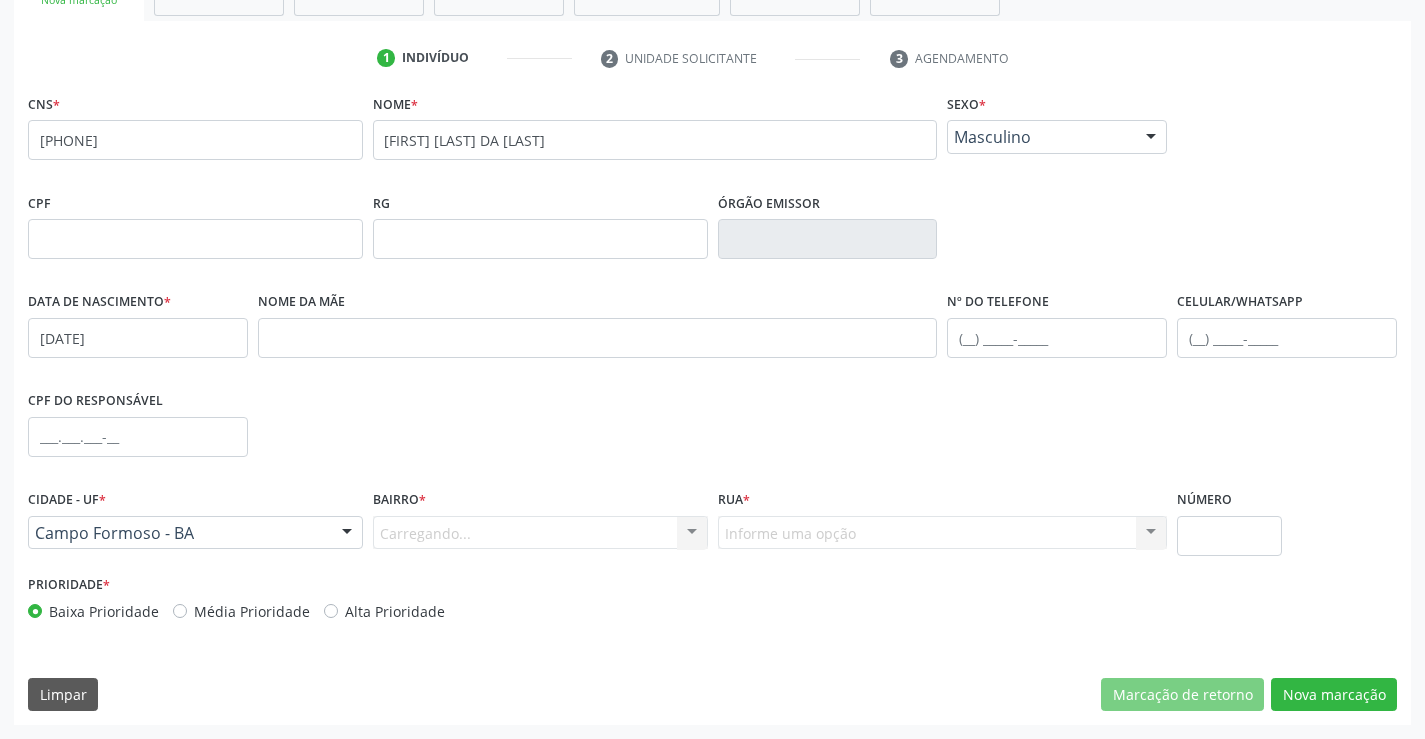 click on "Carregando...
Nenhum resultado encontrado para: "   "
Nenhuma opção encontrada. Digite para adicionar." at bounding box center [540, 533] 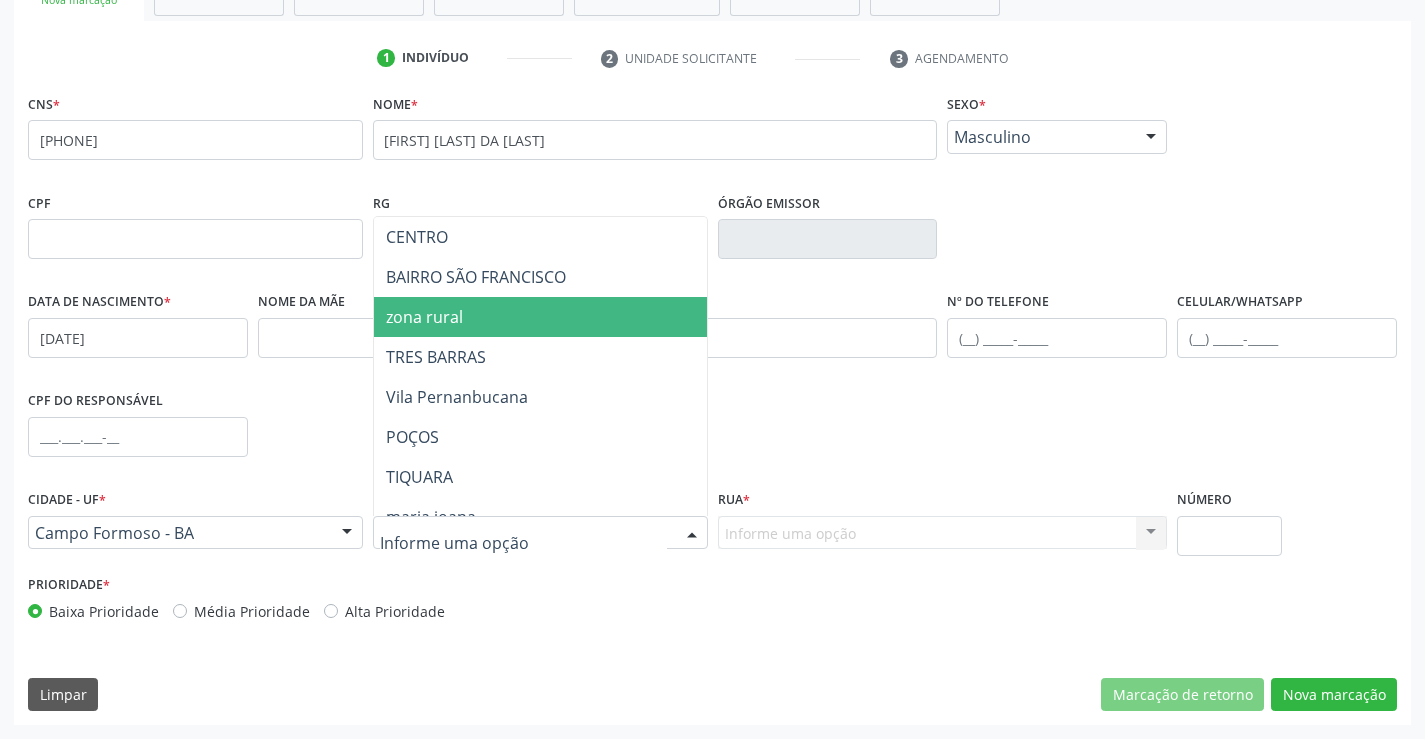 click on "zona rural" at bounding box center [424, 317] 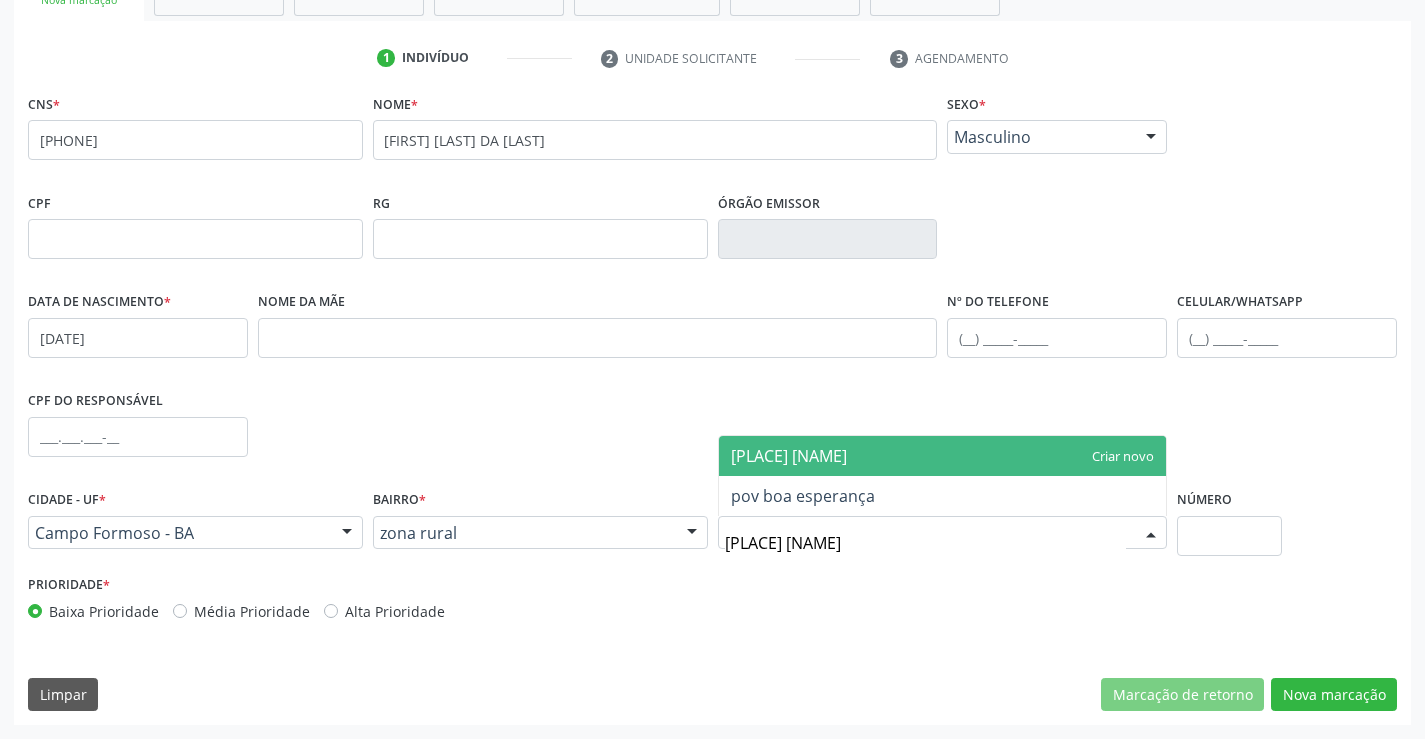 type on "[PLACE] [NAME]" 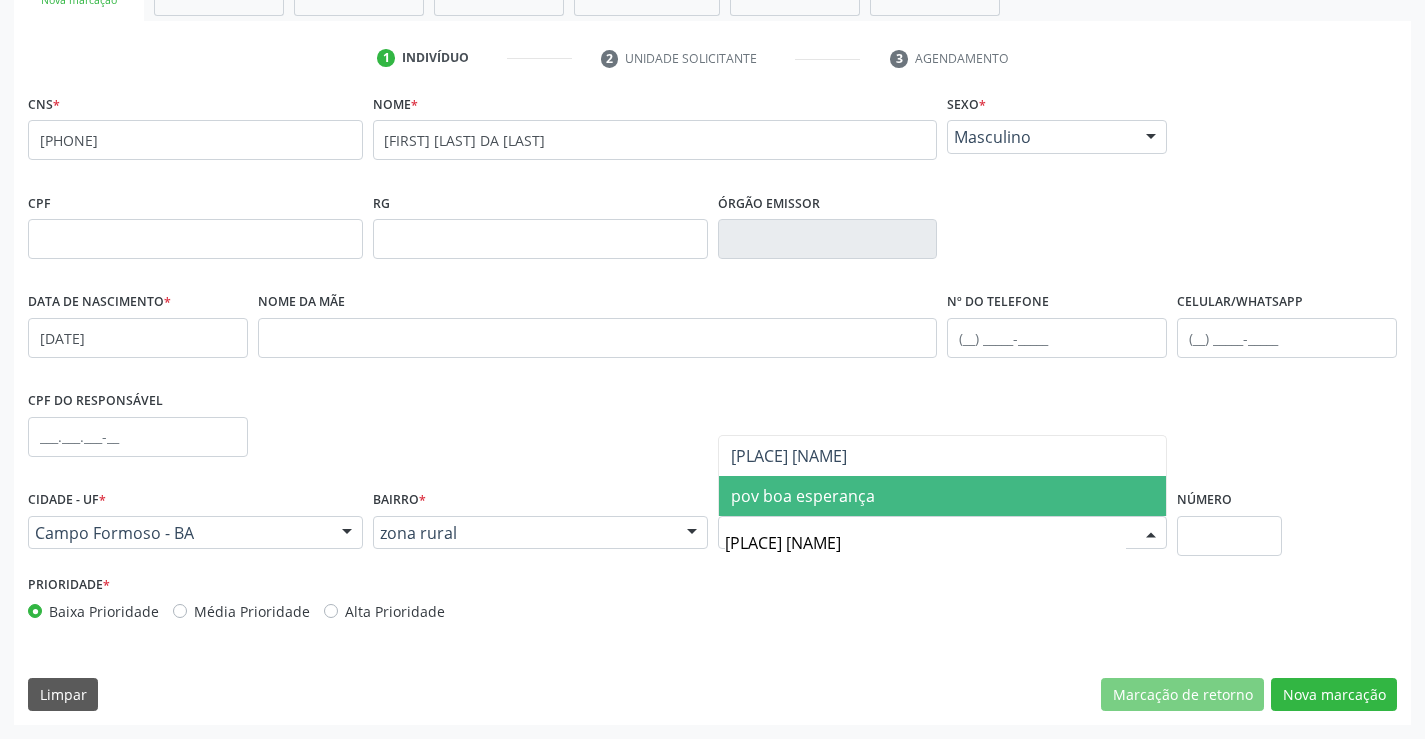 click on "pov boa esperança" at bounding box center (803, 496) 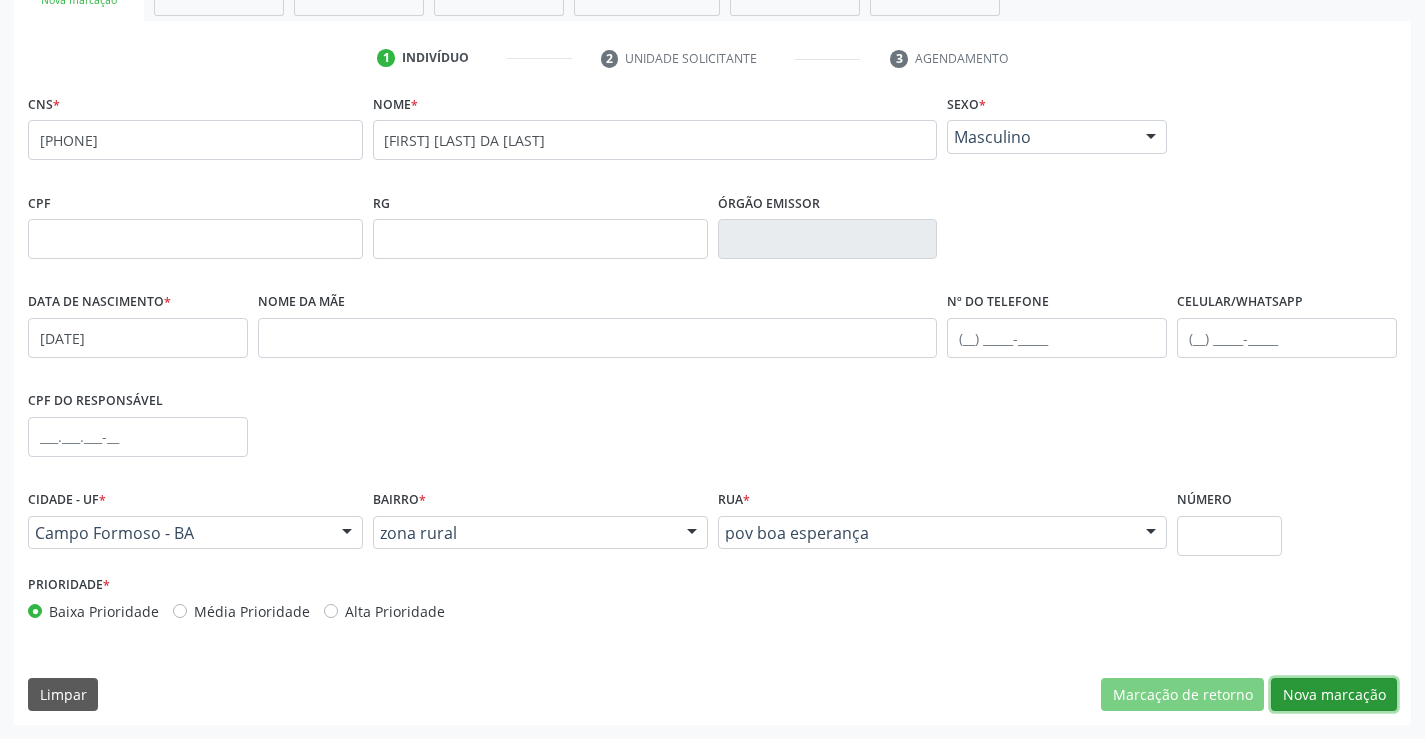 click on "Nova marcação" at bounding box center [1334, 695] 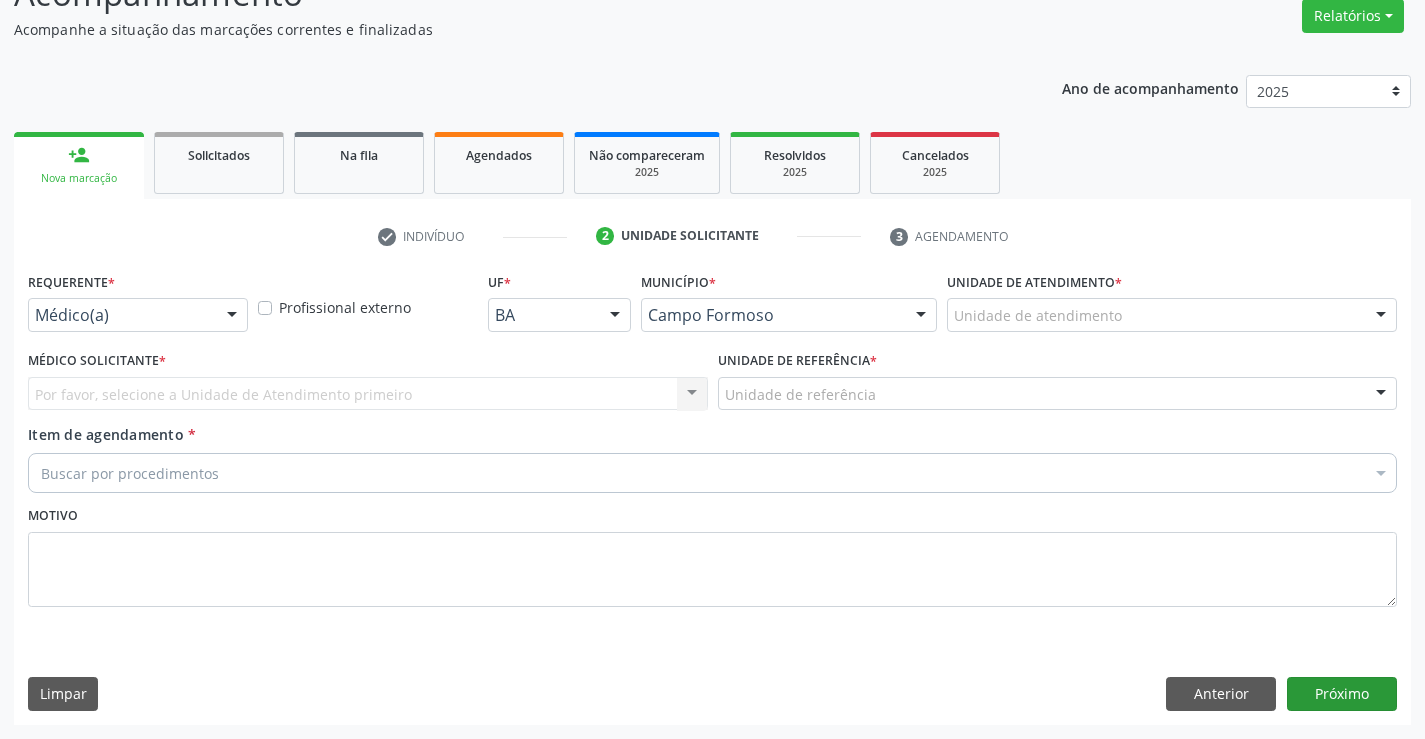 scroll, scrollTop: 167, scrollLeft: 0, axis: vertical 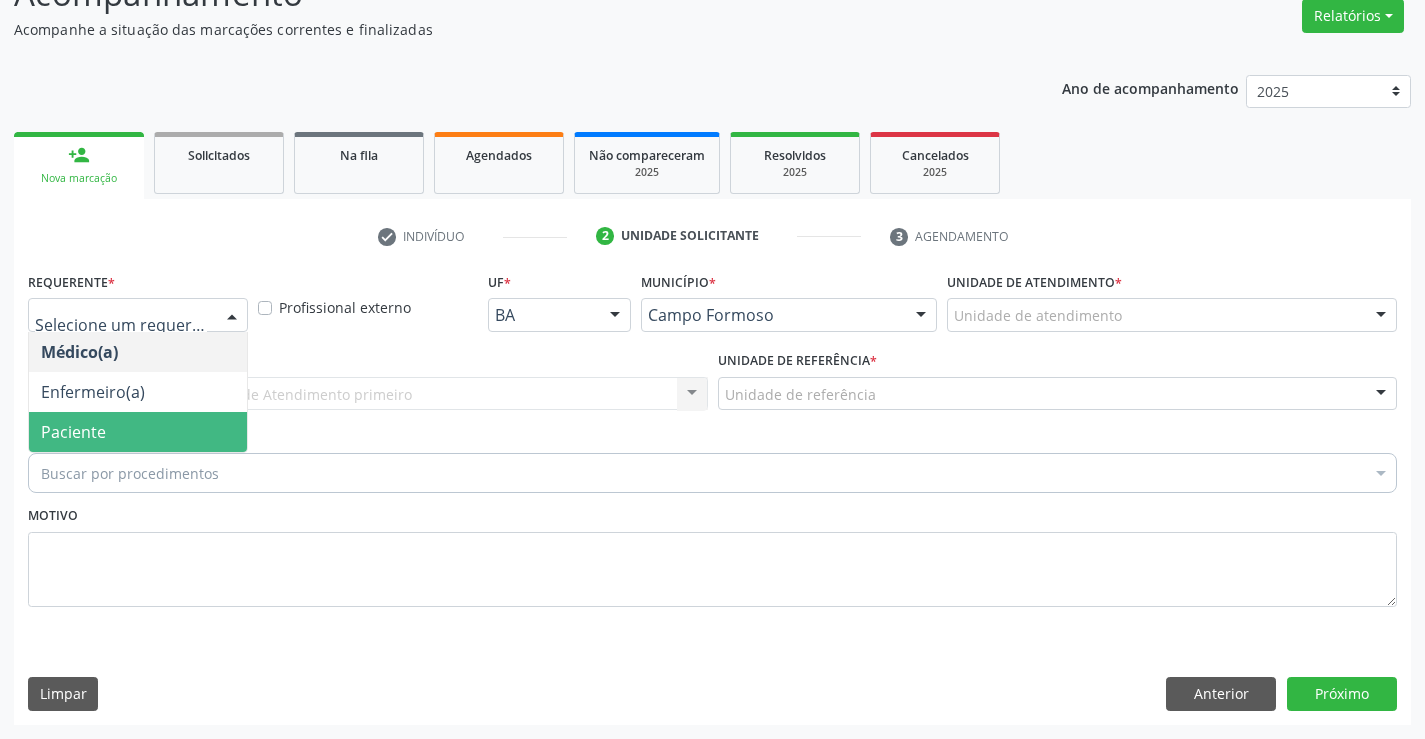 click on "Paciente" at bounding box center [138, 432] 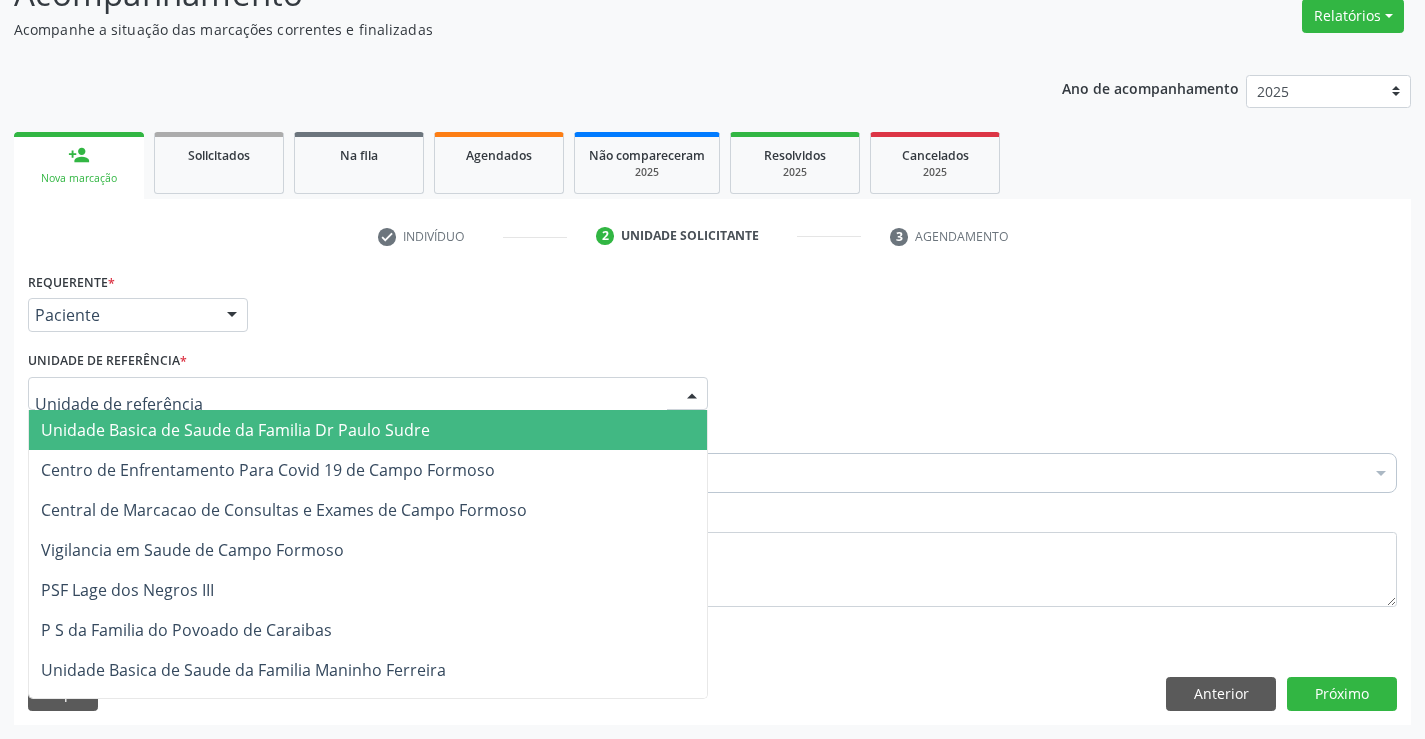 click on "Unidade Basica de Saude da Familia Dr Paulo Sudre" at bounding box center [368, 430] 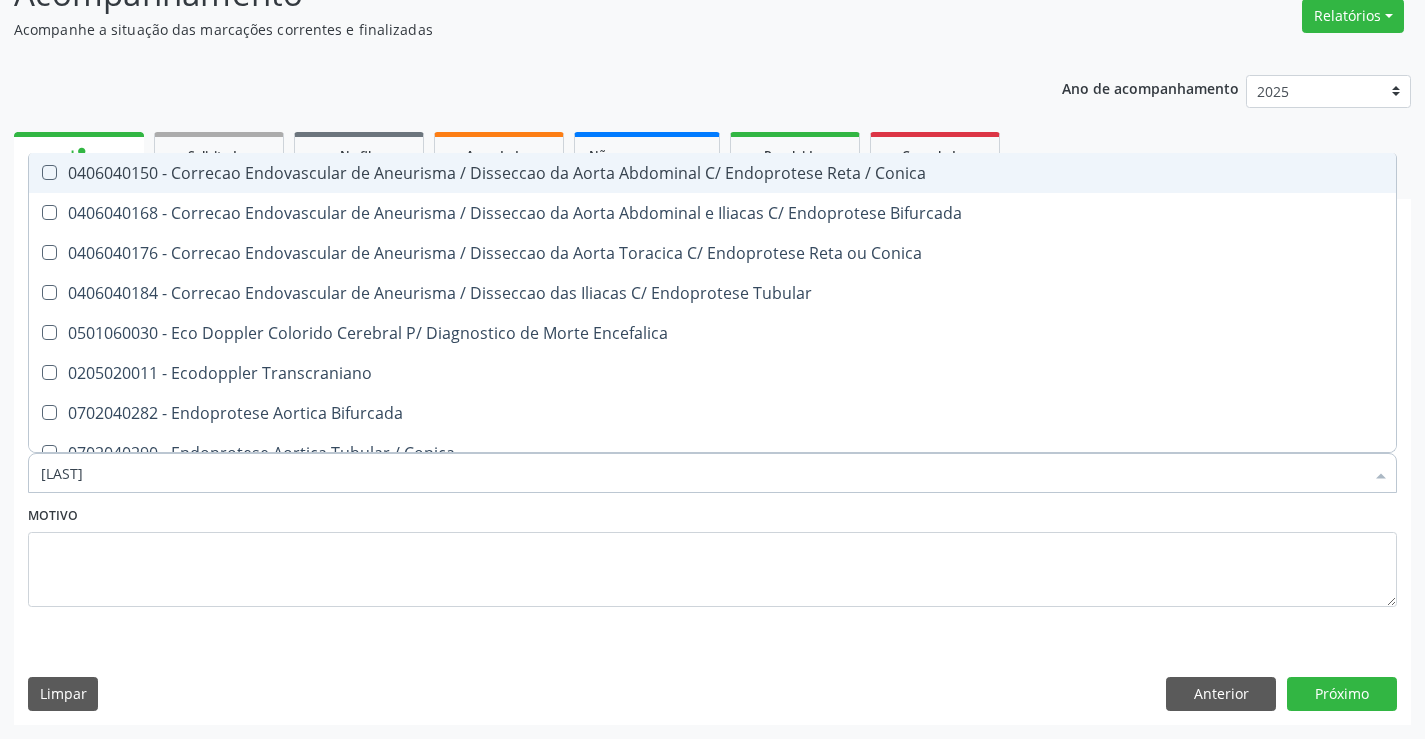 type on "[LAST]" 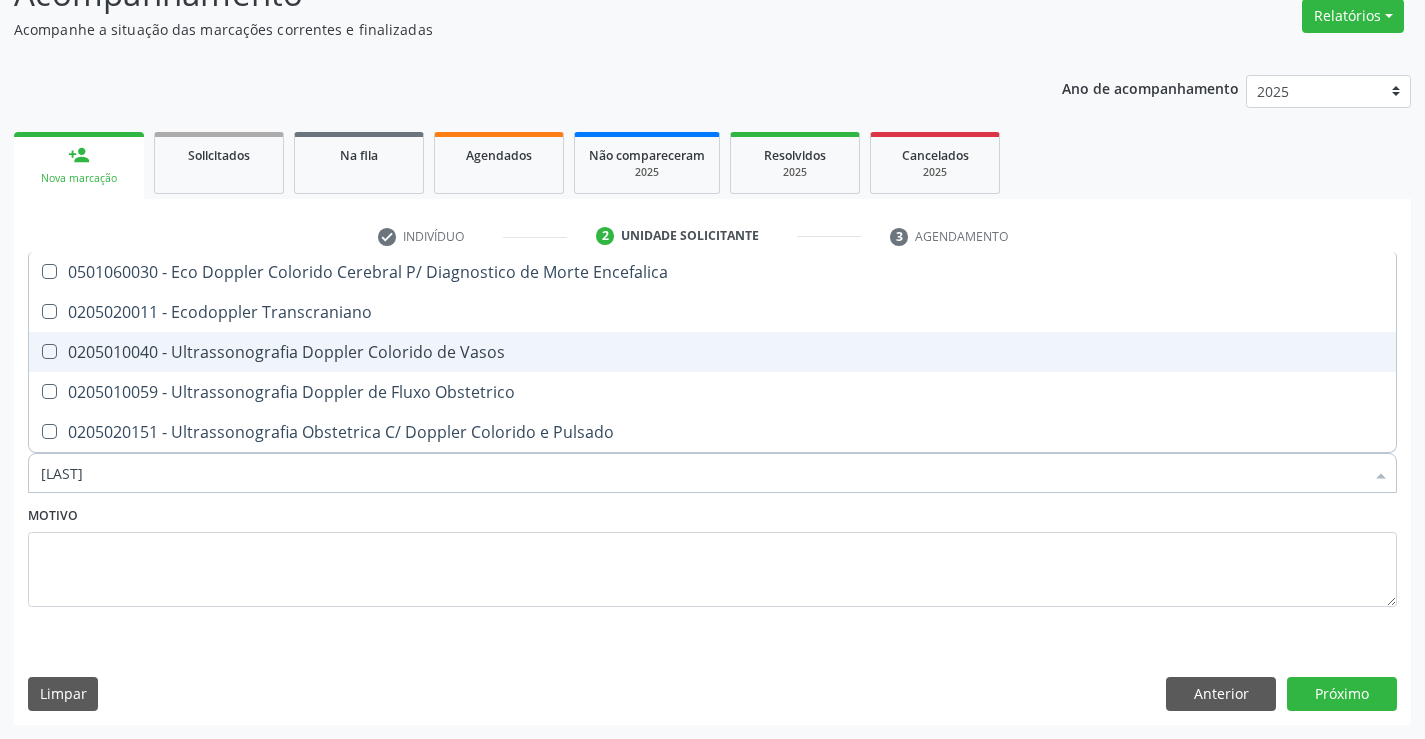 click on "0205010040 - Ultrassonografia Doppler Colorido de Vasos" at bounding box center (712, 352) 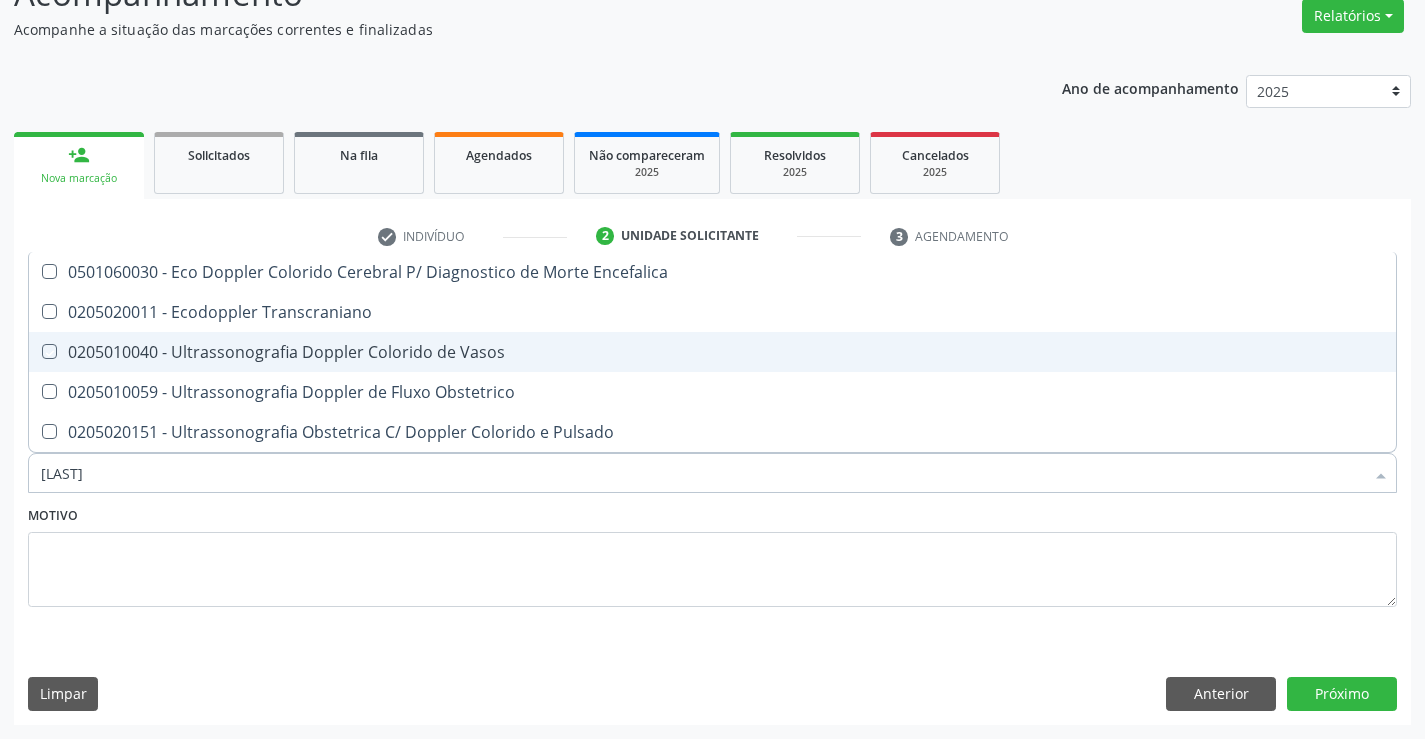 checkbox on "true" 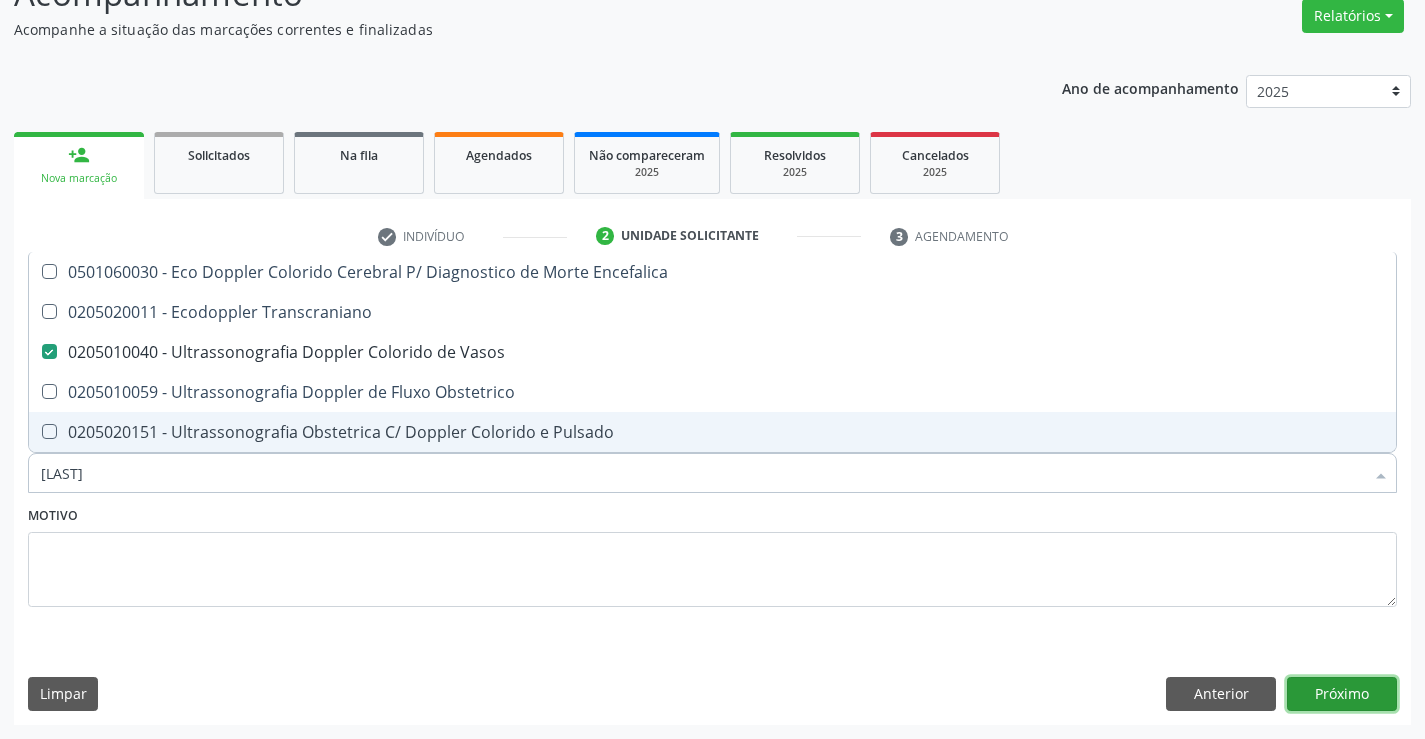 click on "Próximo" at bounding box center [1342, 694] 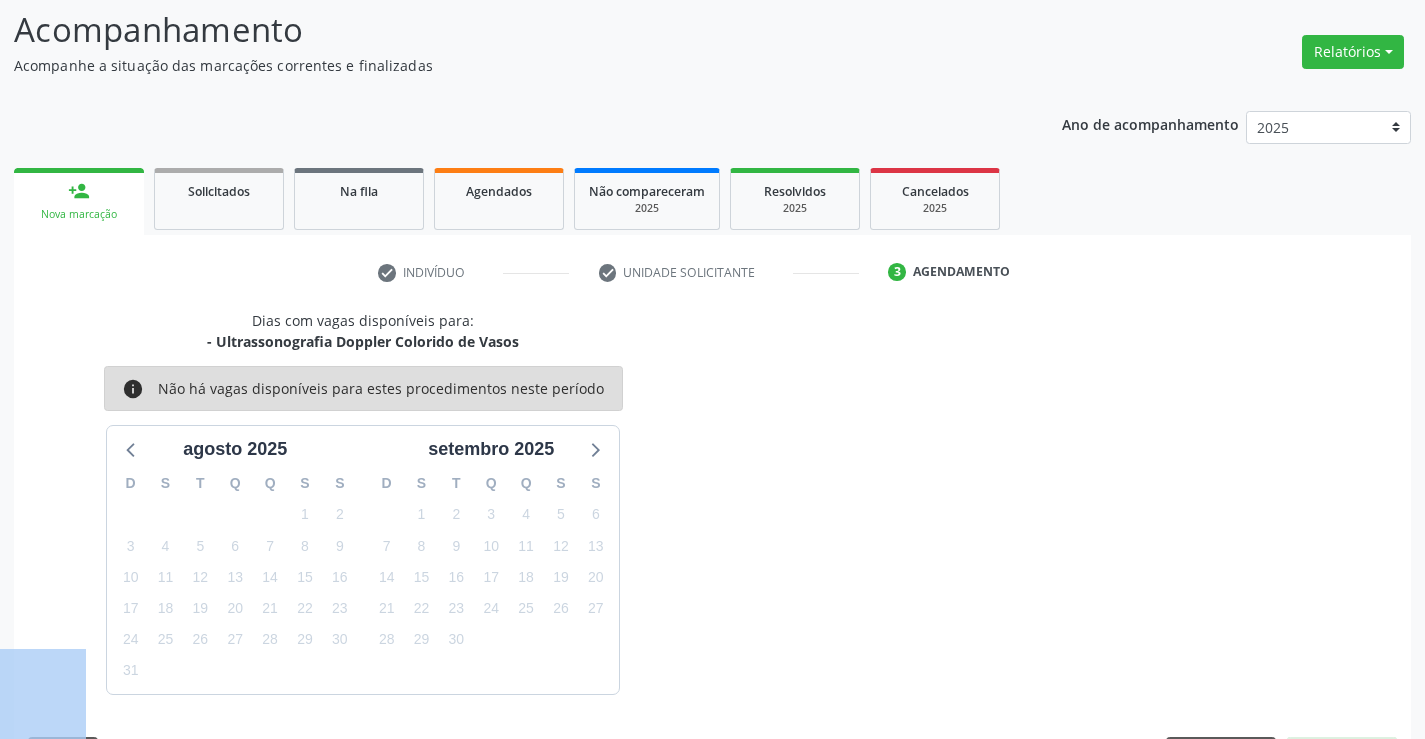 scroll, scrollTop: 167, scrollLeft: 0, axis: vertical 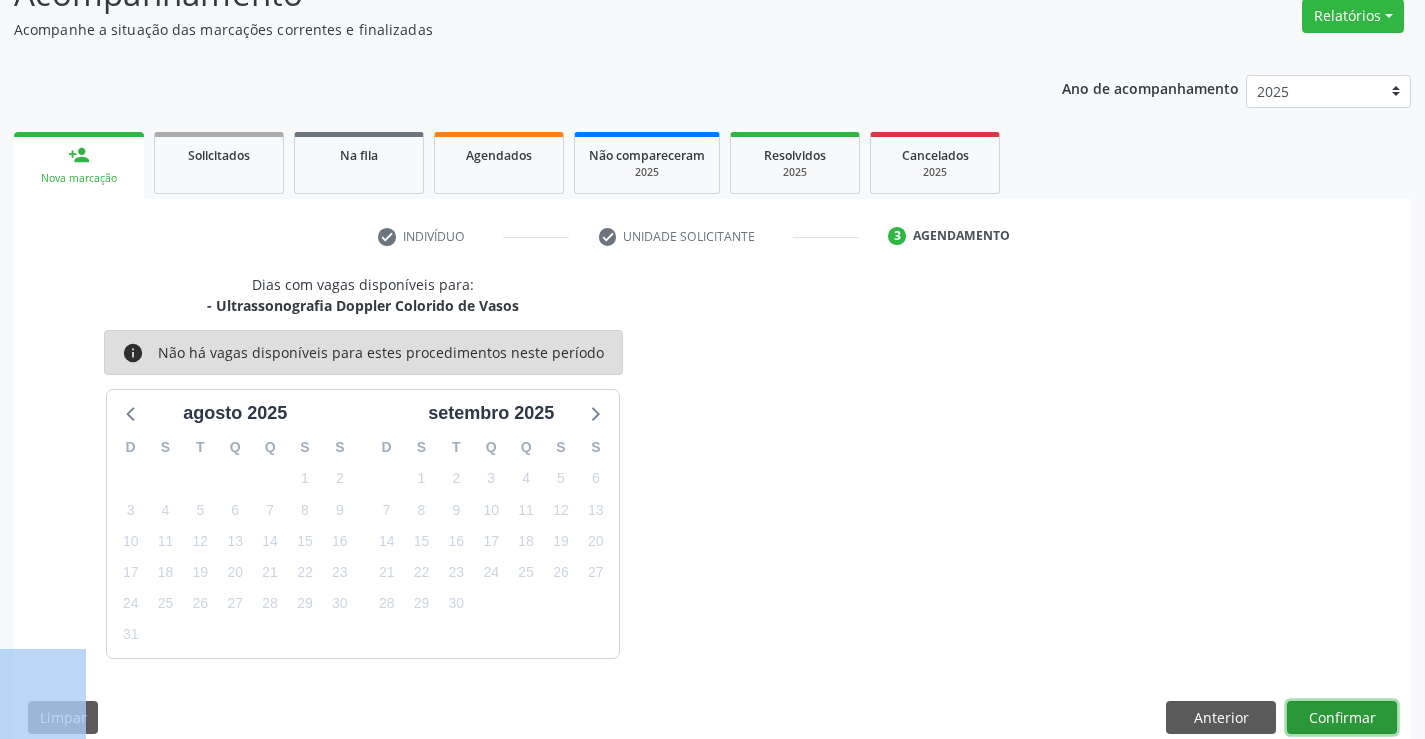 click on "Confirmar" at bounding box center [1342, 718] 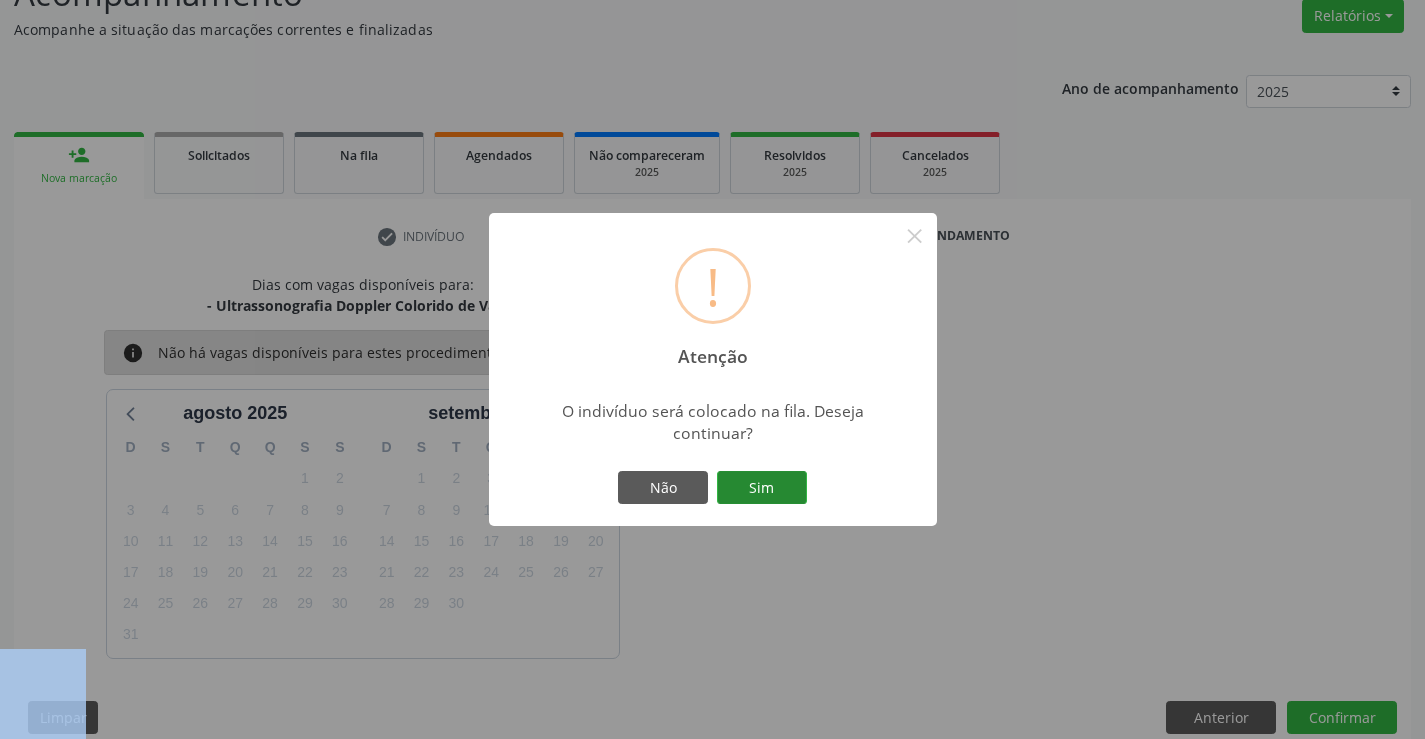 click on "Sim" at bounding box center [762, 488] 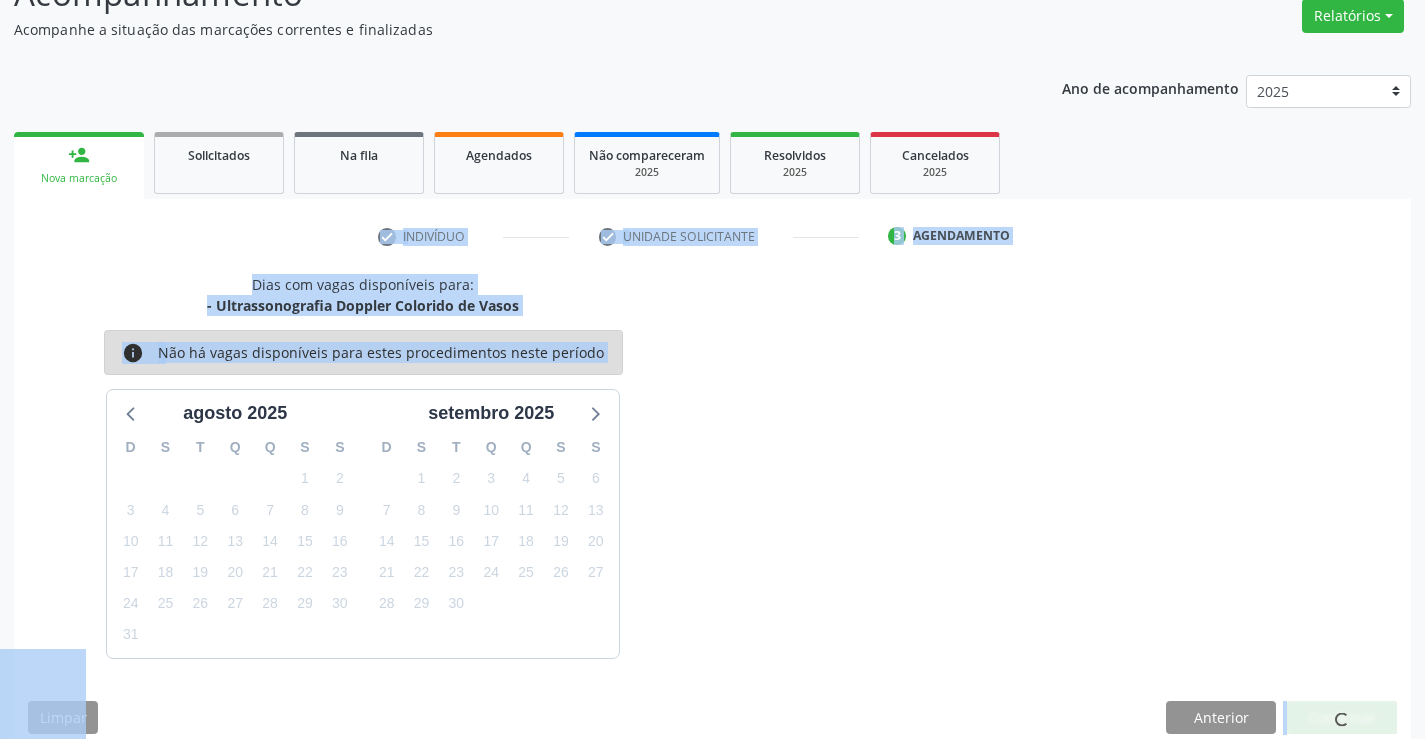 scroll, scrollTop: 0, scrollLeft: 0, axis: both 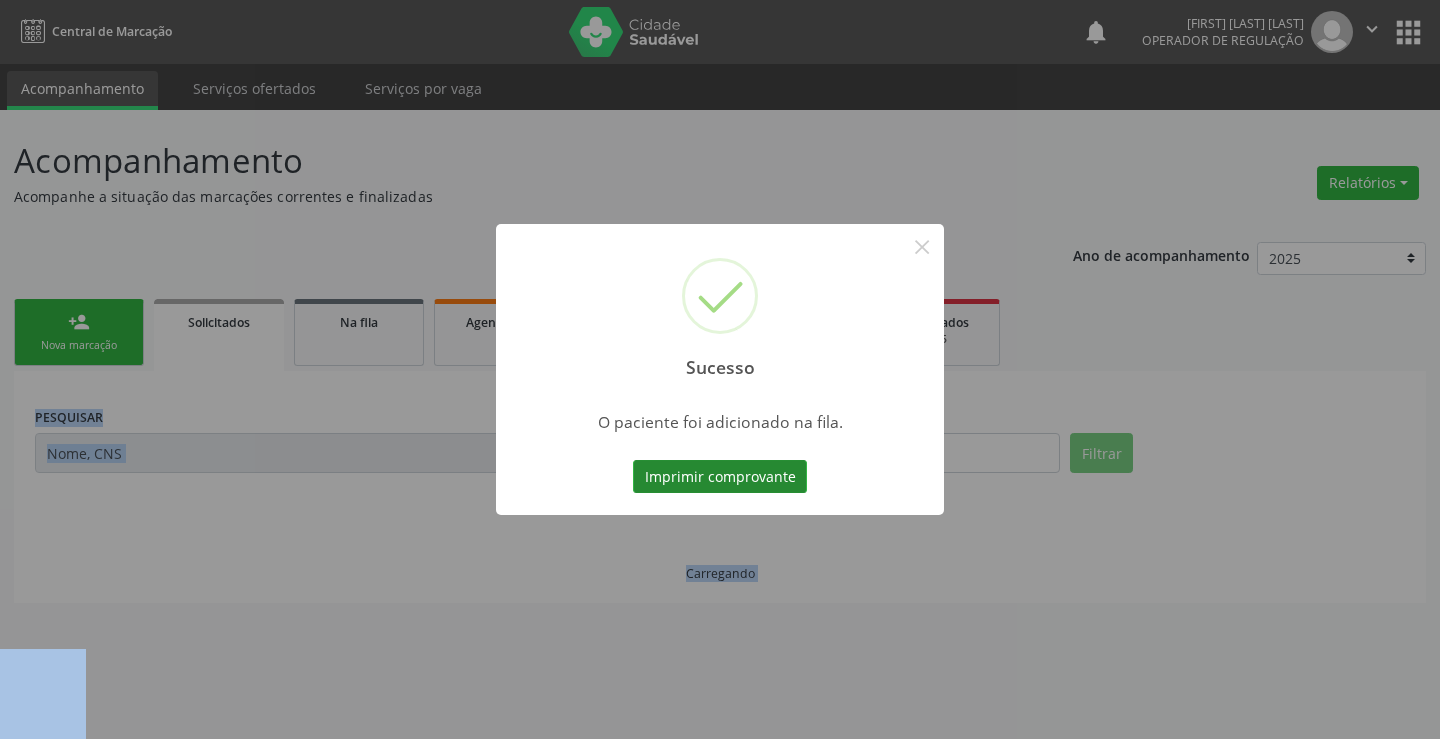 click on "Imprimir comprovante" at bounding box center [720, 477] 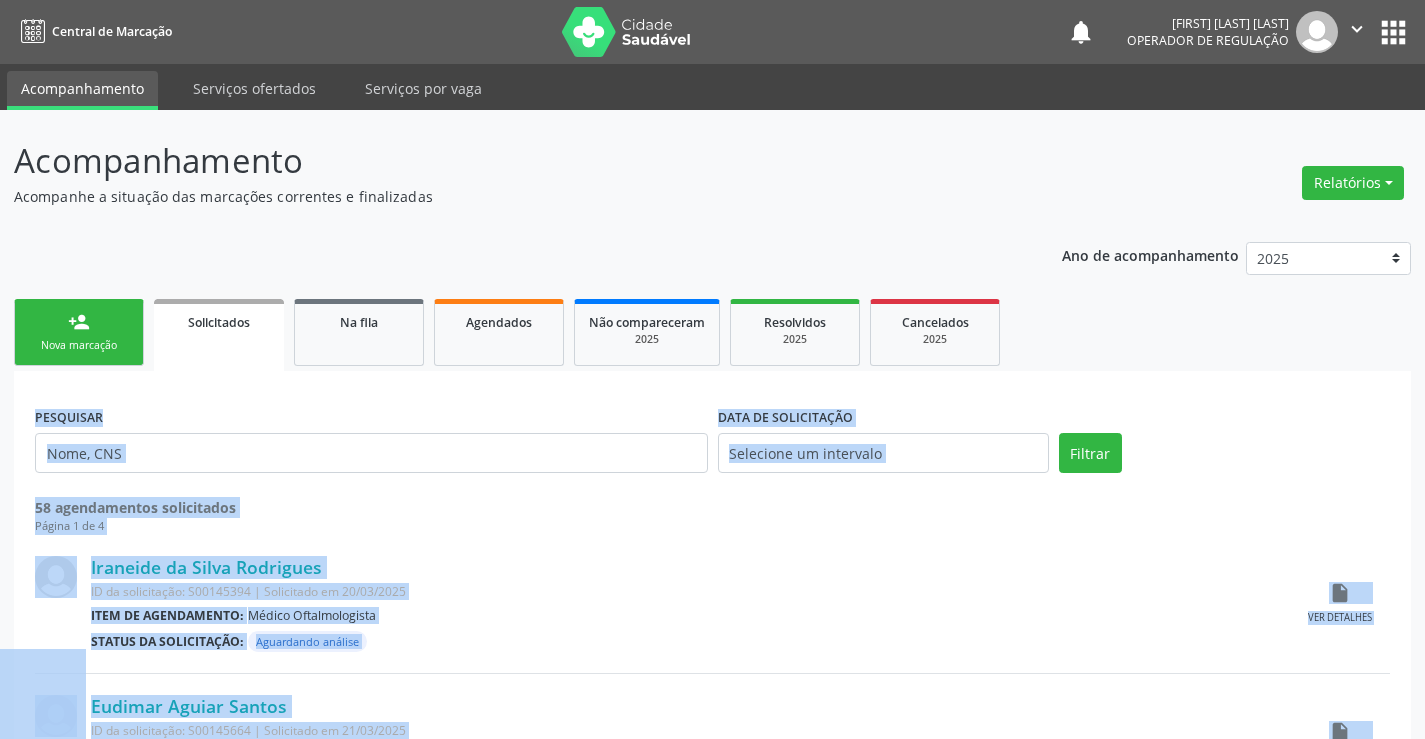 click on "person_add
Nova marcação" at bounding box center [79, 332] 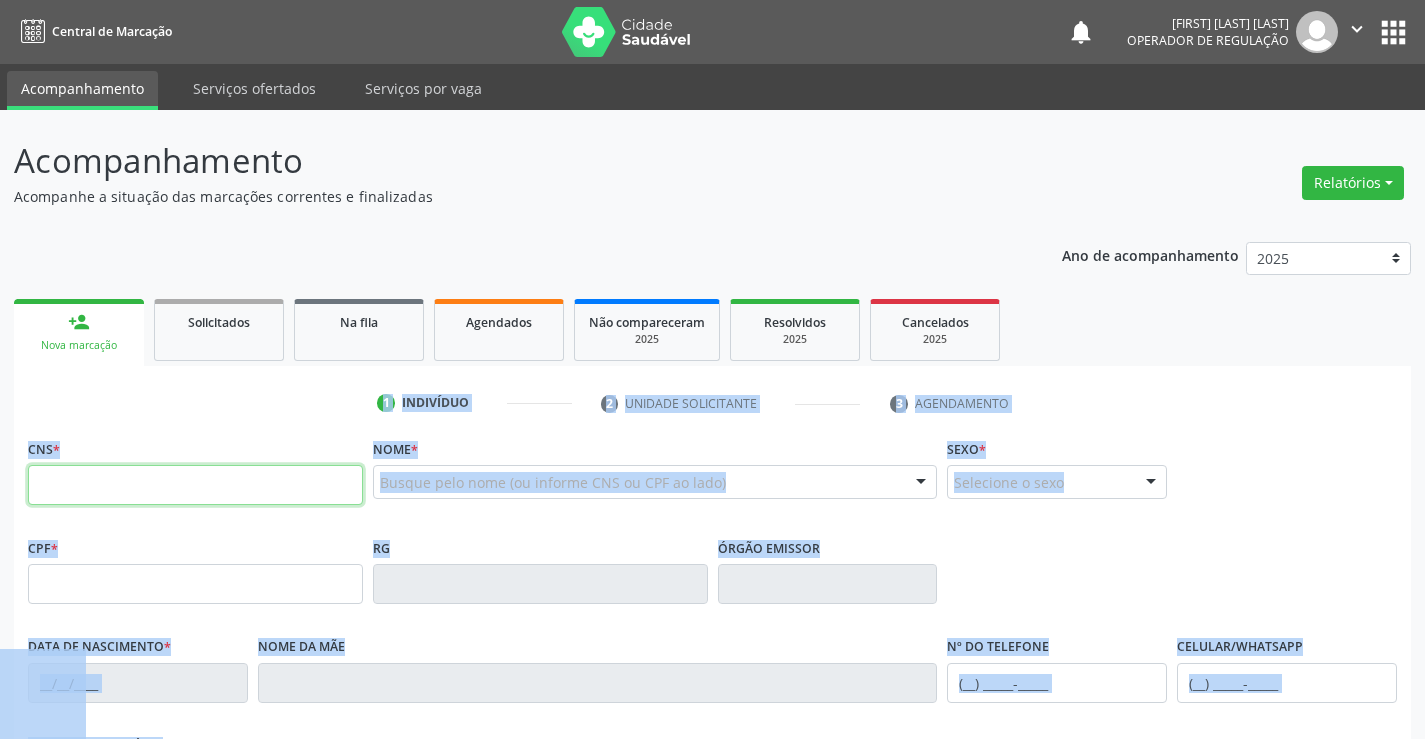 click at bounding box center [195, 485] 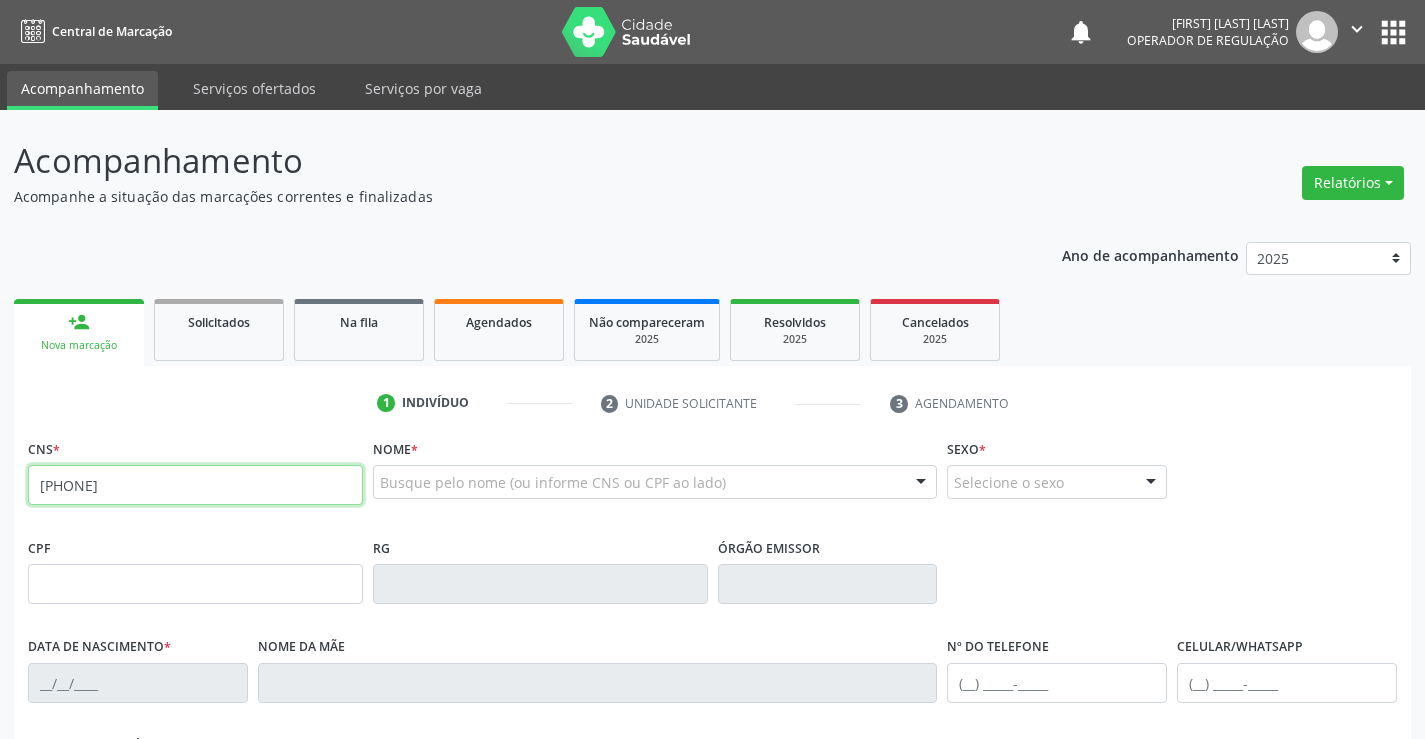 type on "[PHONE]" 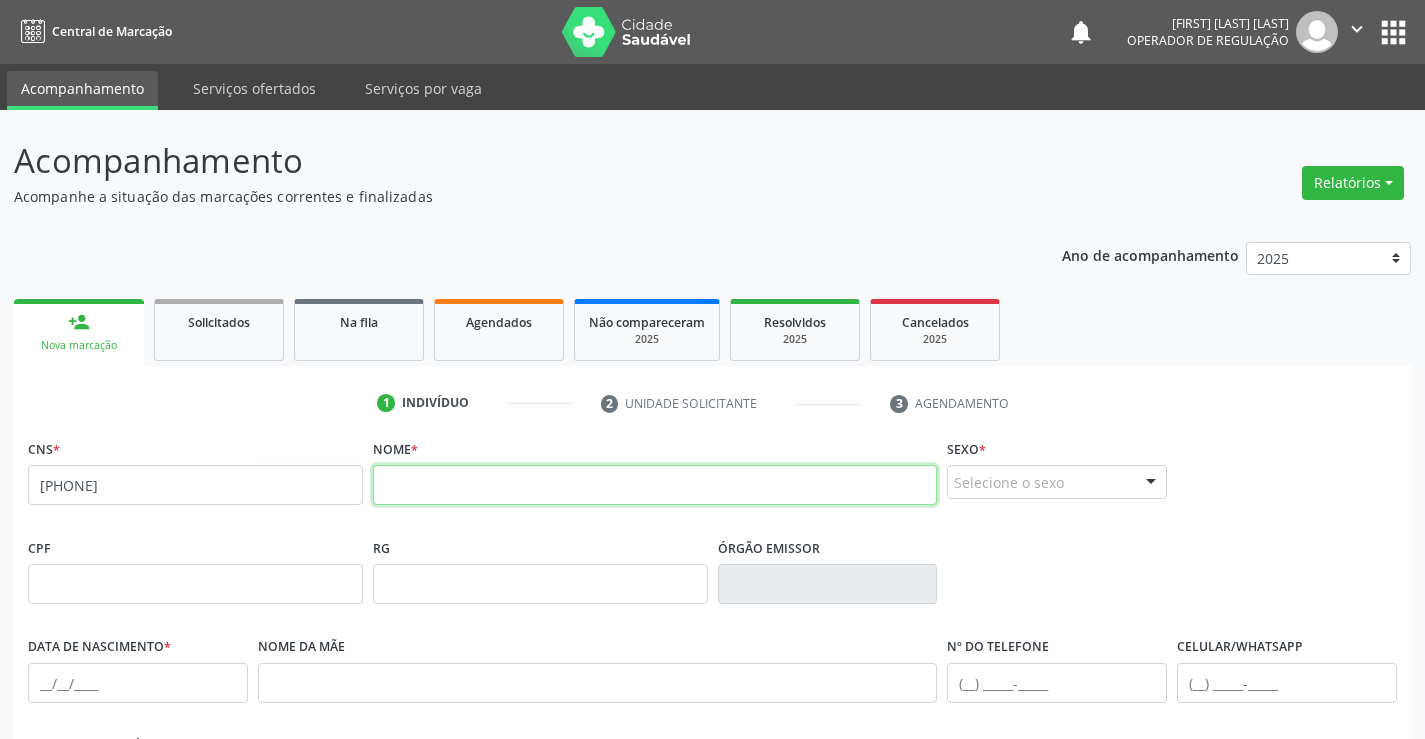 click at bounding box center [655, 485] 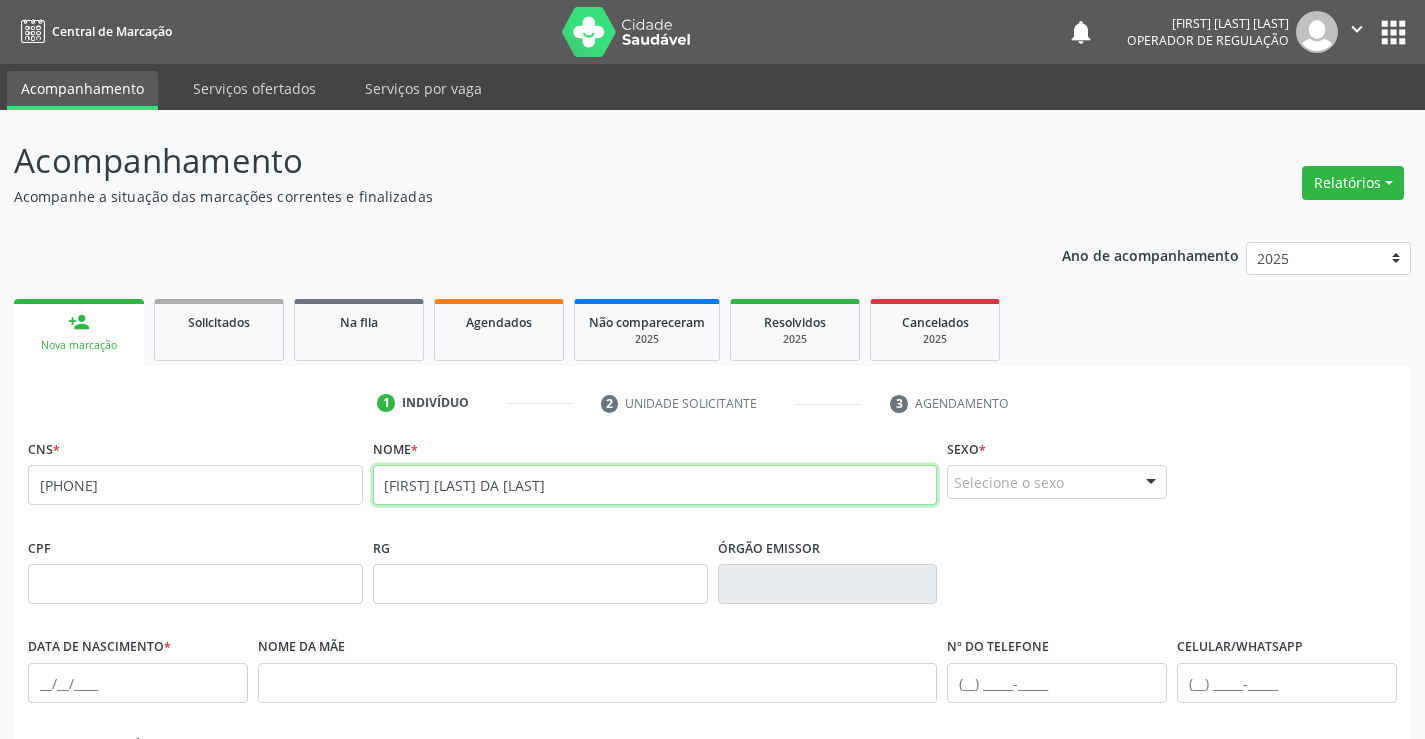 type on "[FIRST] [LAST] DA [LAST]" 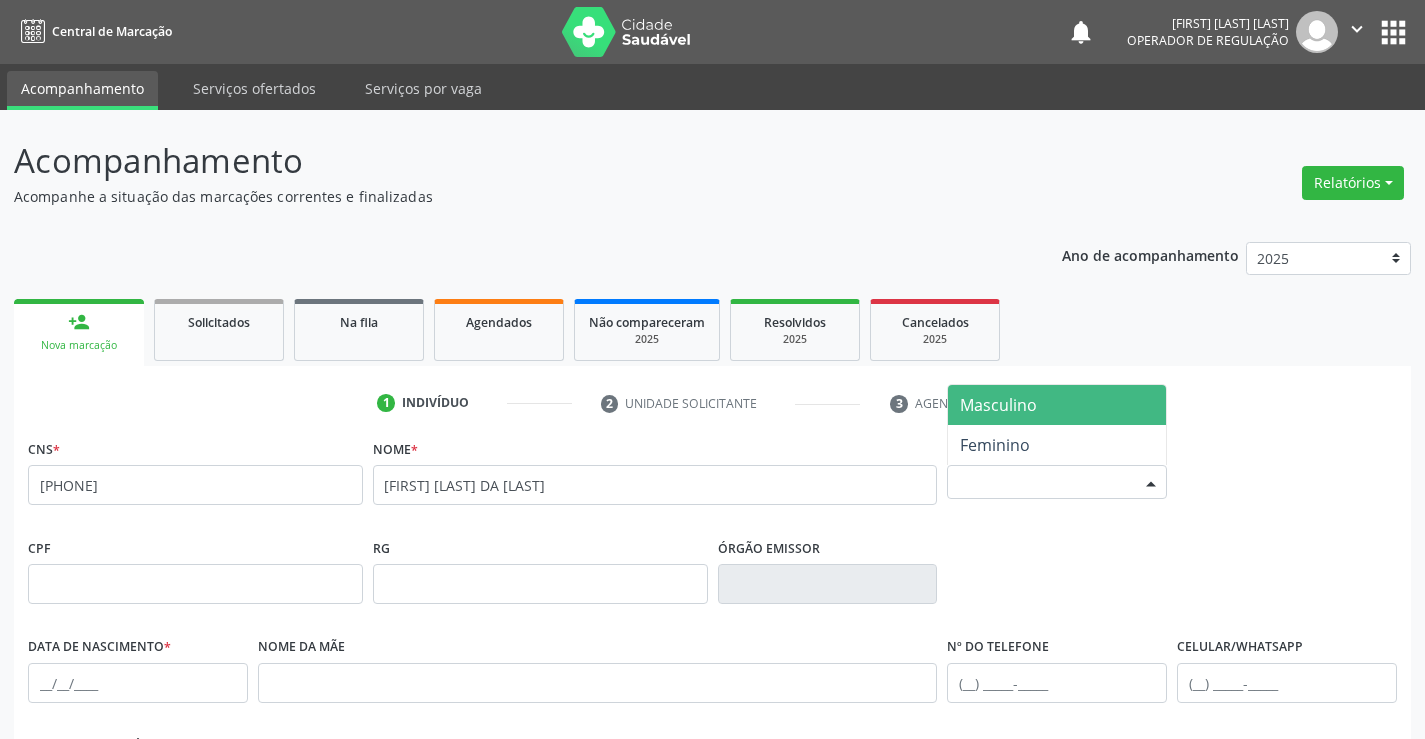 click on "Selecione o sexo" at bounding box center (1057, 482) 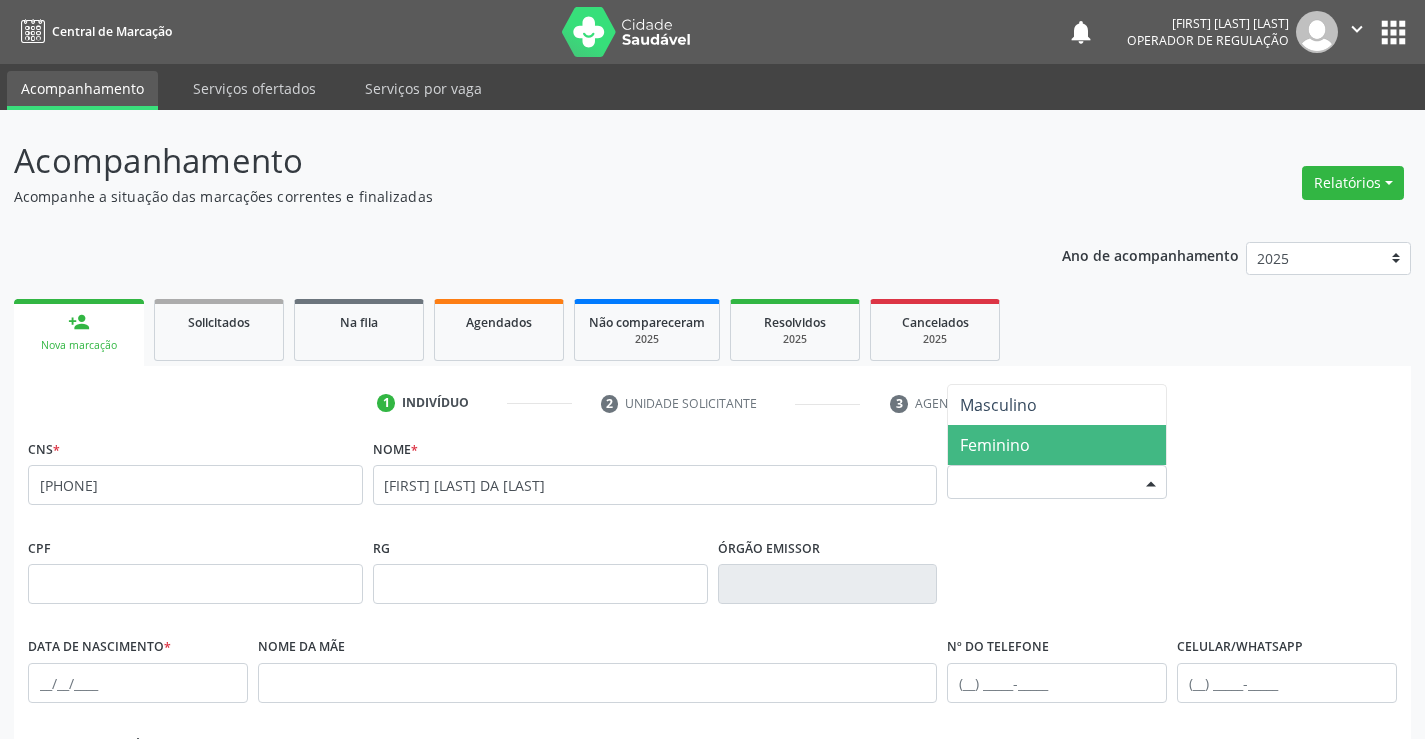 click on "Feminino" at bounding box center (1057, 445) 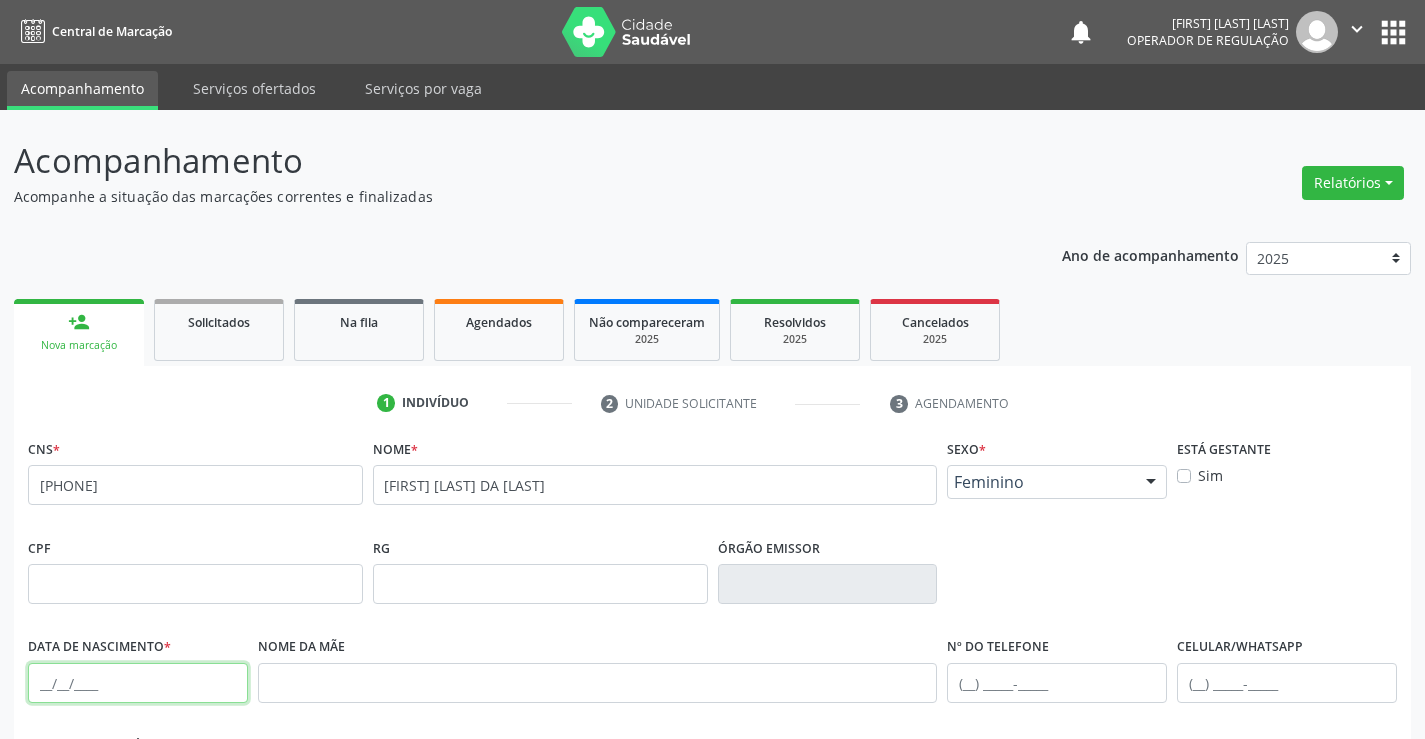 click at bounding box center [138, 683] 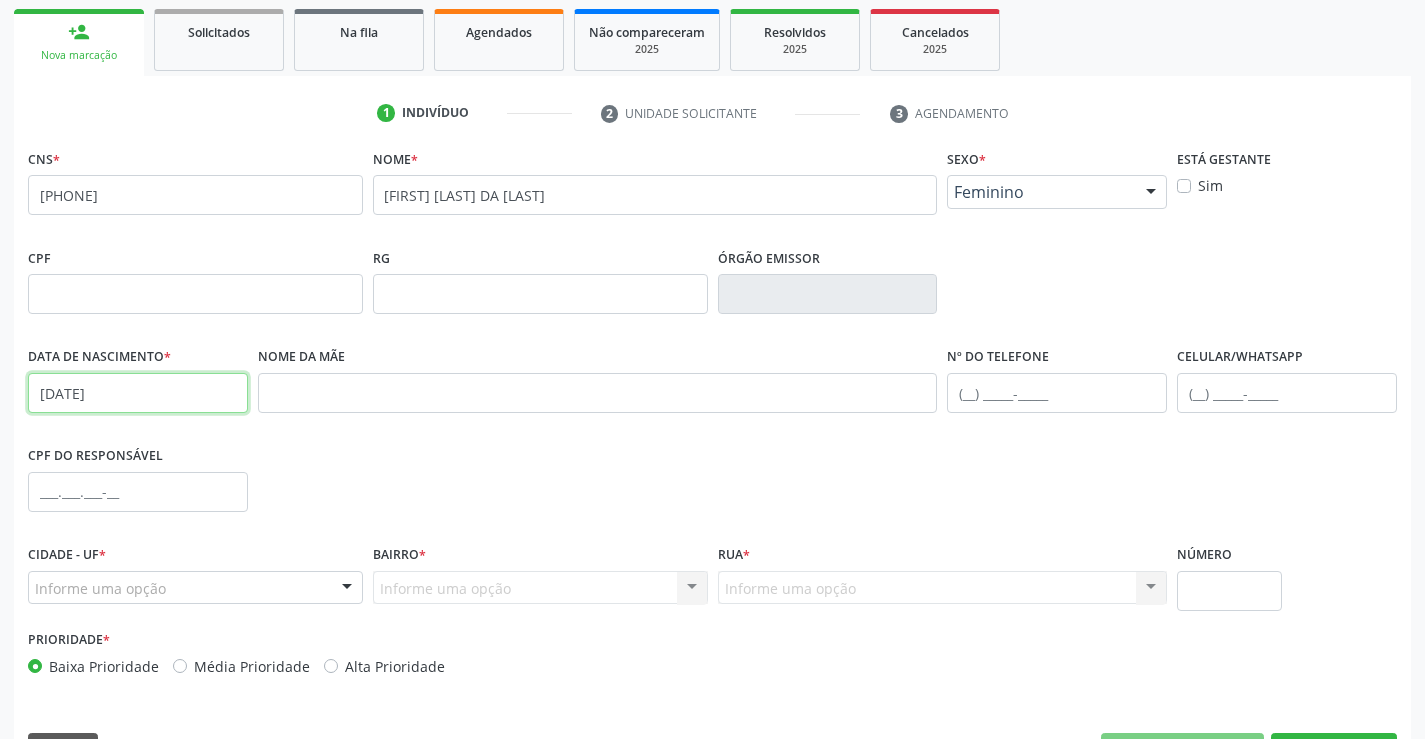 scroll, scrollTop: 300, scrollLeft: 0, axis: vertical 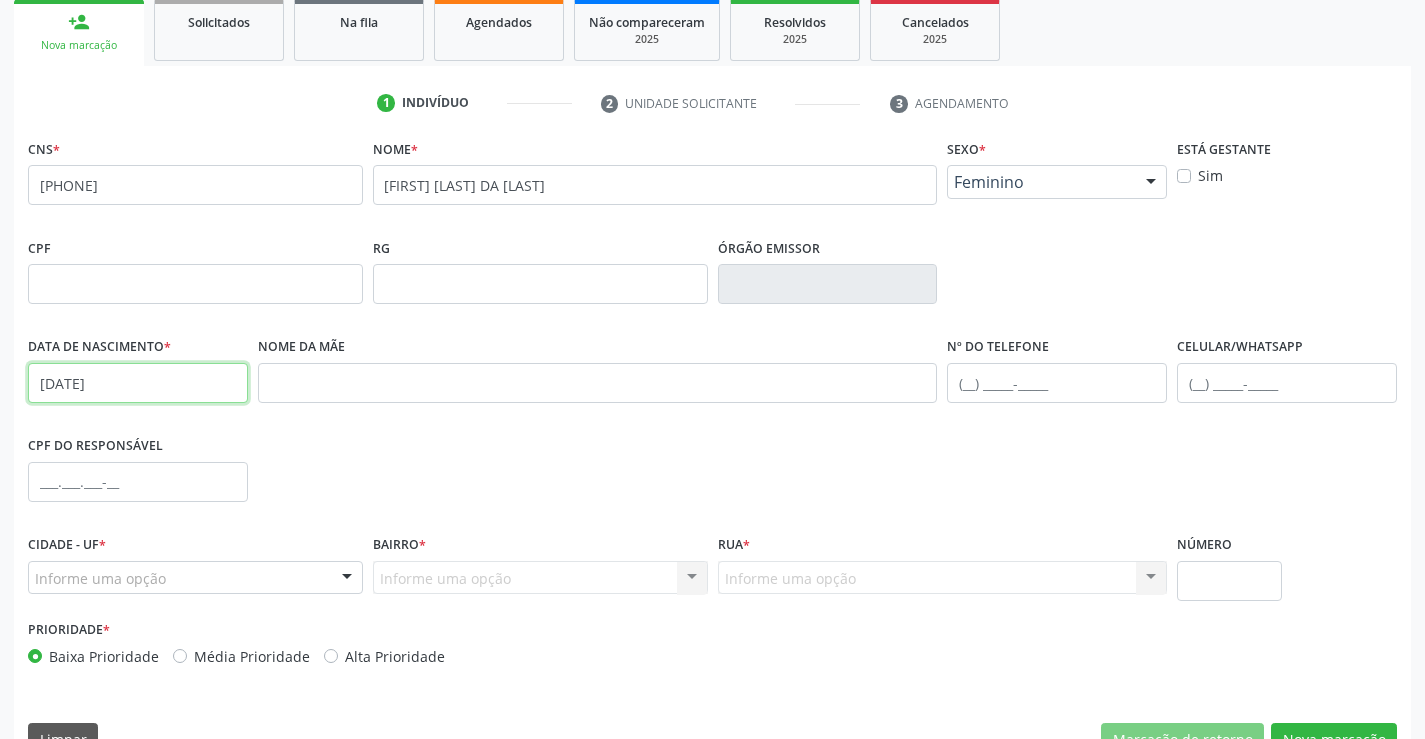 type on "[DATE]" 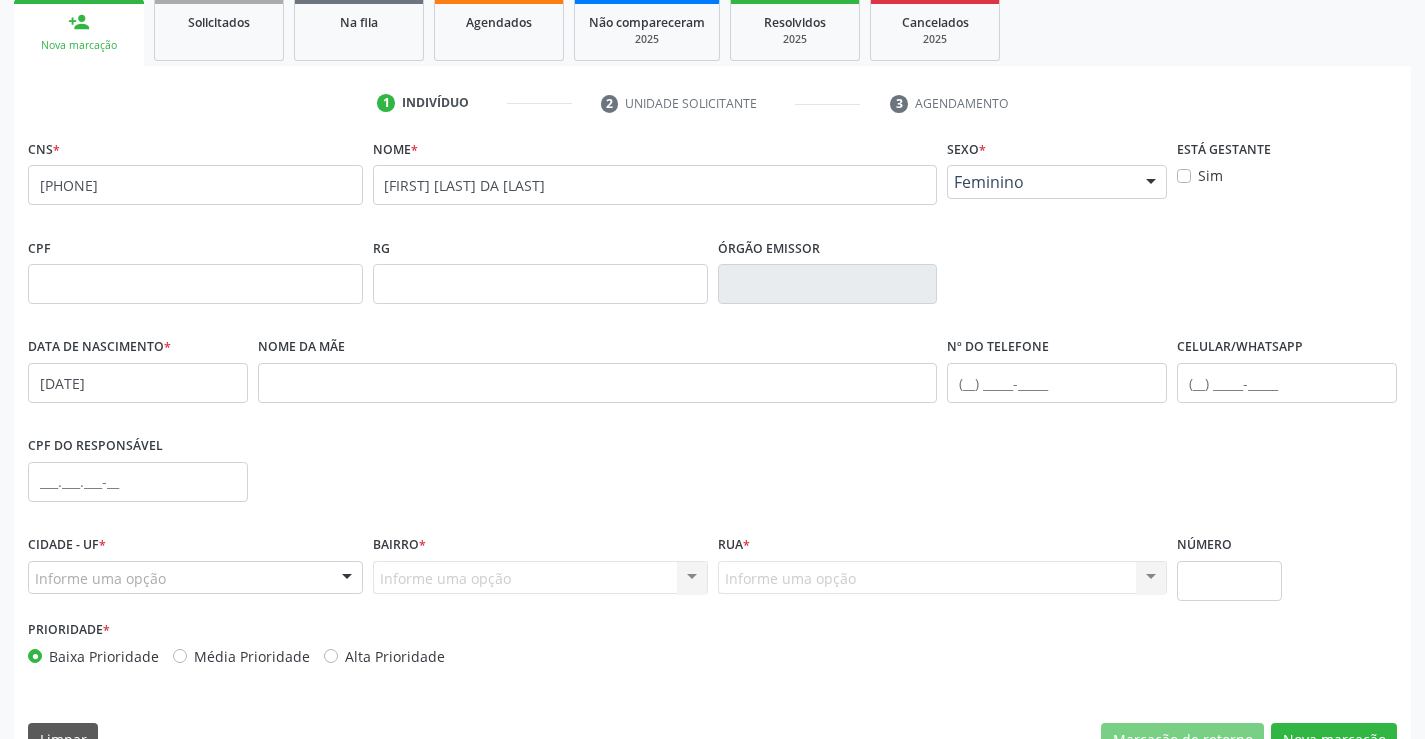 click on "Informe uma opção" at bounding box center (195, 578) 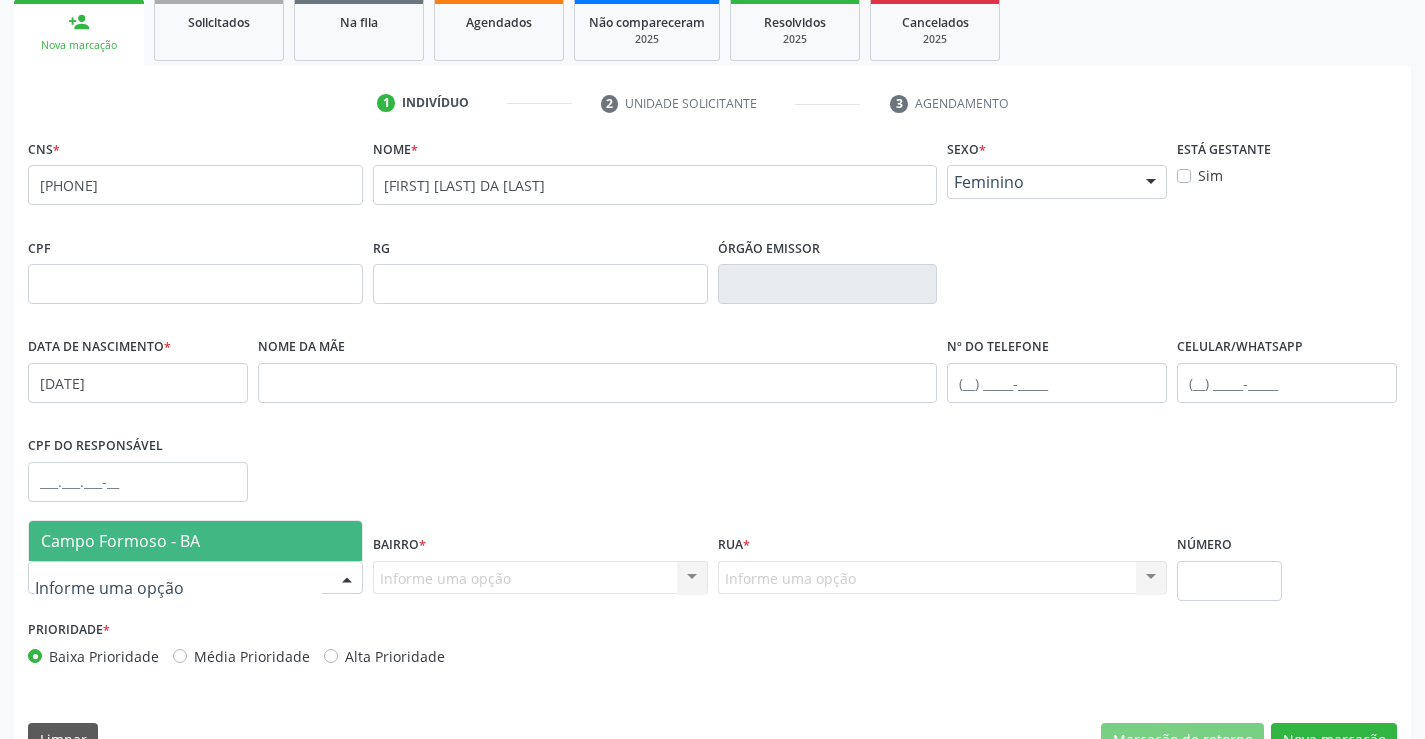 click on "Campo Formoso - BA" at bounding box center [195, 541] 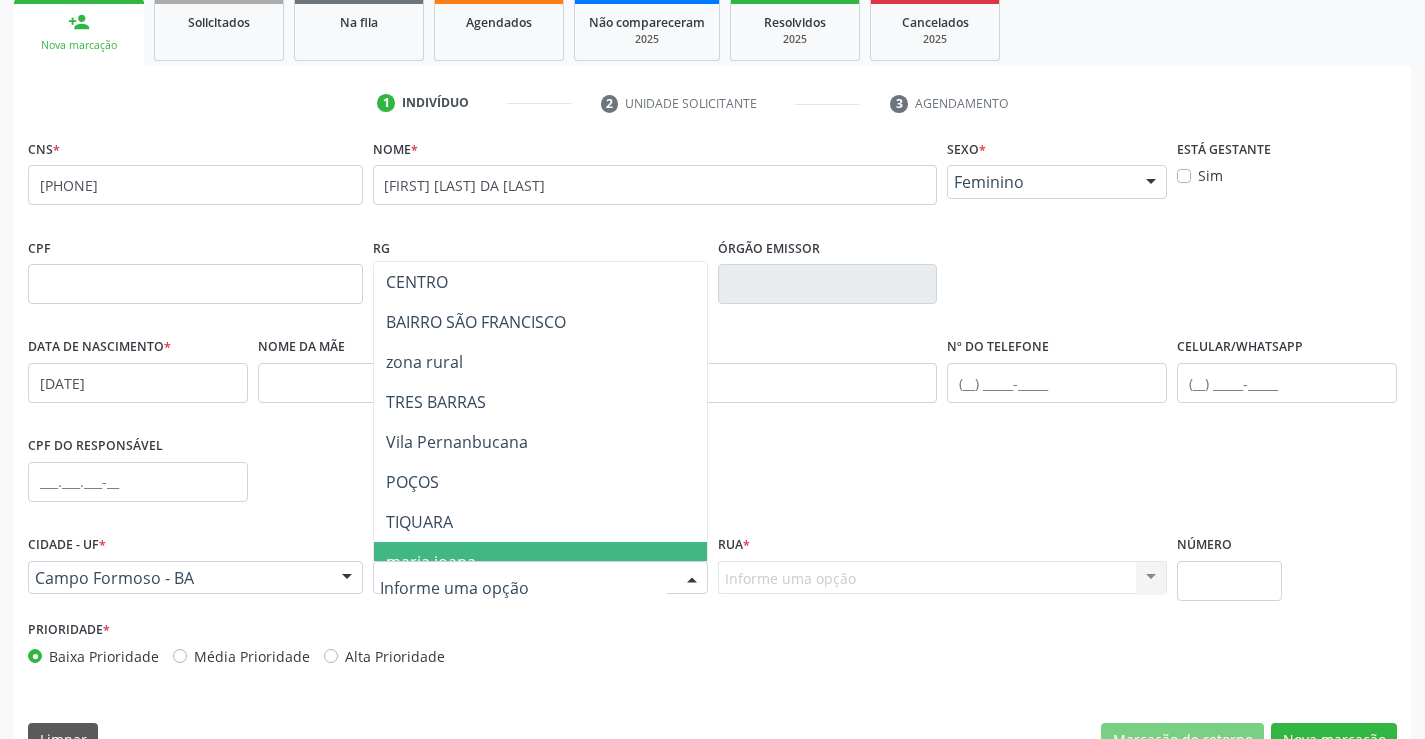 click at bounding box center [523, 588] 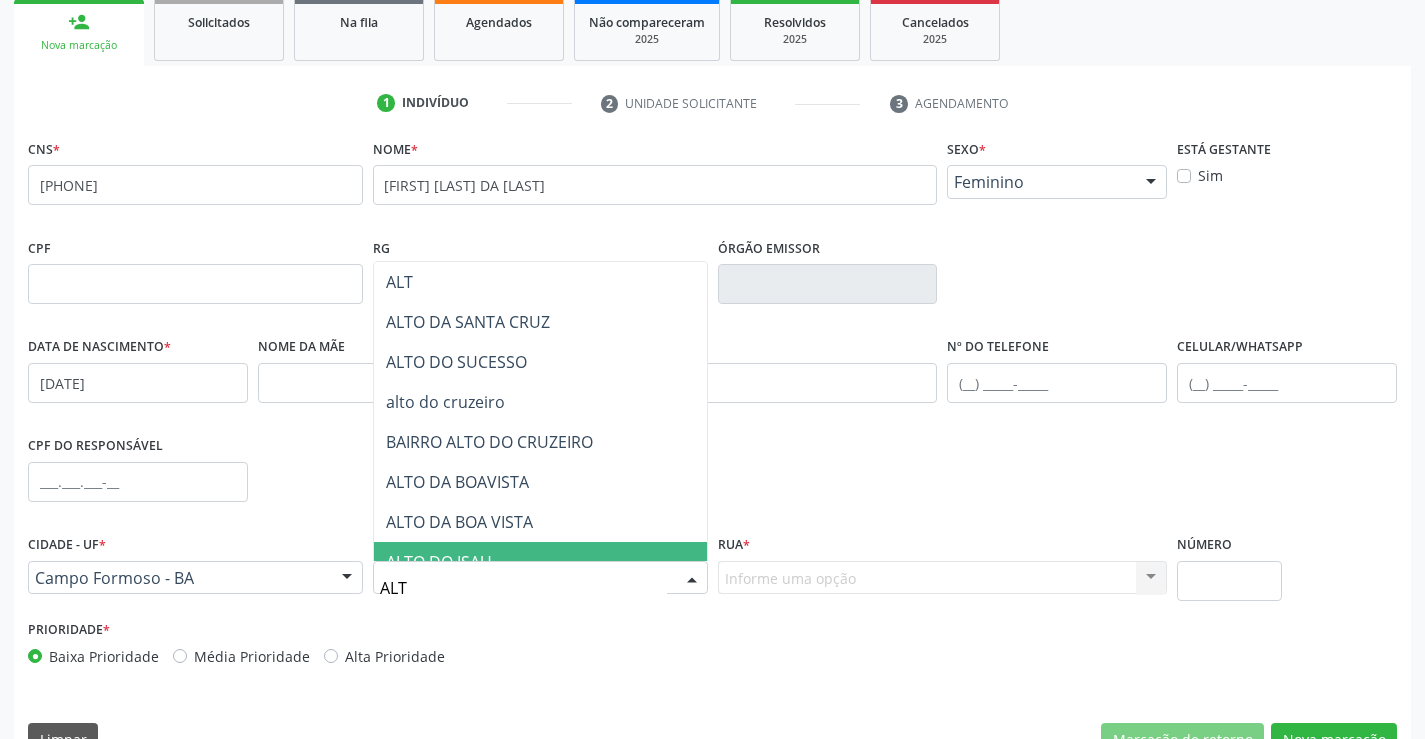 type on "[NAME]" 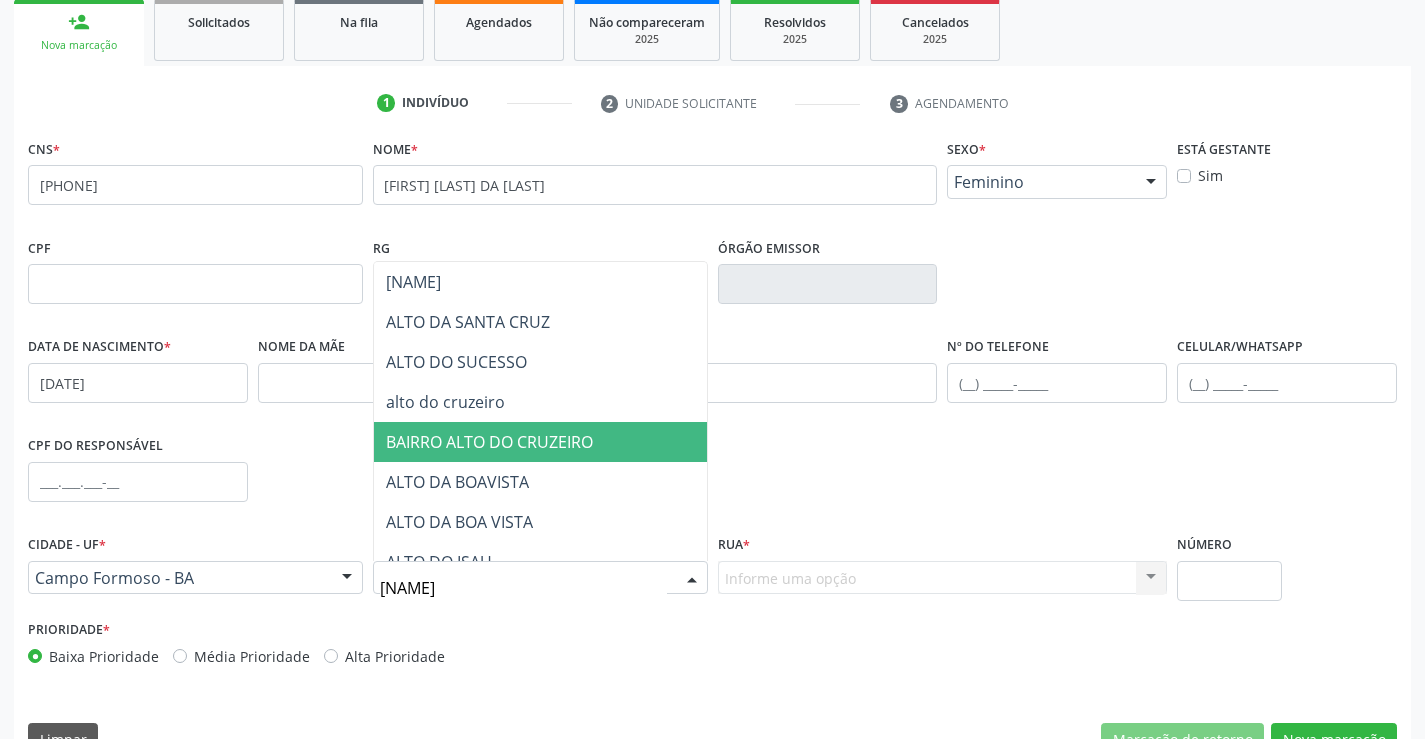 click on "BAIRRO ALTO DO CRUZEIRO" at bounding box center [489, 442] 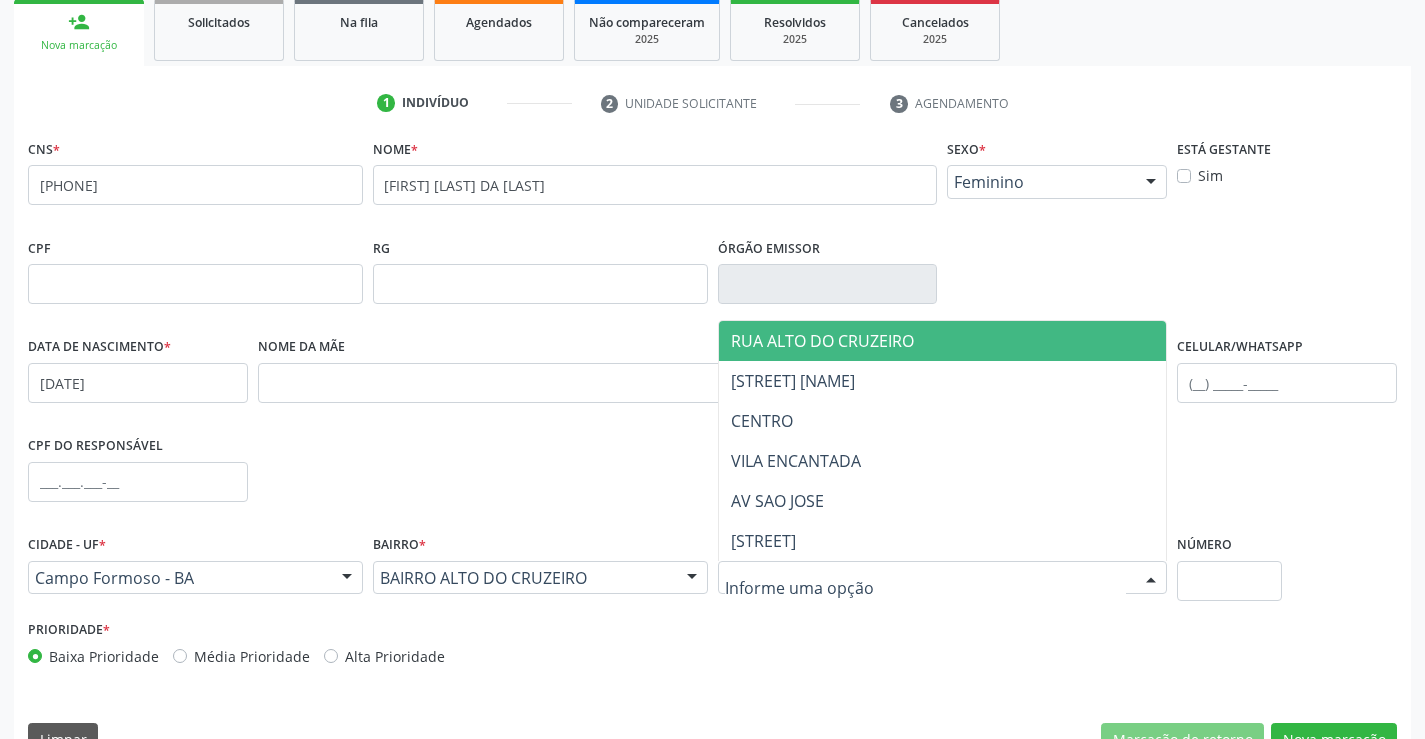 click on "RUA ALTO DO CRUZEIRO" at bounding box center [822, 341] 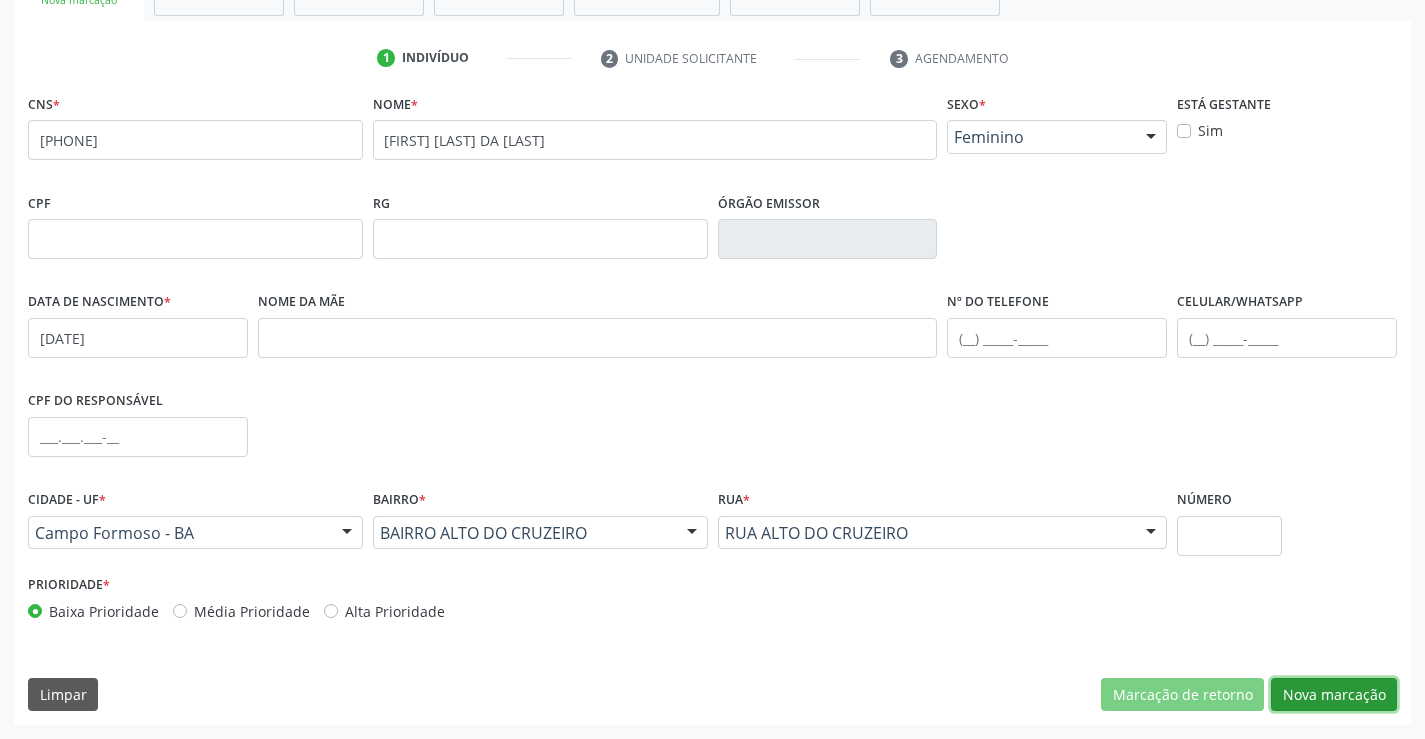 click on "Nova marcação" at bounding box center (1334, 695) 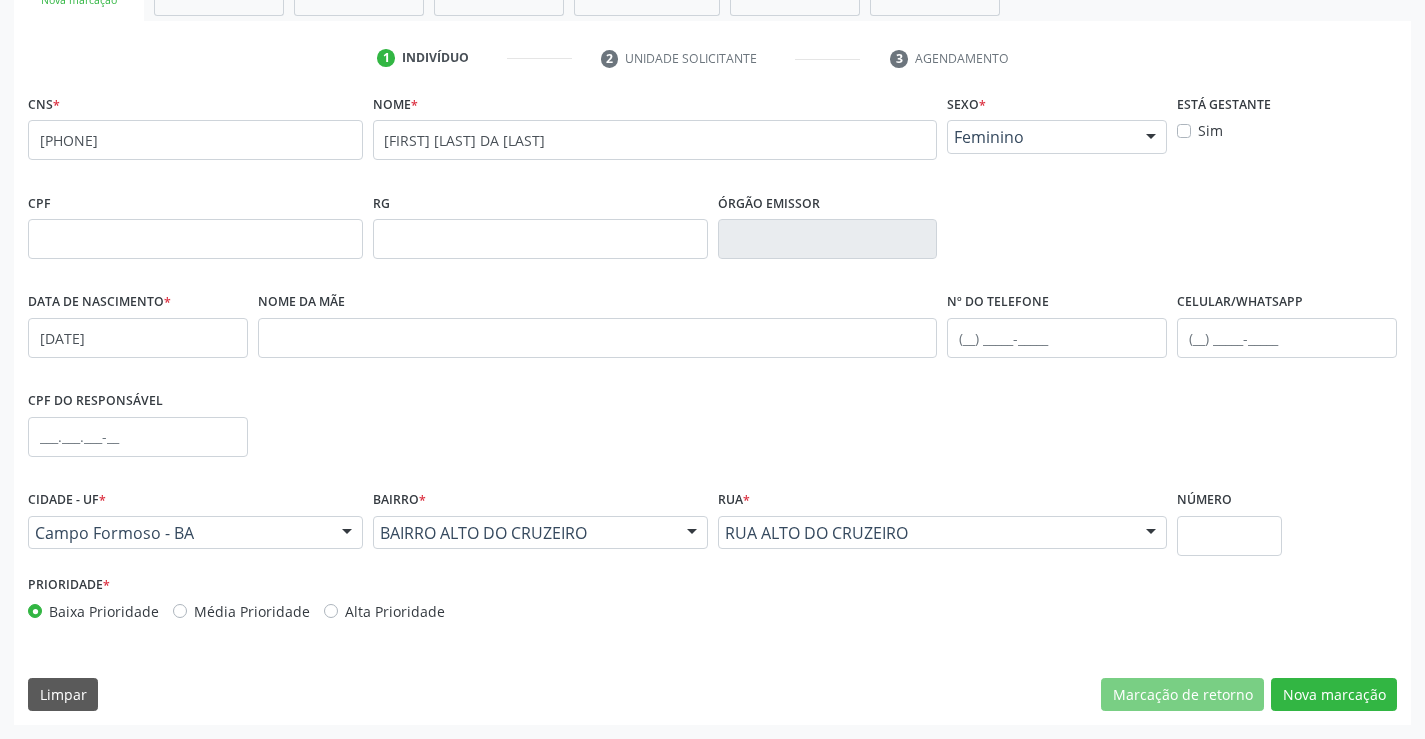scroll, scrollTop: 167, scrollLeft: 0, axis: vertical 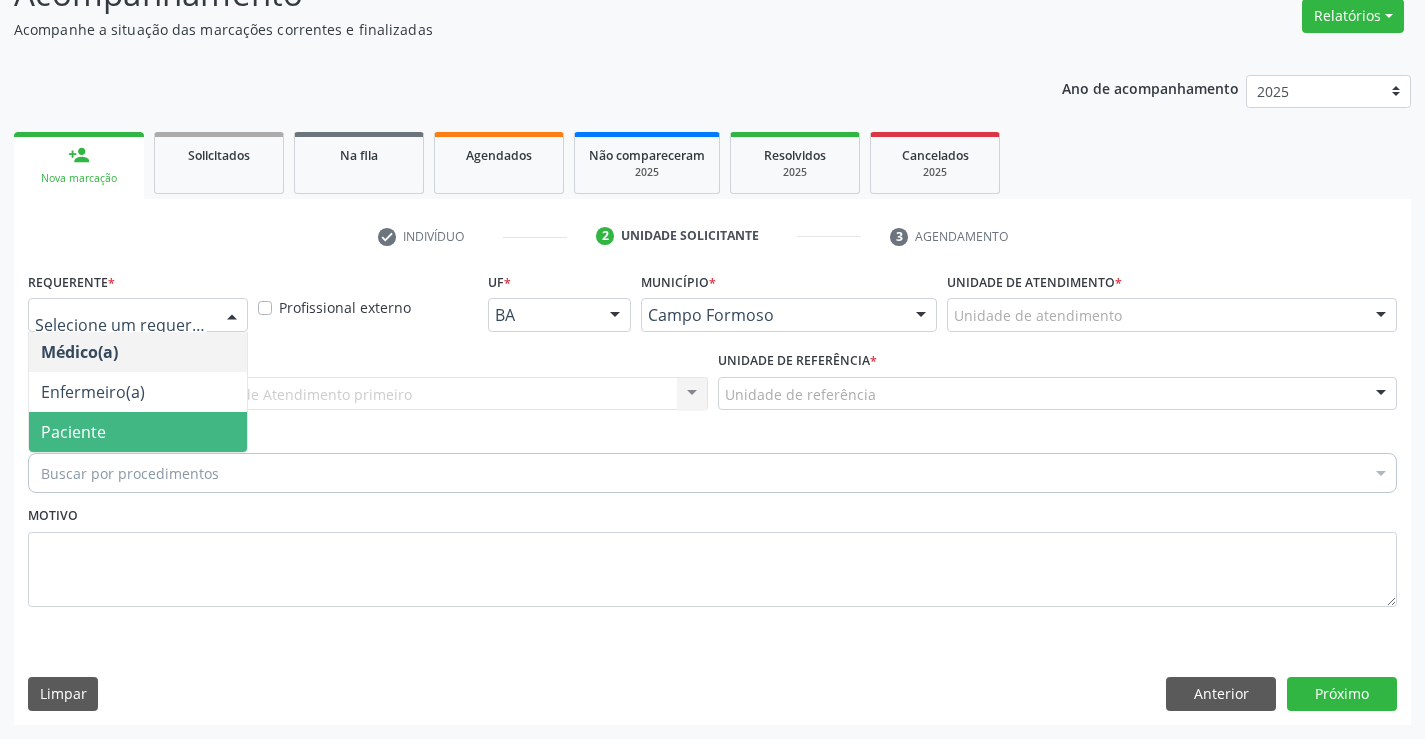 click on "Paciente" at bounding box center [138, 432] 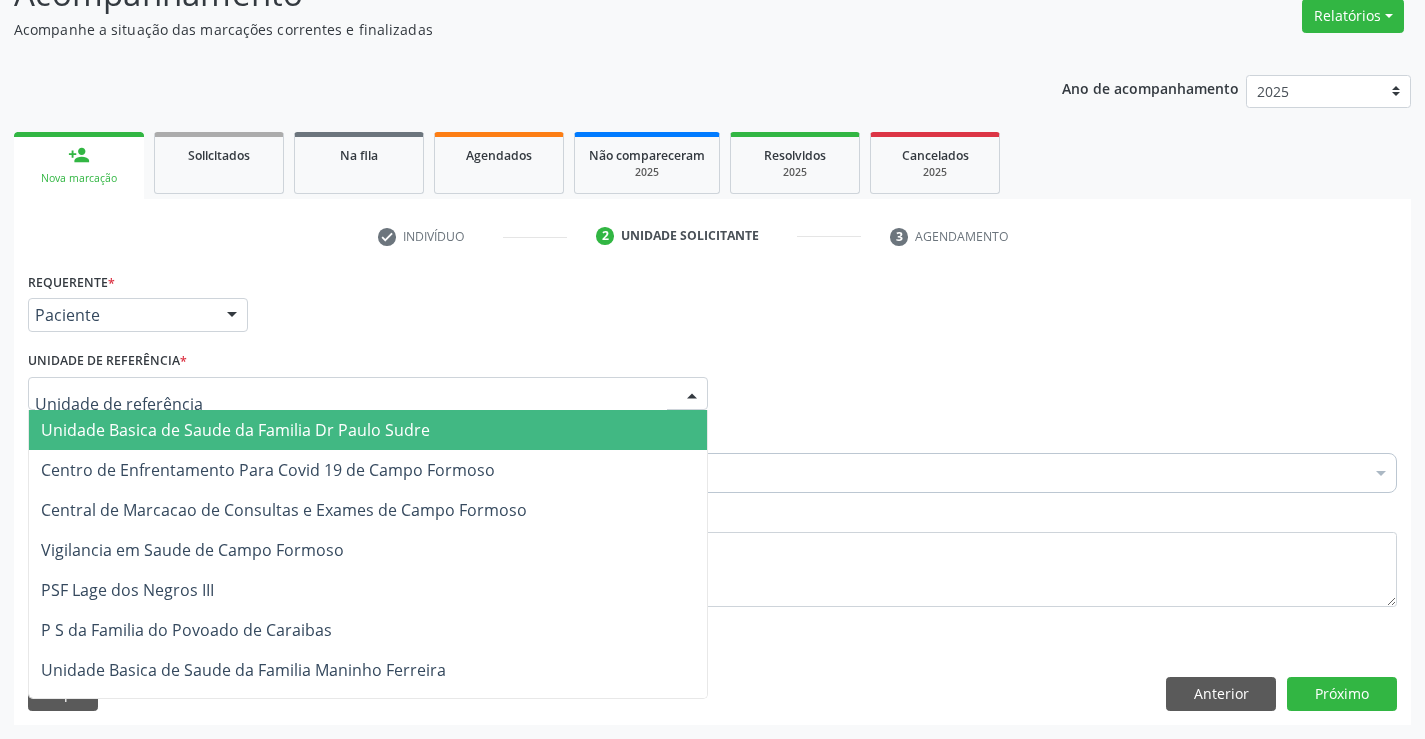 click on "Unidade Basica de Saude da Familia Dr Paulo Sudre" at bounding box center (235, 430) 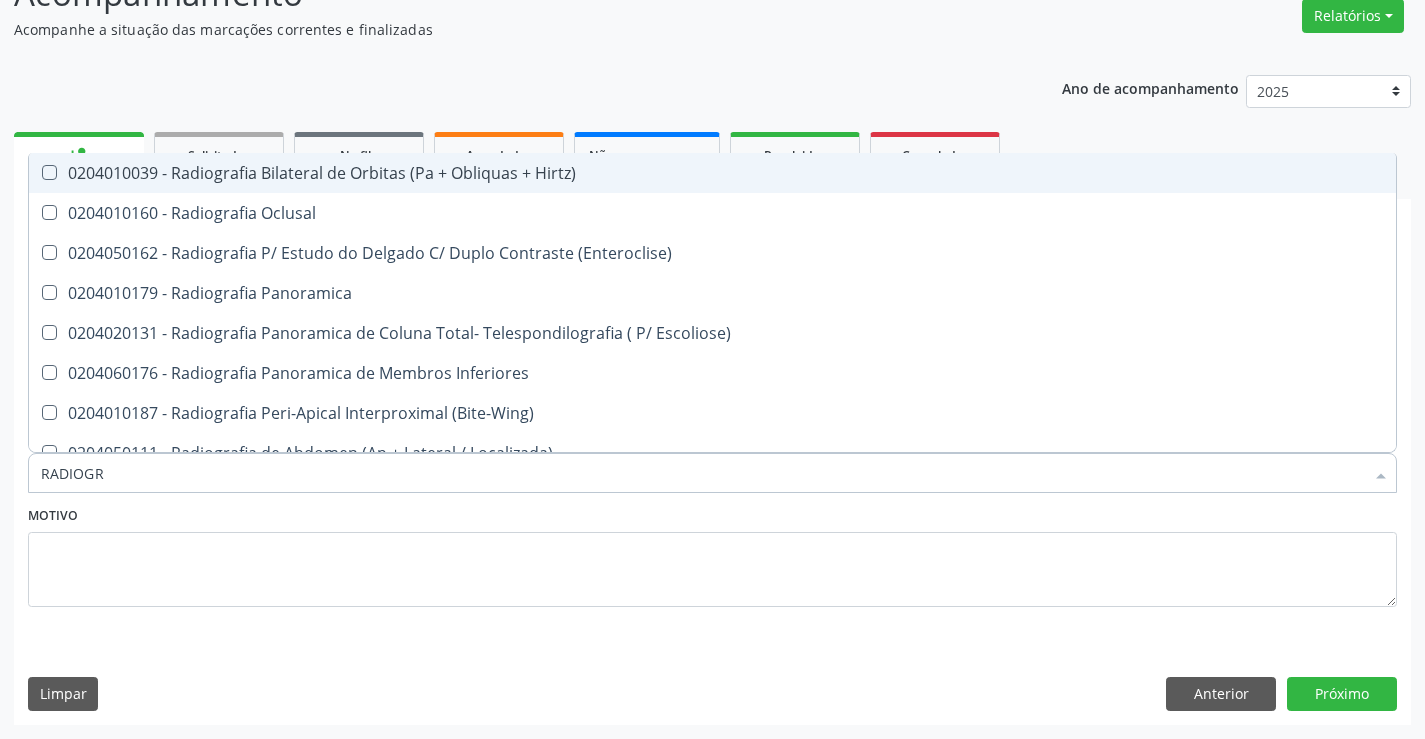 type on "RADIOGRA" 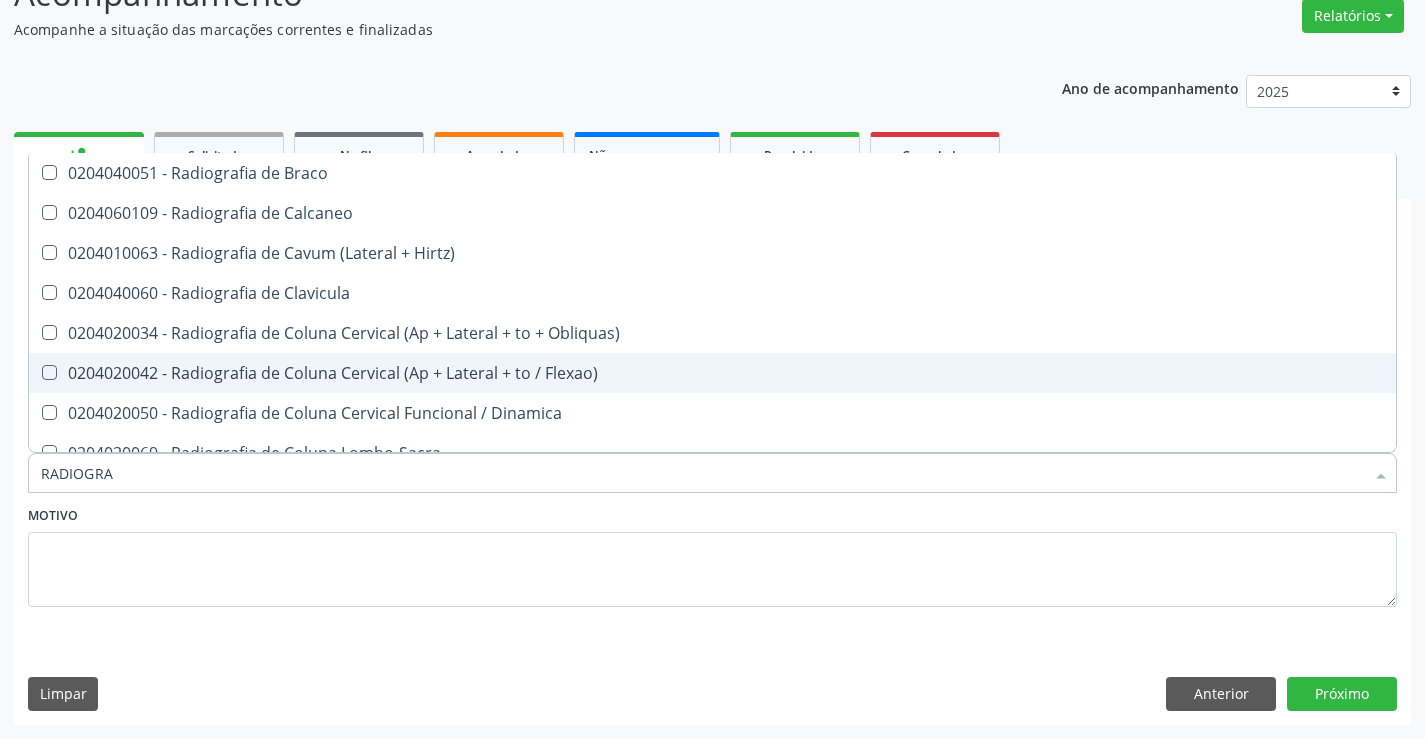 scroll, scrollTop: 900, scrollLeft: 0, axis: vertical 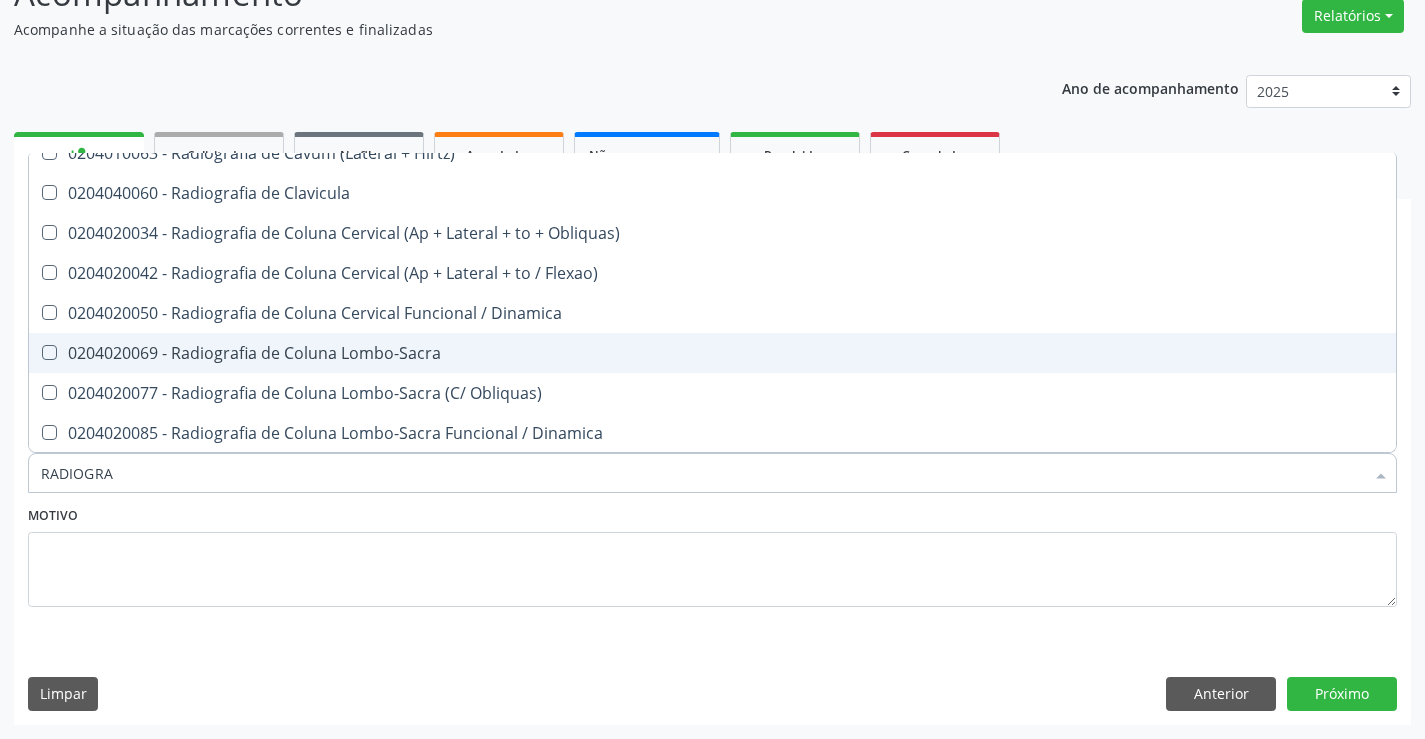 click on "0204020069 - Radiografia de Coluna Lombo-Sacra" at bounding box center [712, 353] 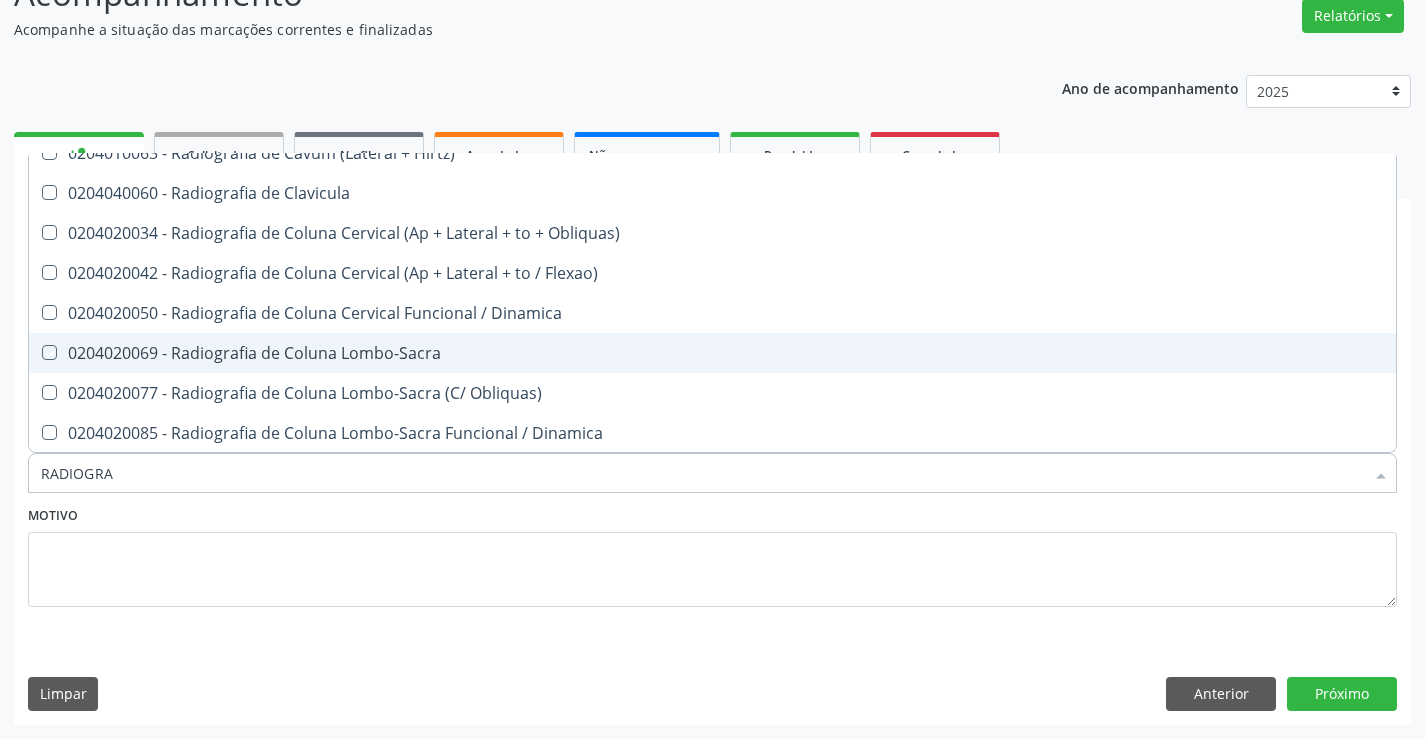 checkbox on "true" 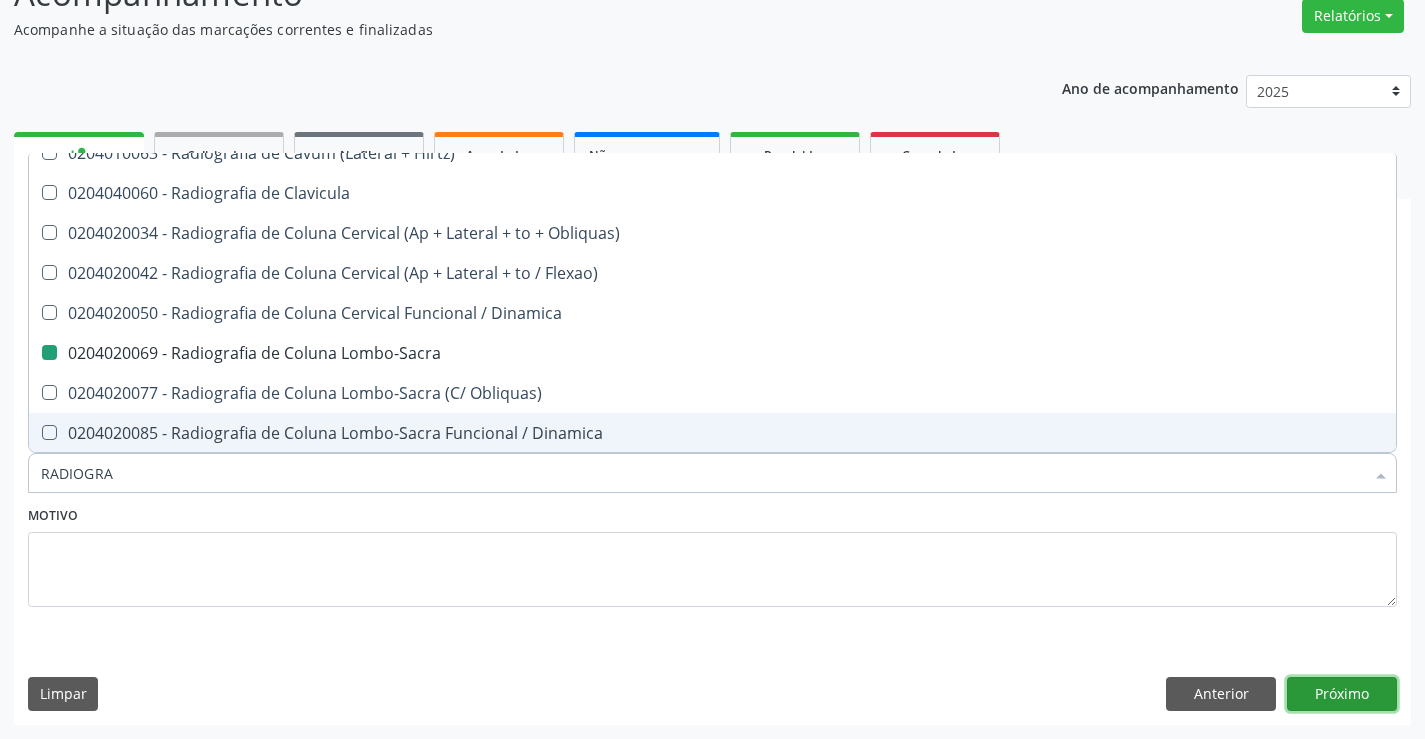 click on "Próximo" at bounding box center (1342, 694) 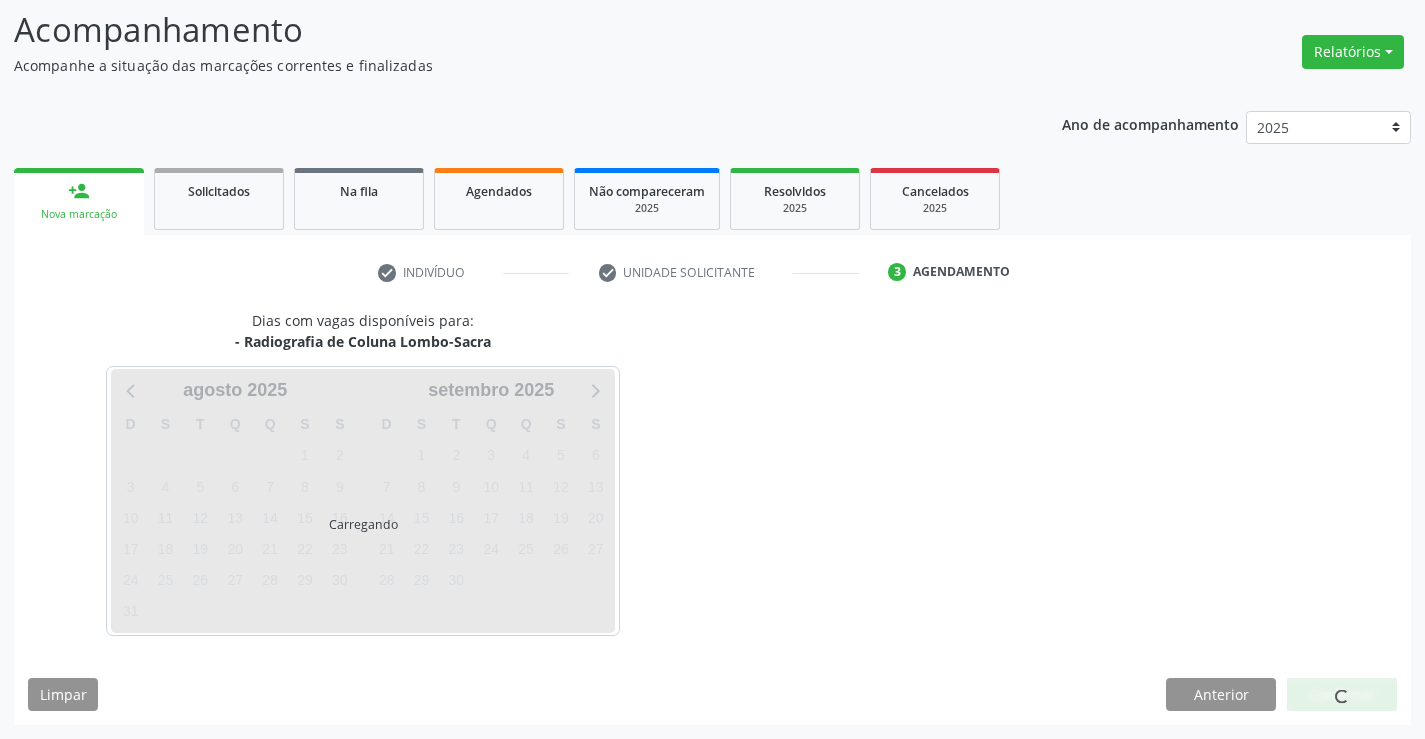 scroll, scrollTop: 131, scrollLeft: 0, axis: vertical 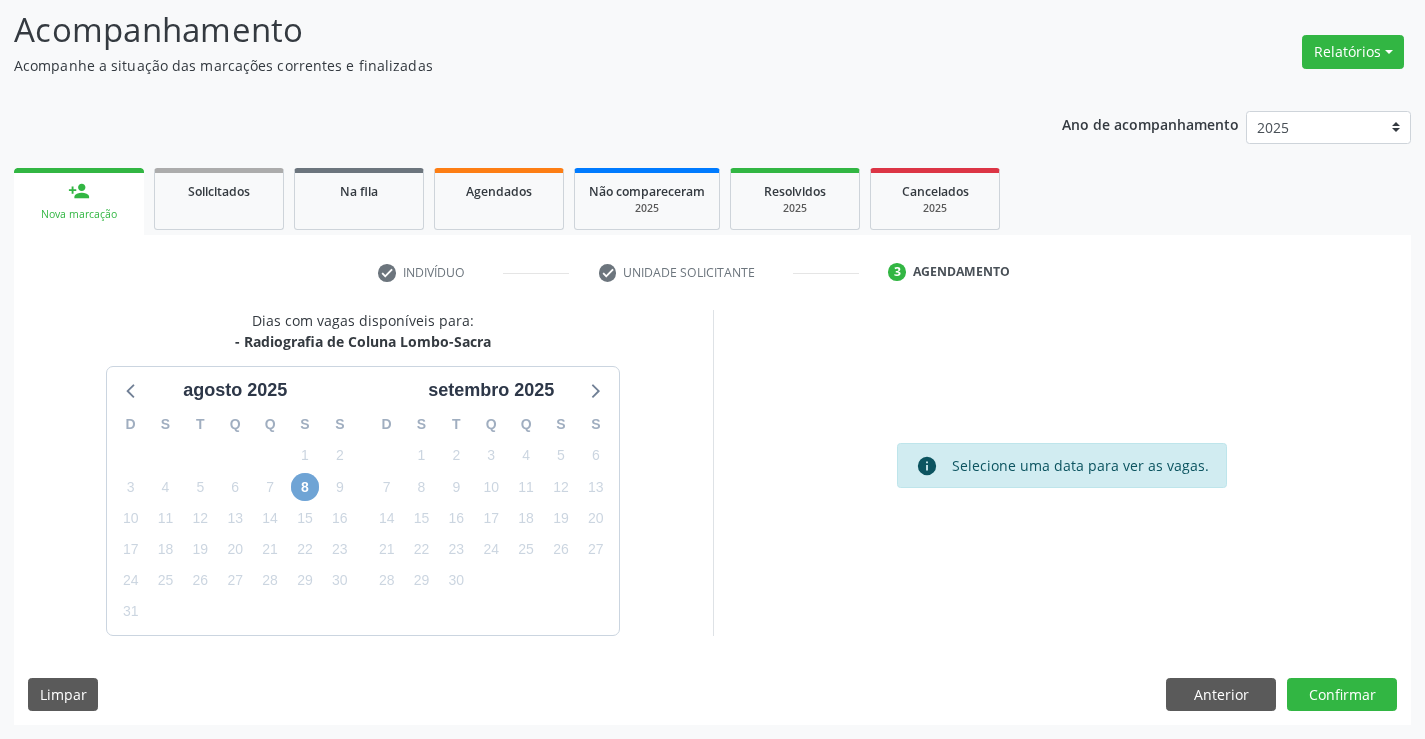 click on "8" at bounding box center [305, 487] 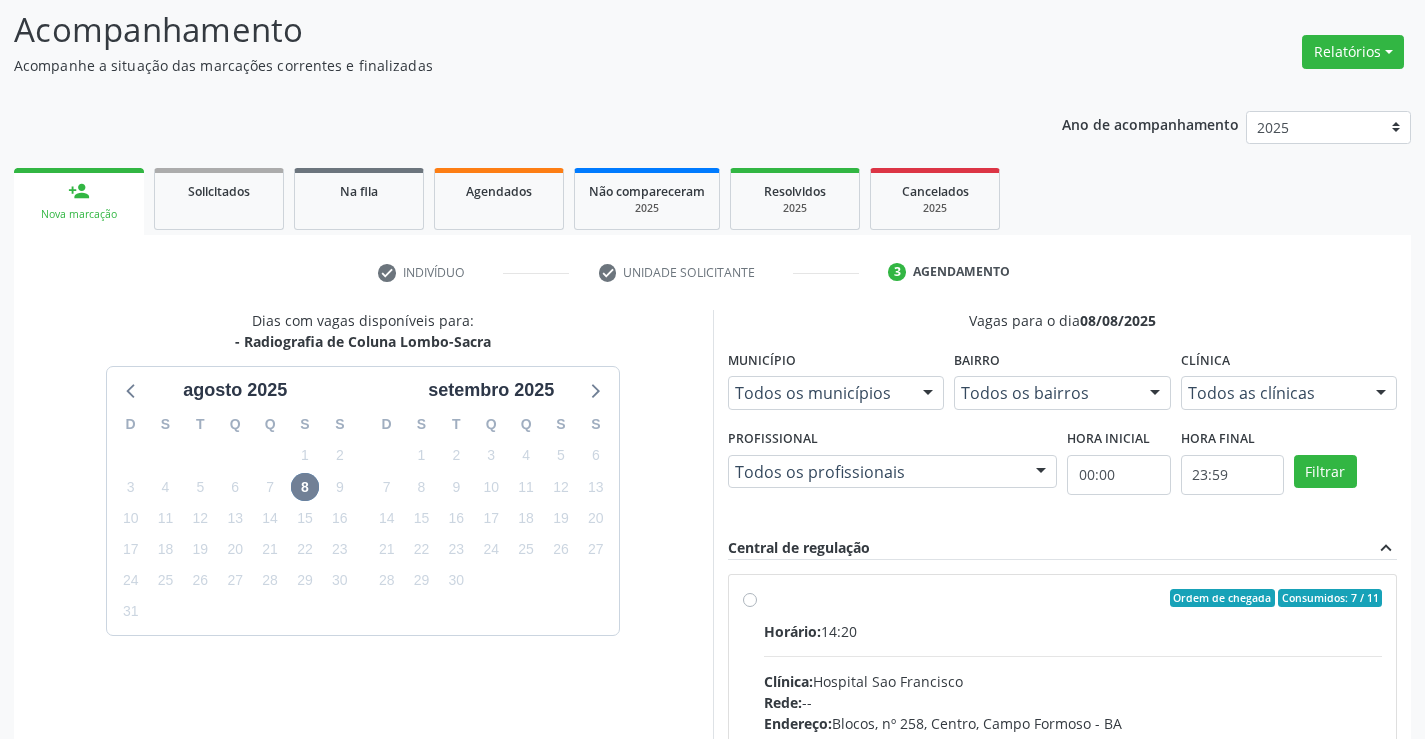 click on "Ordem de chegada
Consumidos: 7 / 11
Horário:   14:20
Clínica:  [HOSPITAL_NAME]
Rede:
--
Endereço:   [STREET], nº 258, Centro, [CITY] - [STATE]
Telefone:   [PHONE]
Profissional:
[FIRST] [LAST] [LAST]
Informações adicionais sobre o atendimento
Idade de atendimento:
de 0 a 120 anos
Gênero(s) atendido(s):
Masculino e Feminino
Informações adicionais:
--" at bounding box center [1073, 742] 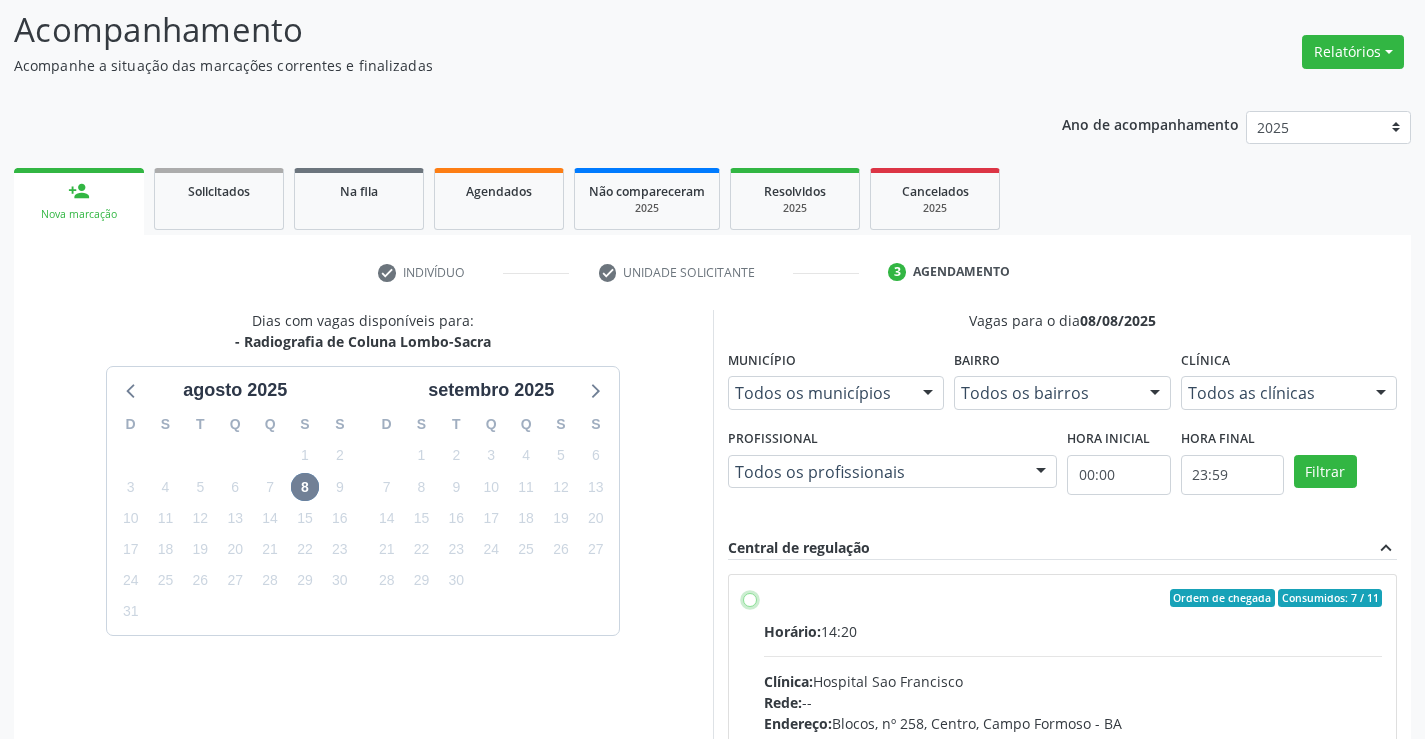click on "Ordem de chegada
Consumidos: 7 / 11
Horário:   14:20
Clínica:  [HOSPITAL_NAME]
Rede:
--
Endereço:   [STREET], nº 258, Centro, [CITY] - [STATE]
Telefone:   [PHONE]
Profissional:
[FIRST] [LAST] [LAST]
Informações adicionais sobre o atendimento
Idade de atendimento:
de 0 a 120 anos
Gênero(s) atendido(s):
Masculino e Feminino
Informações adicionais:
--" at bounding box center (750, 598) 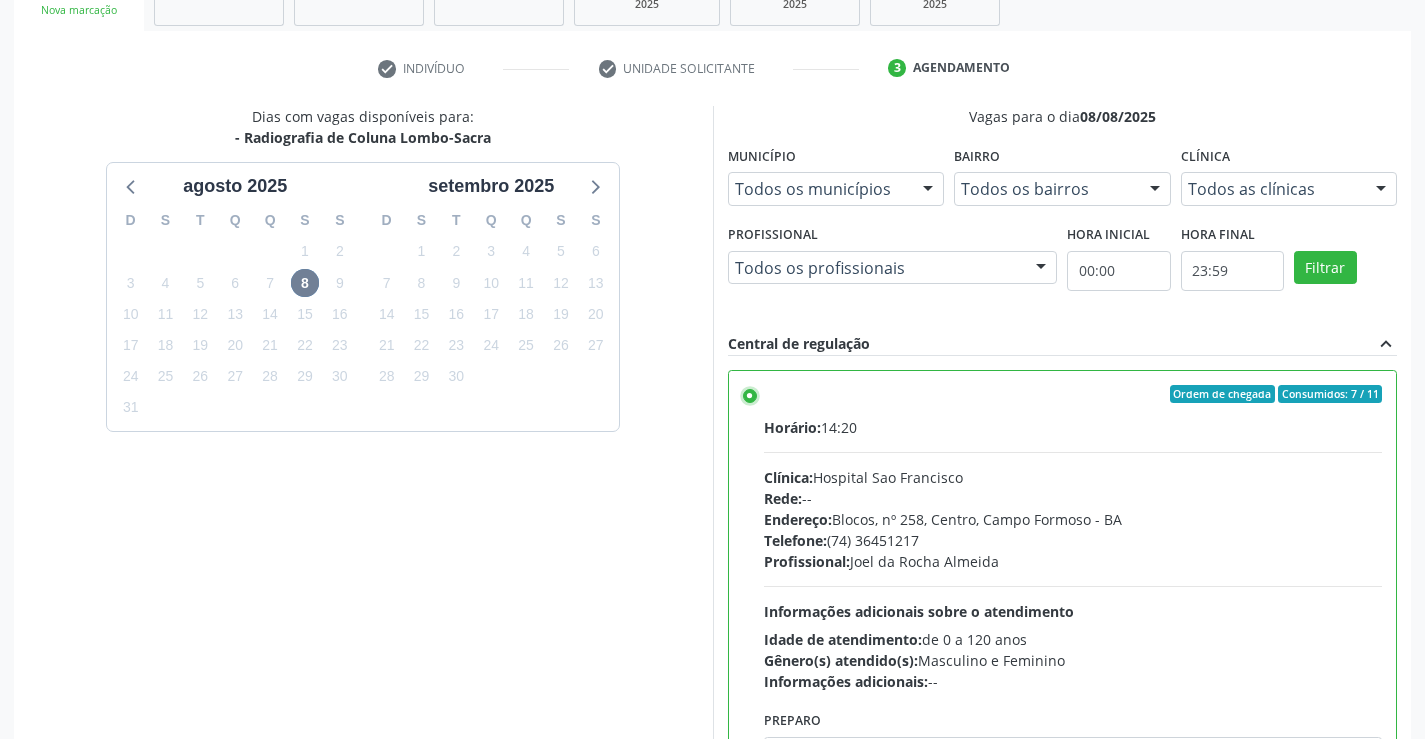 scroll, scrollTop: 456, scrollLeft: 0, axis: vertical 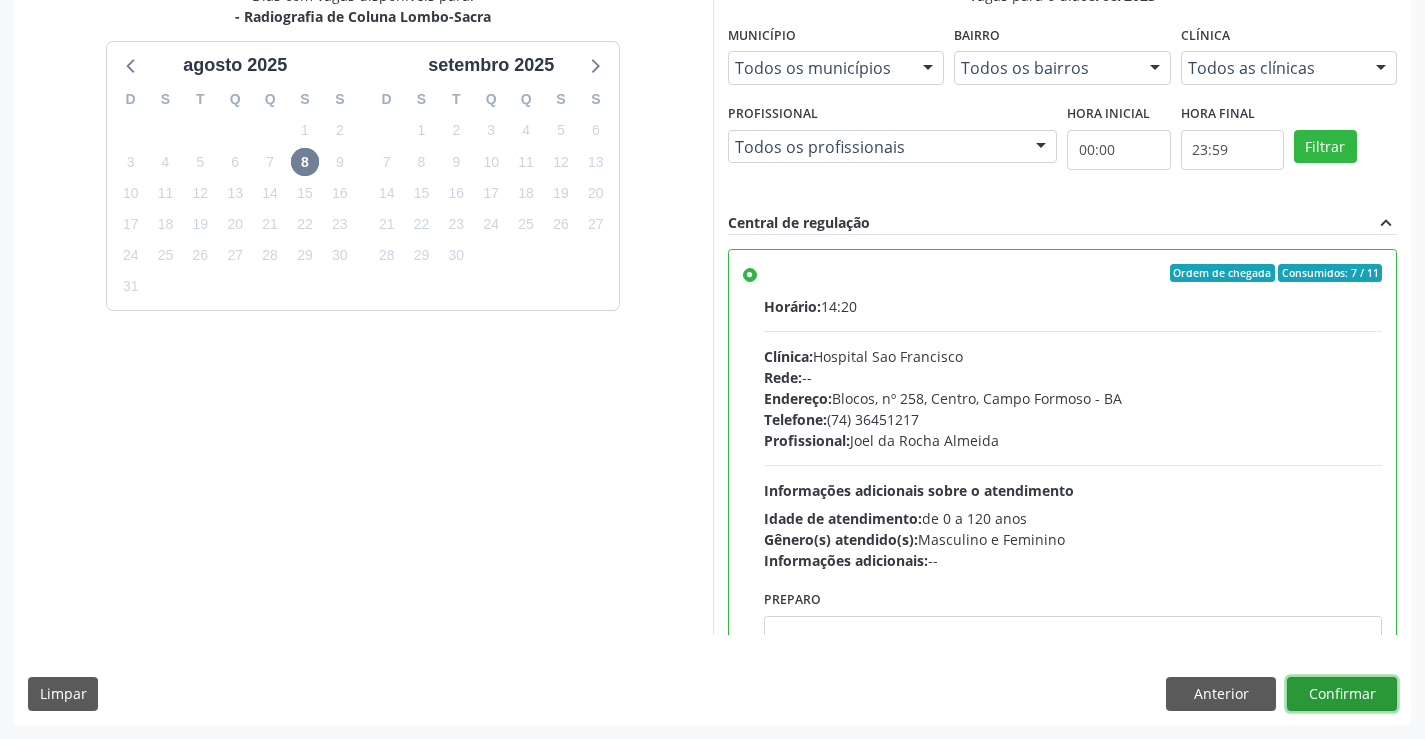 click on "Confirmar" at bounding box center [1342, 694] 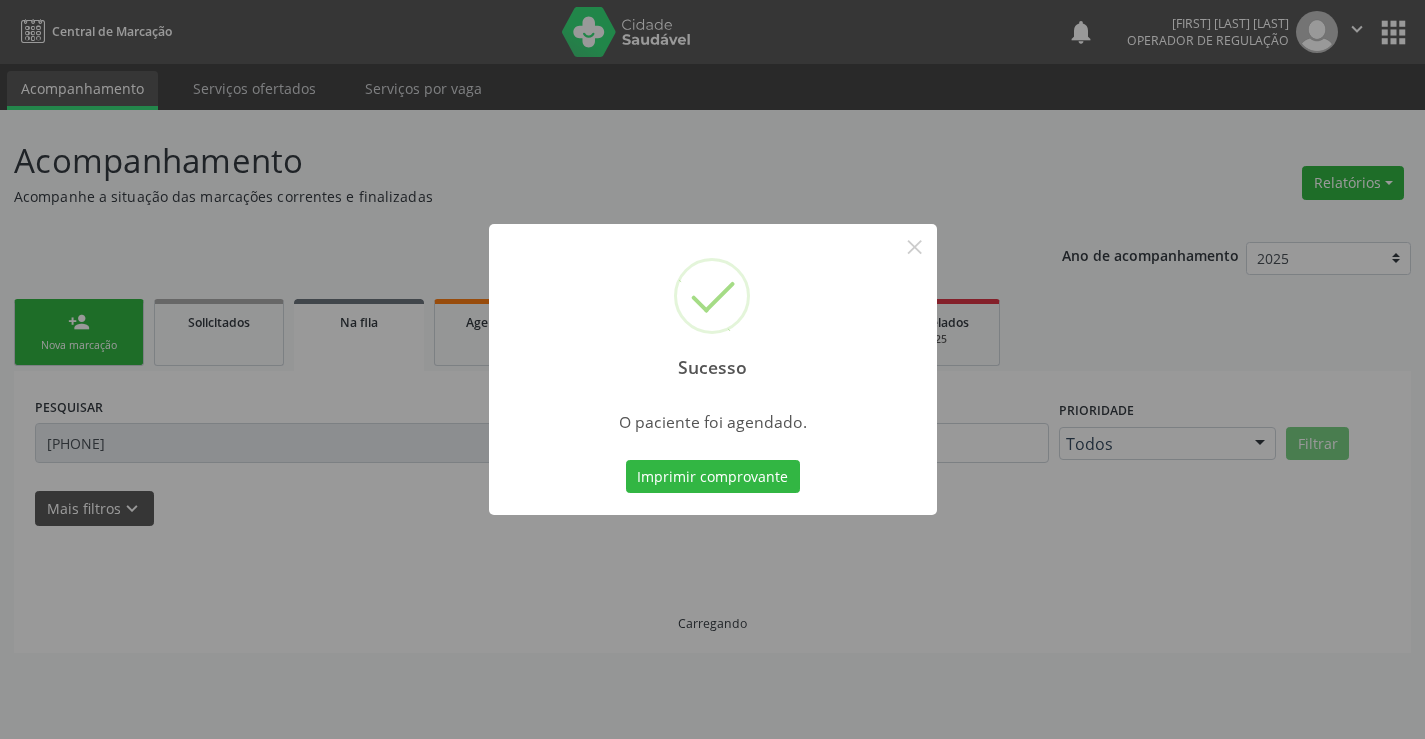 scroll, scrollTop: 0, scrollLeft: 0, axis: both 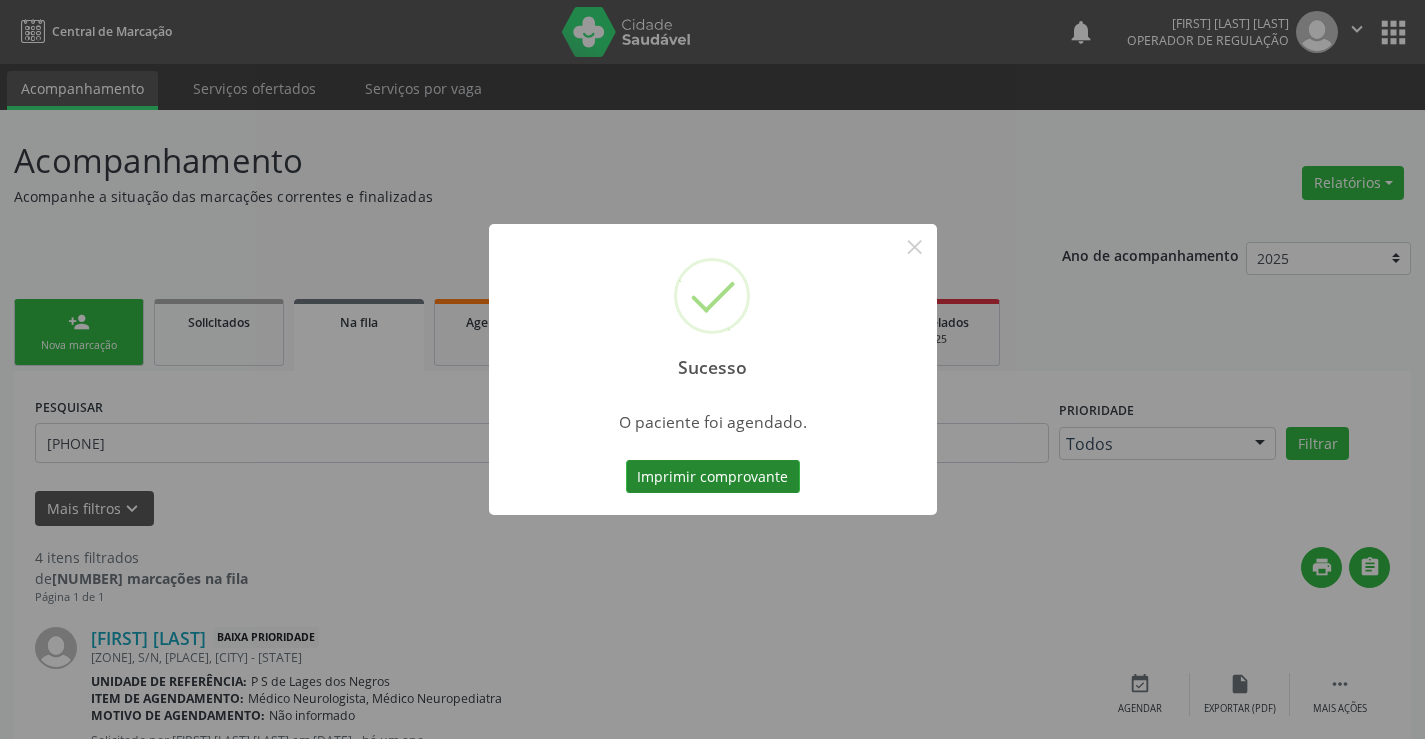 click on "Imprimir comprovante" at bounding box center [713, 477] 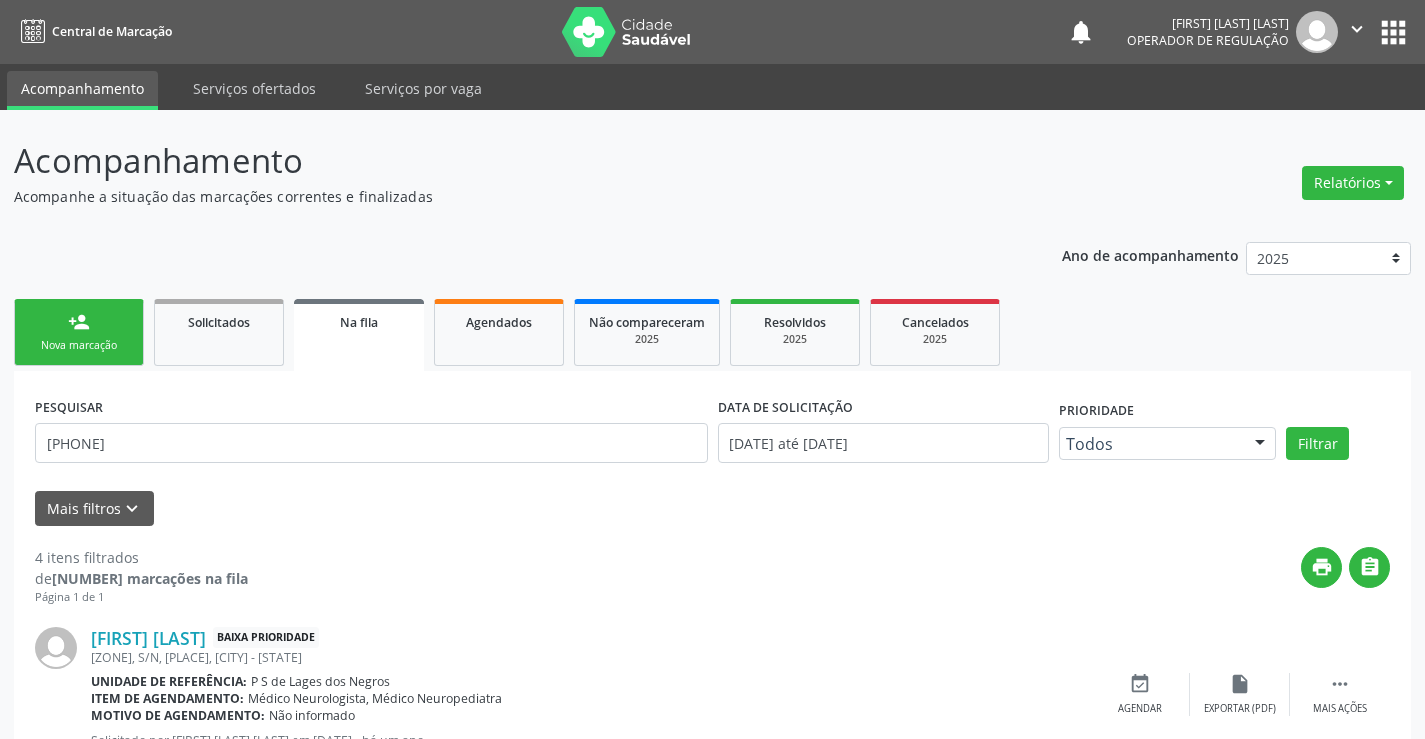 click on "person_add
Nova marcação" at bounding box center [79, 332] 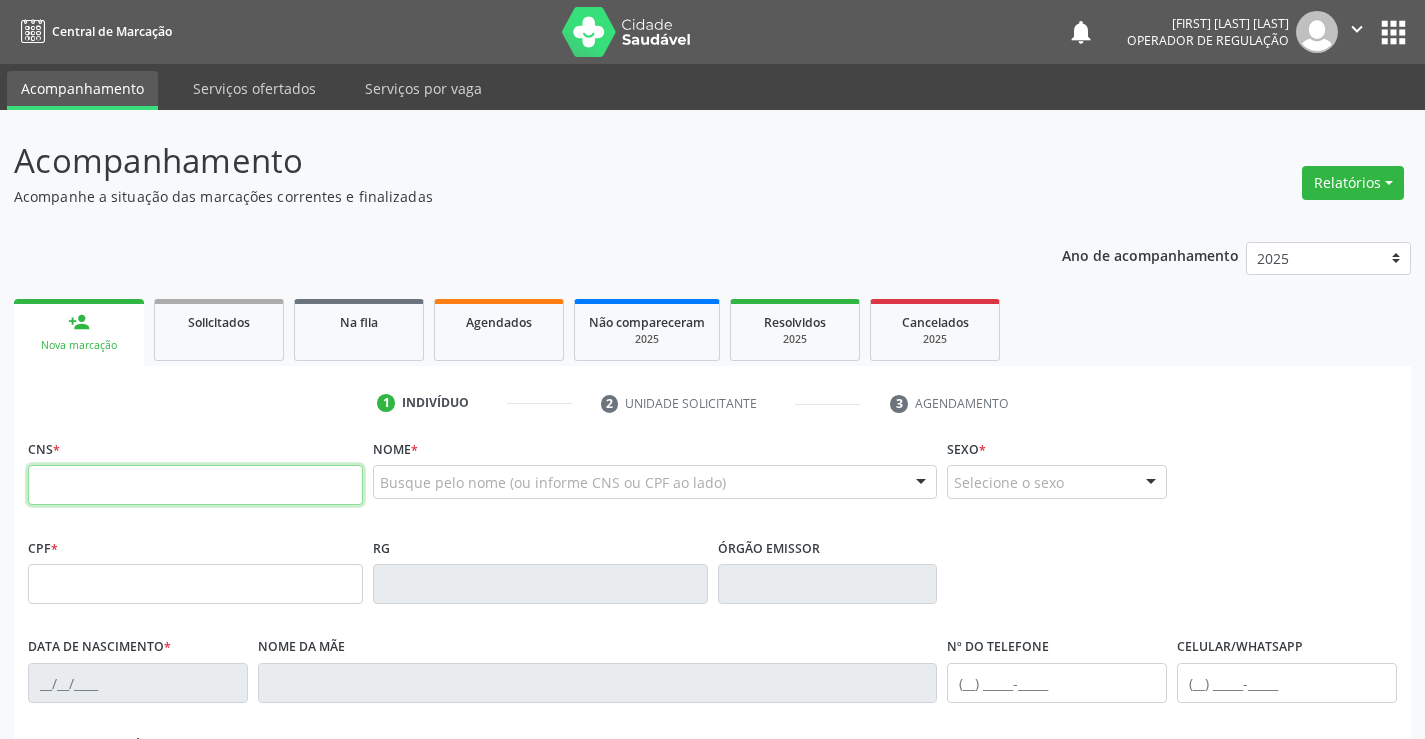 click at bounding box center (195, 485) 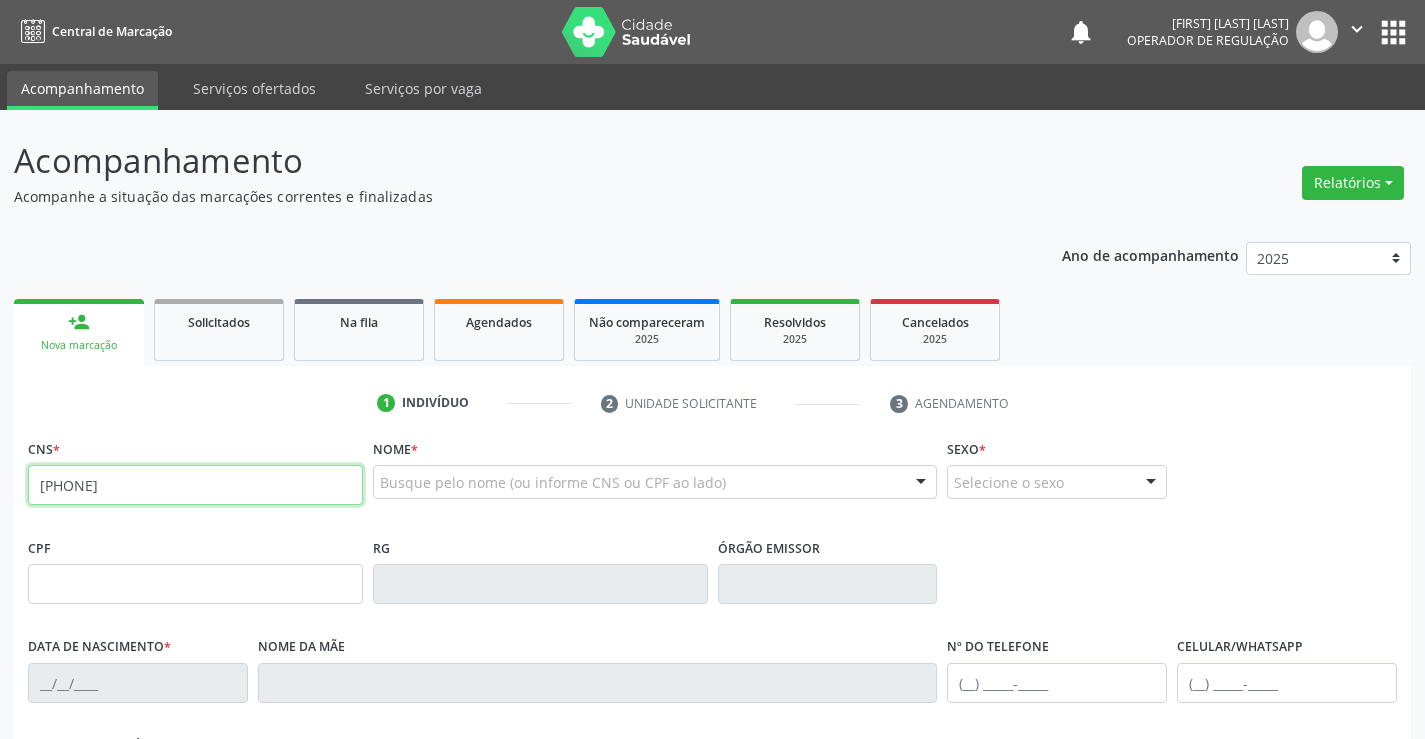 type on "[PHONE]" 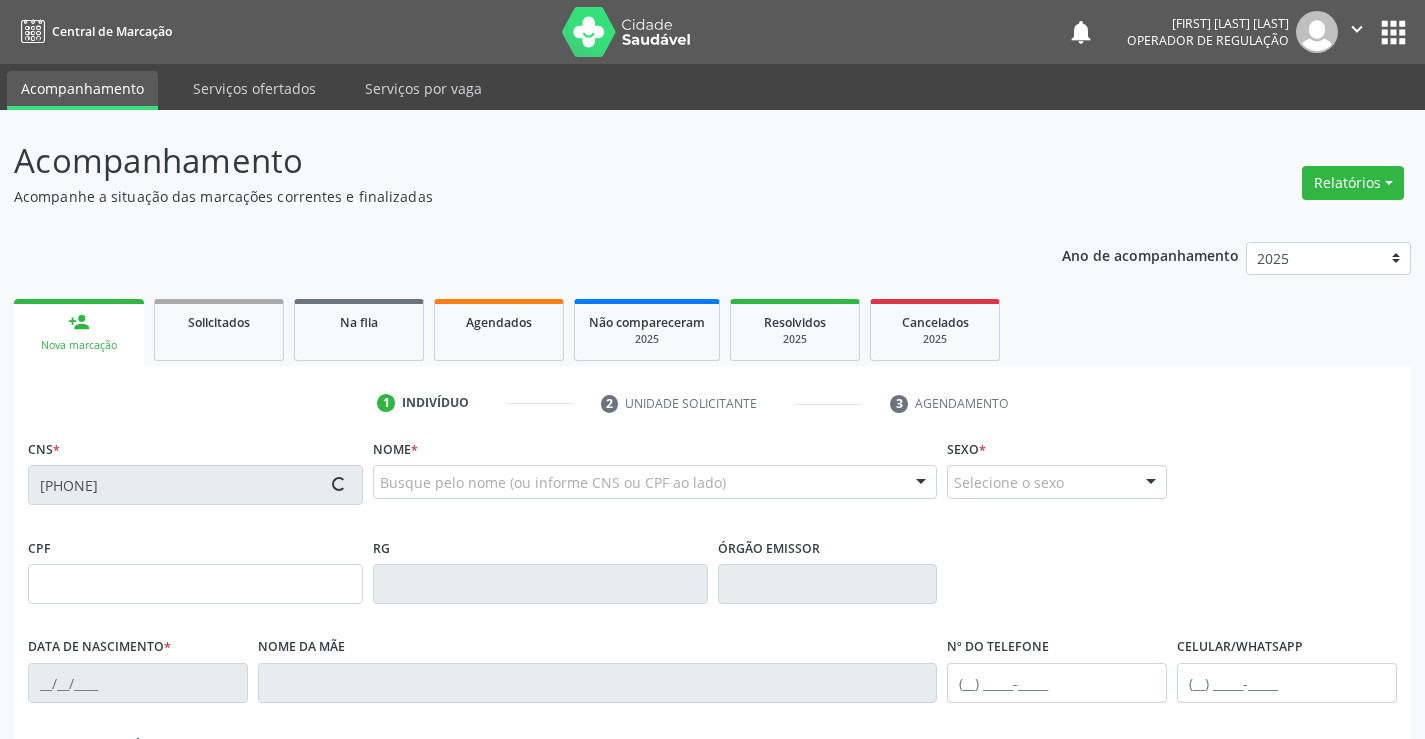 type on "[PHONE]" 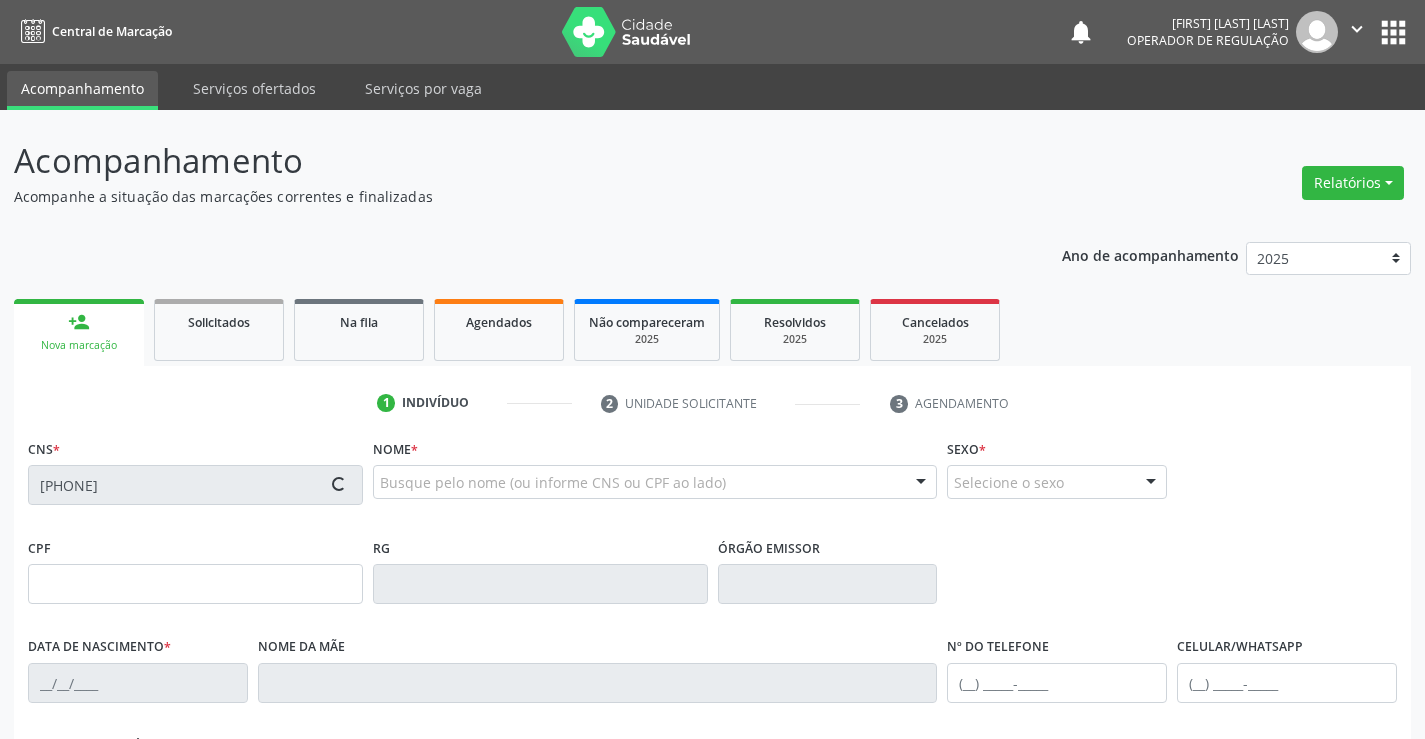 type on "[DATE]" 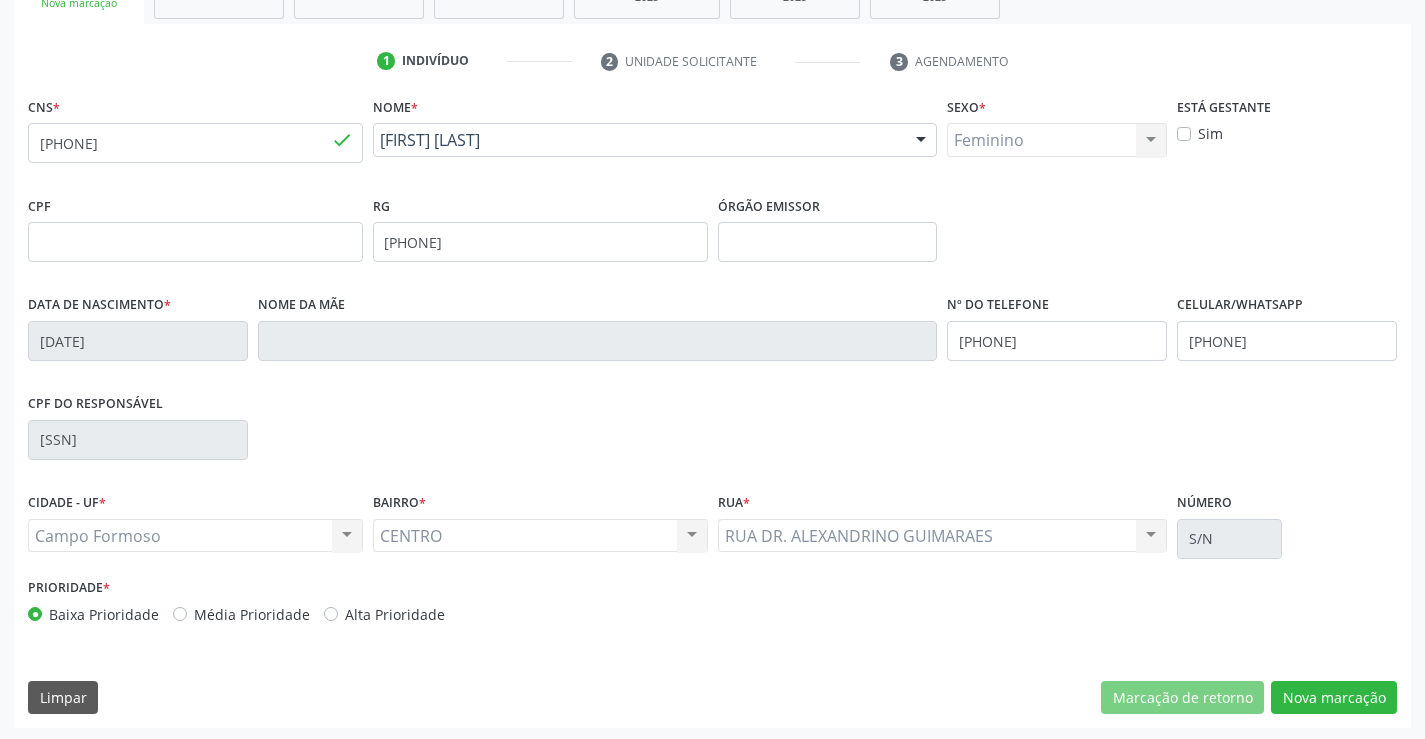 scroll, scrollTop: 345, scrollLeft: 0, axis: vertical 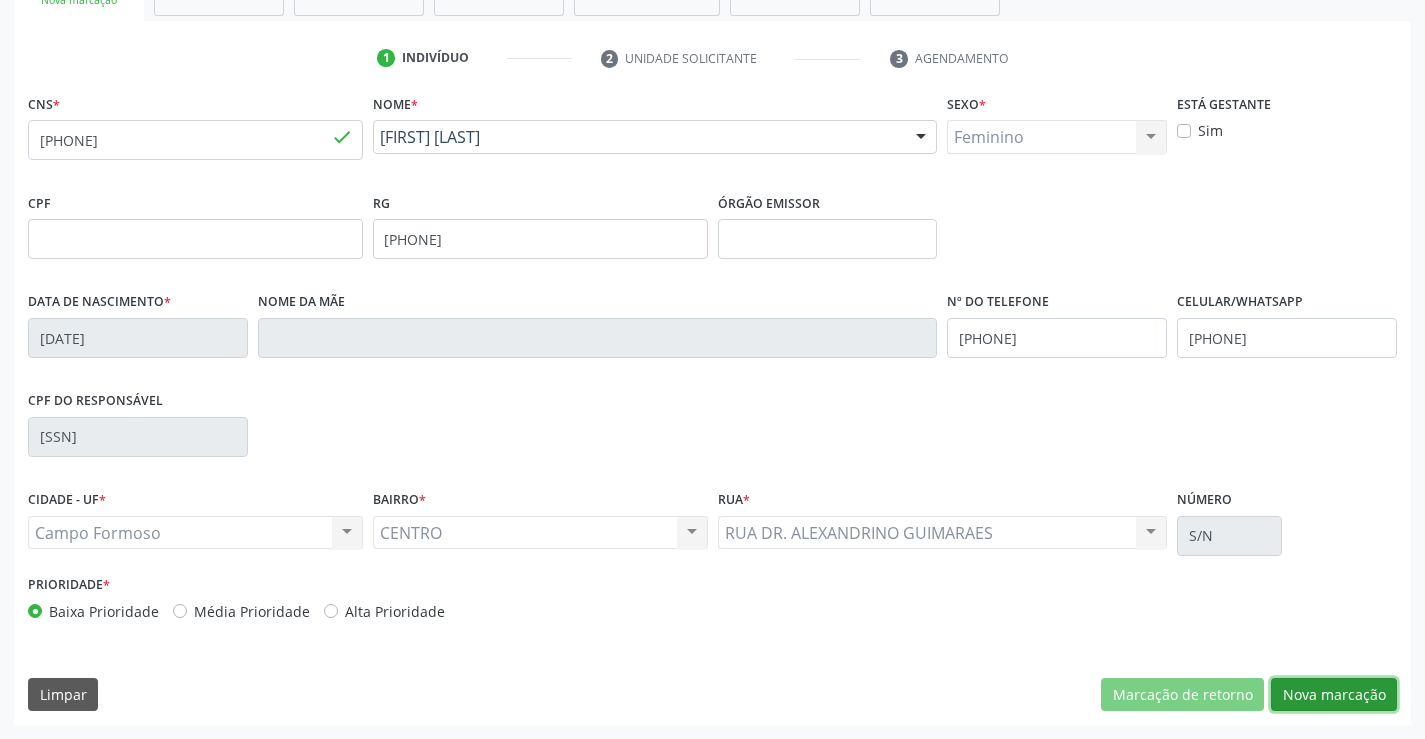 click on "Nova marcação" at bounding box center (1334, 695) 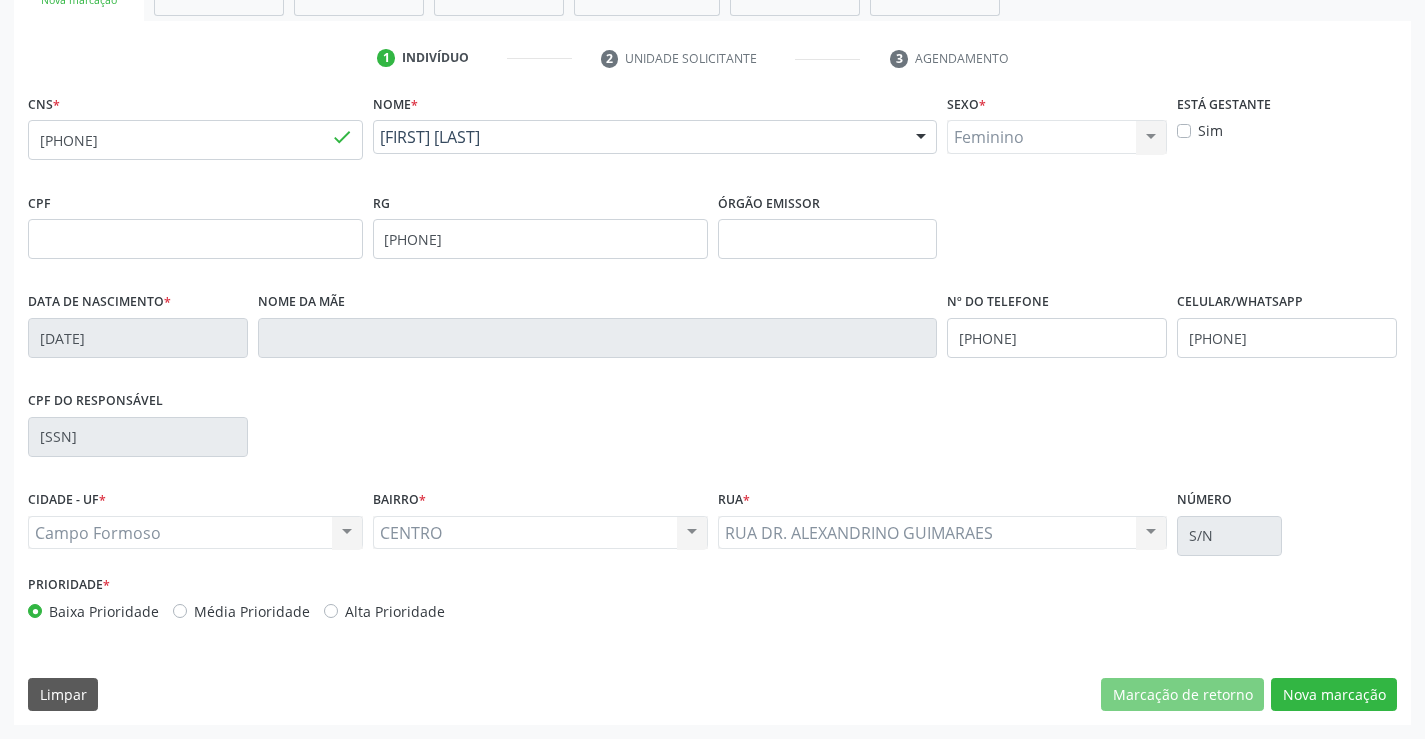 scroll, scrollTop: 167, scrollLeft: 0, axis: vertical 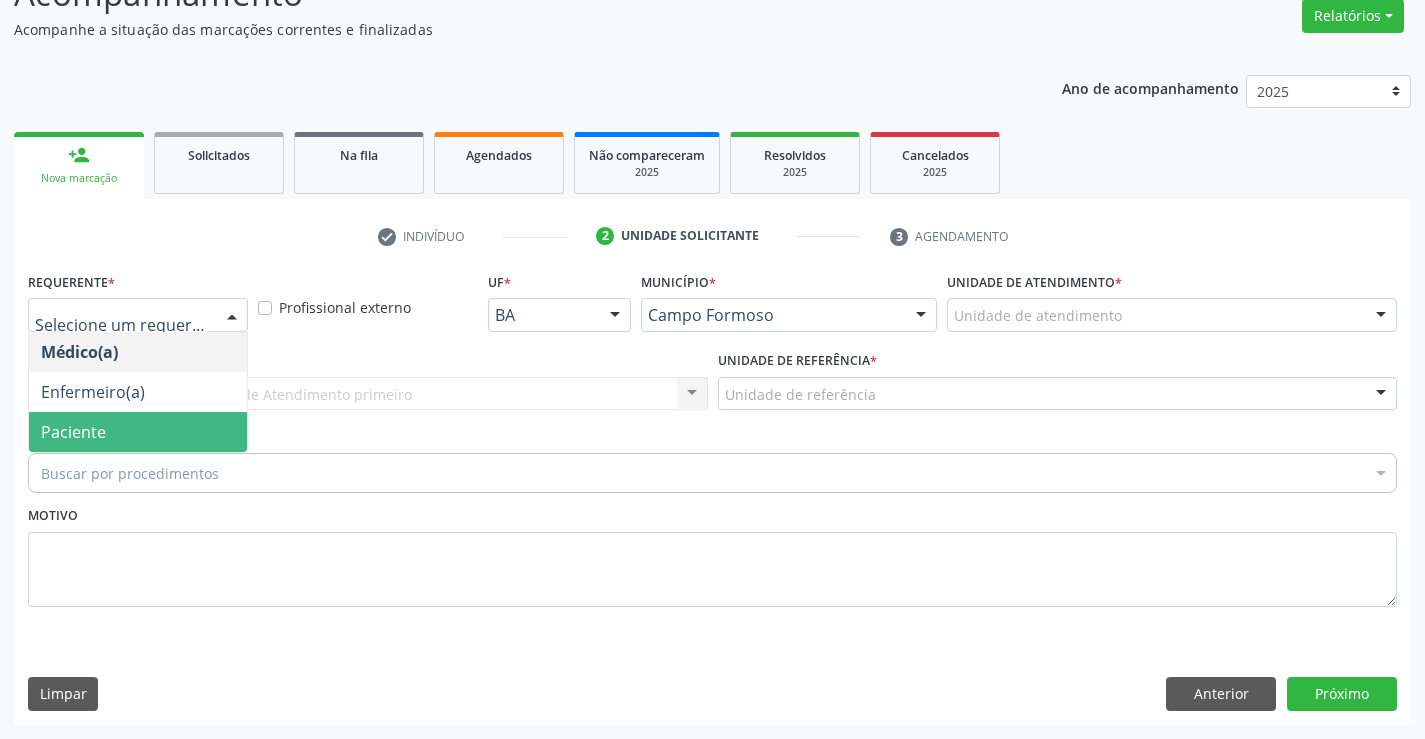 click on "Paciente" at bounding box center [138, 432] 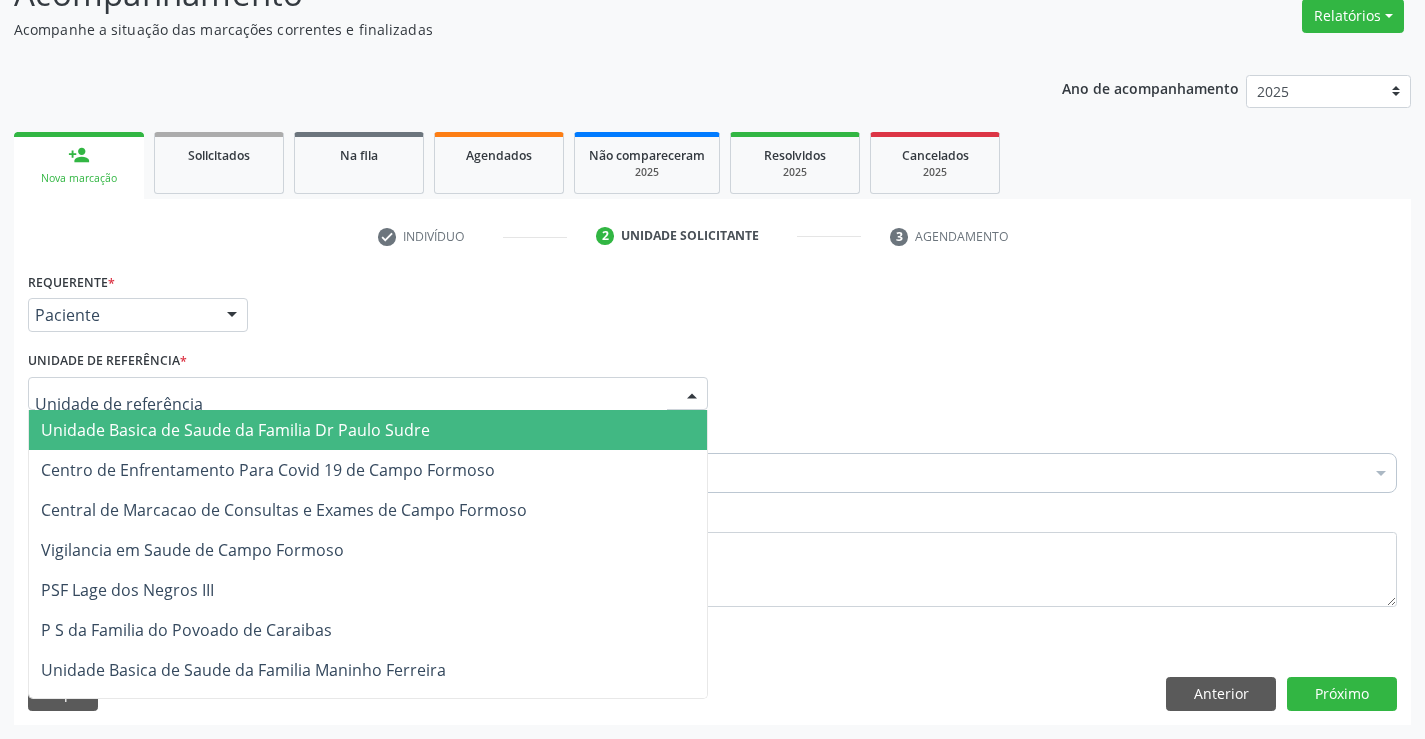 drag, startPoint x: 165, startPoint y: 418, endPoint x: 165, endPoint y: 429, distance: 11 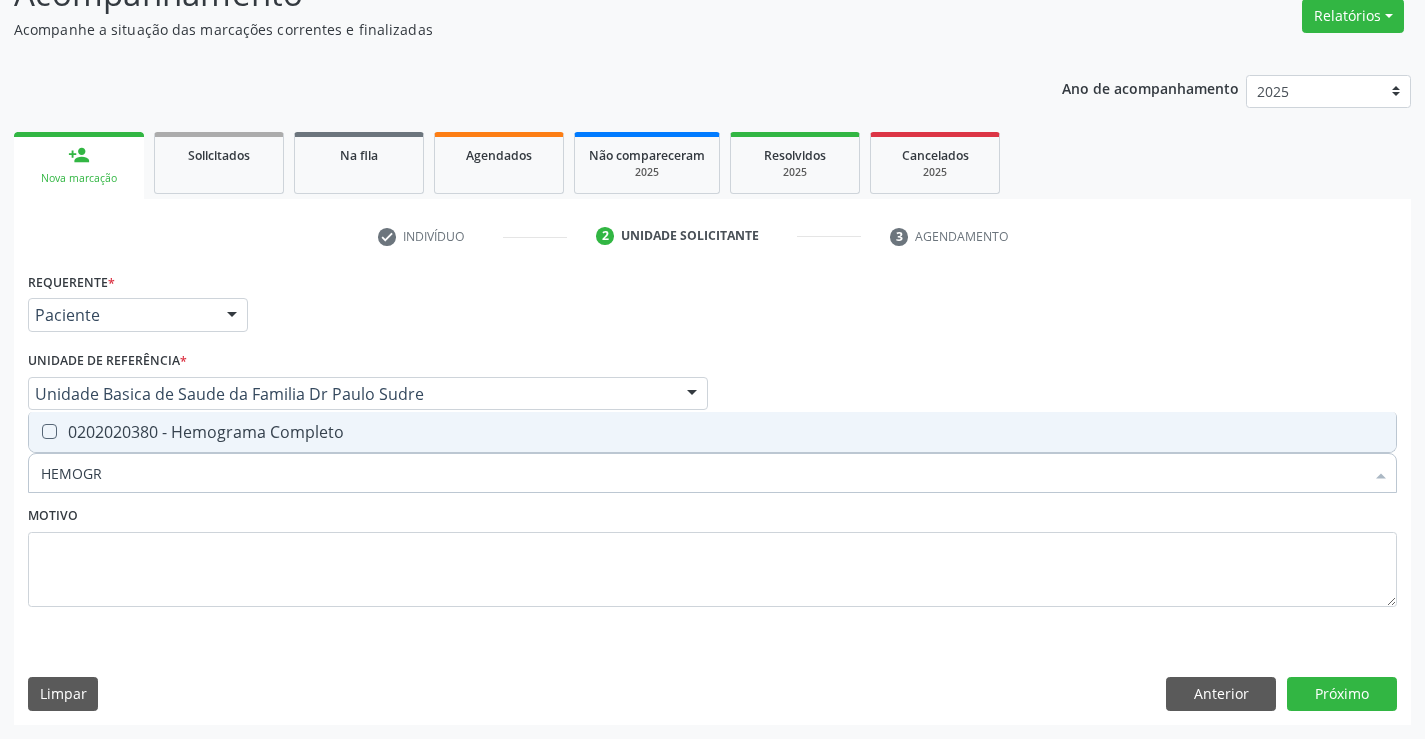 type on "HEMOGRA" 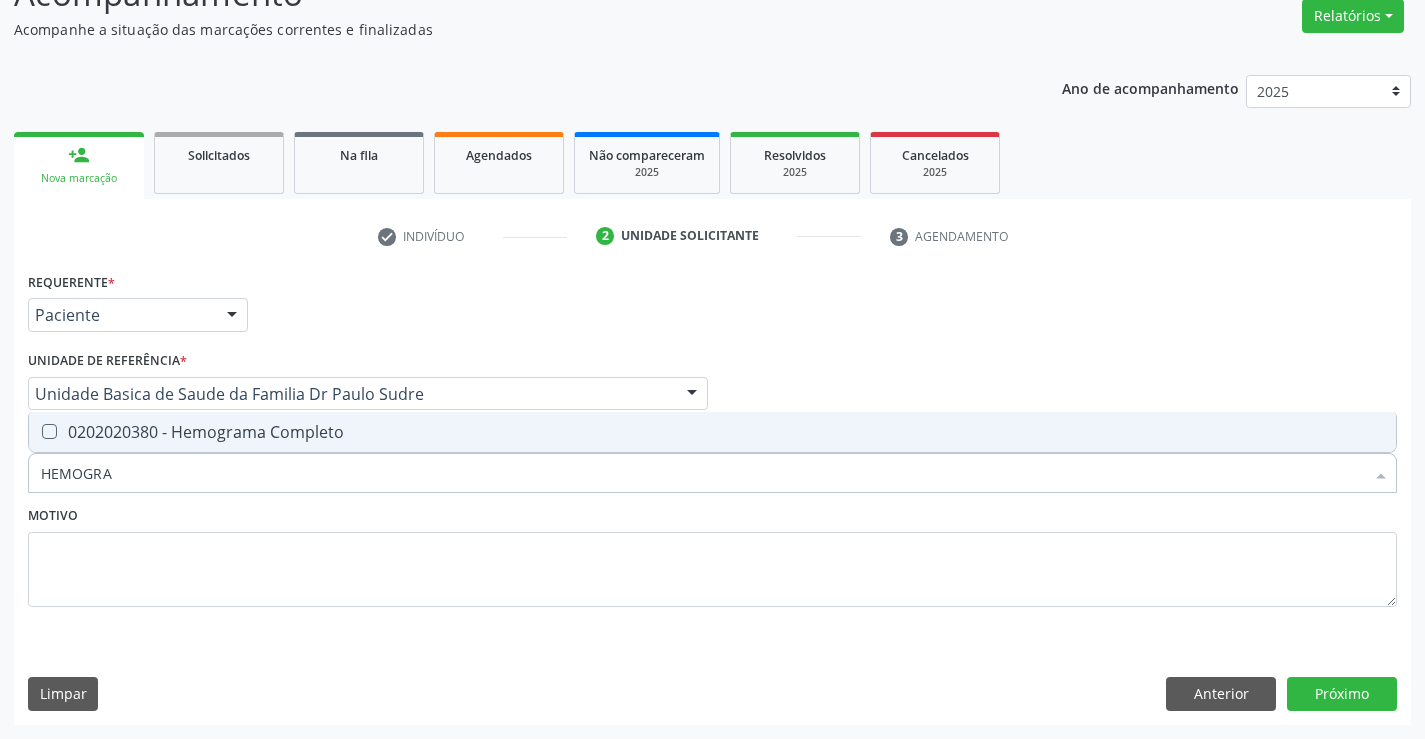 drag, startPoint x: 198, startPoint y: 435, endPoint x: 172, endPoint y: 494, distance: 64.4748 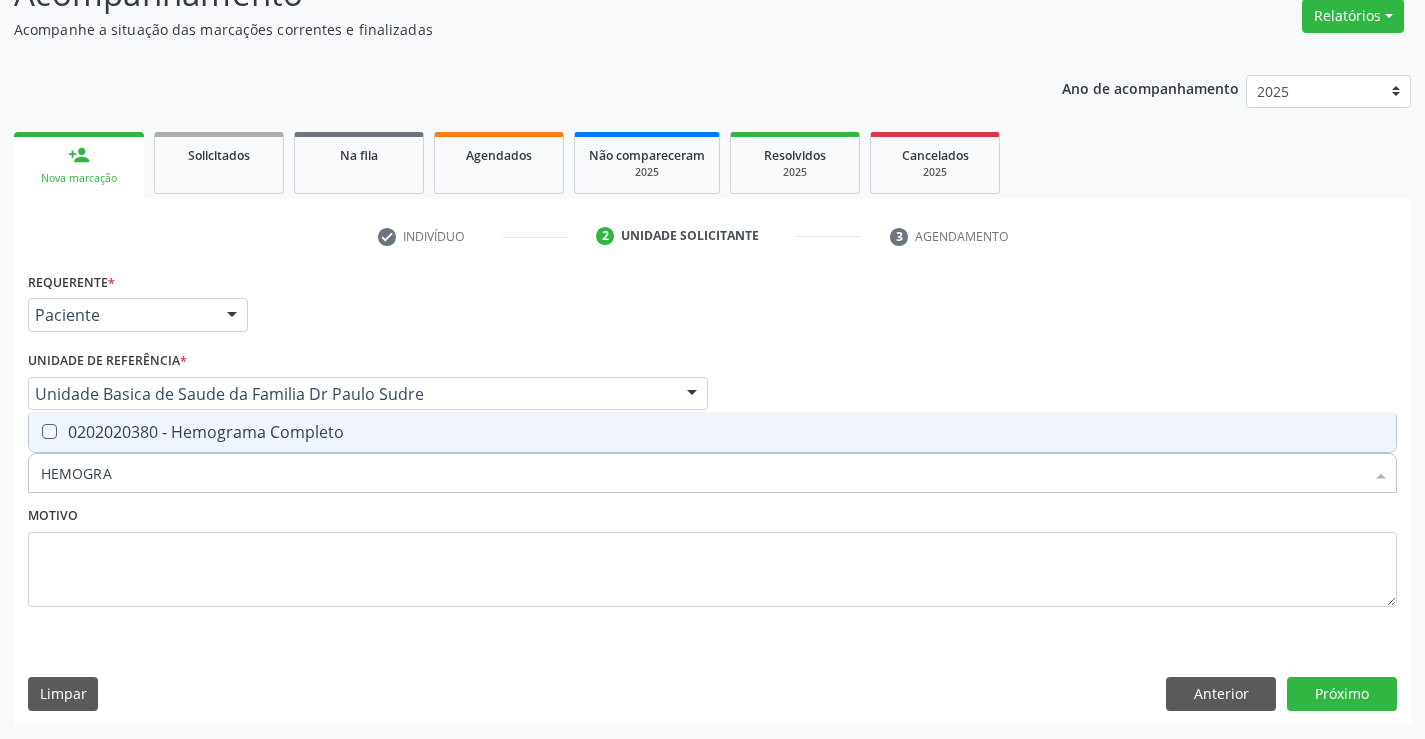 checkbox on "true" 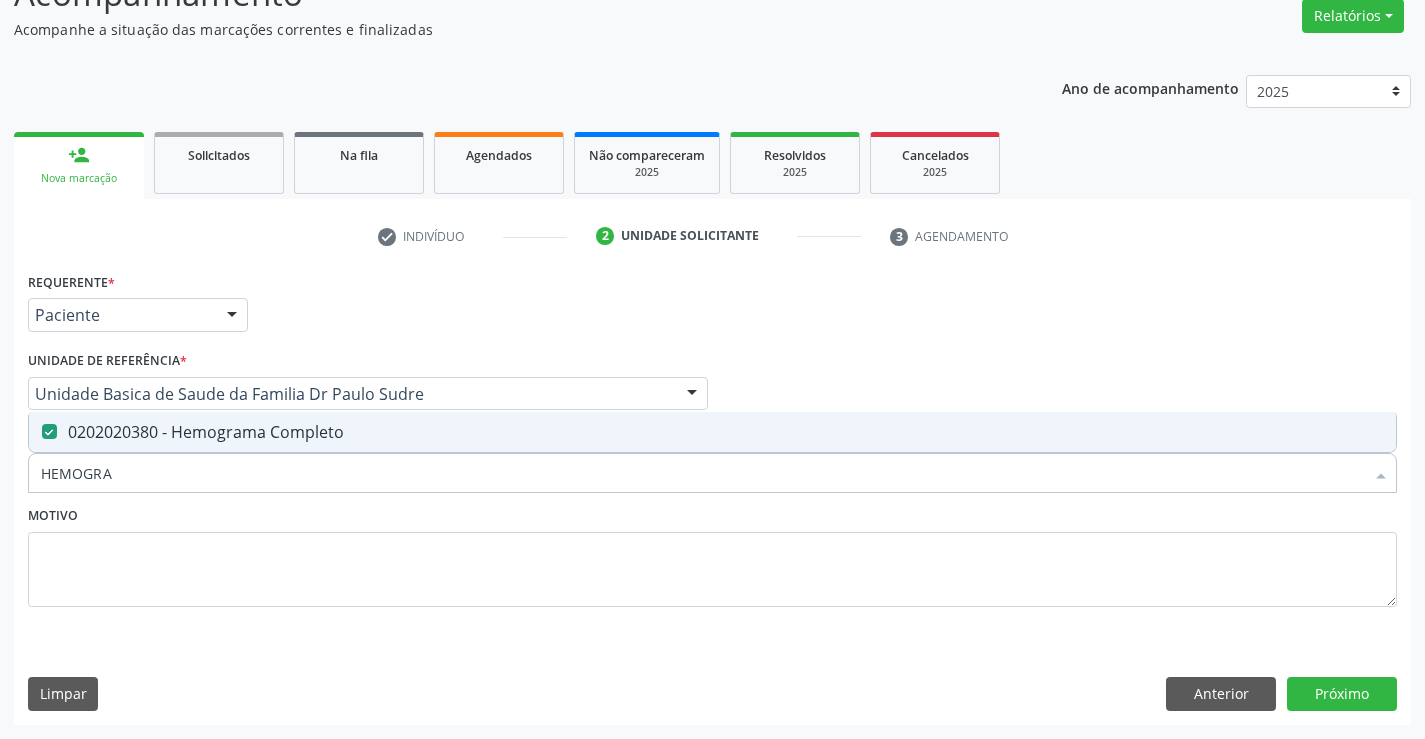type on "HEMOGRA" 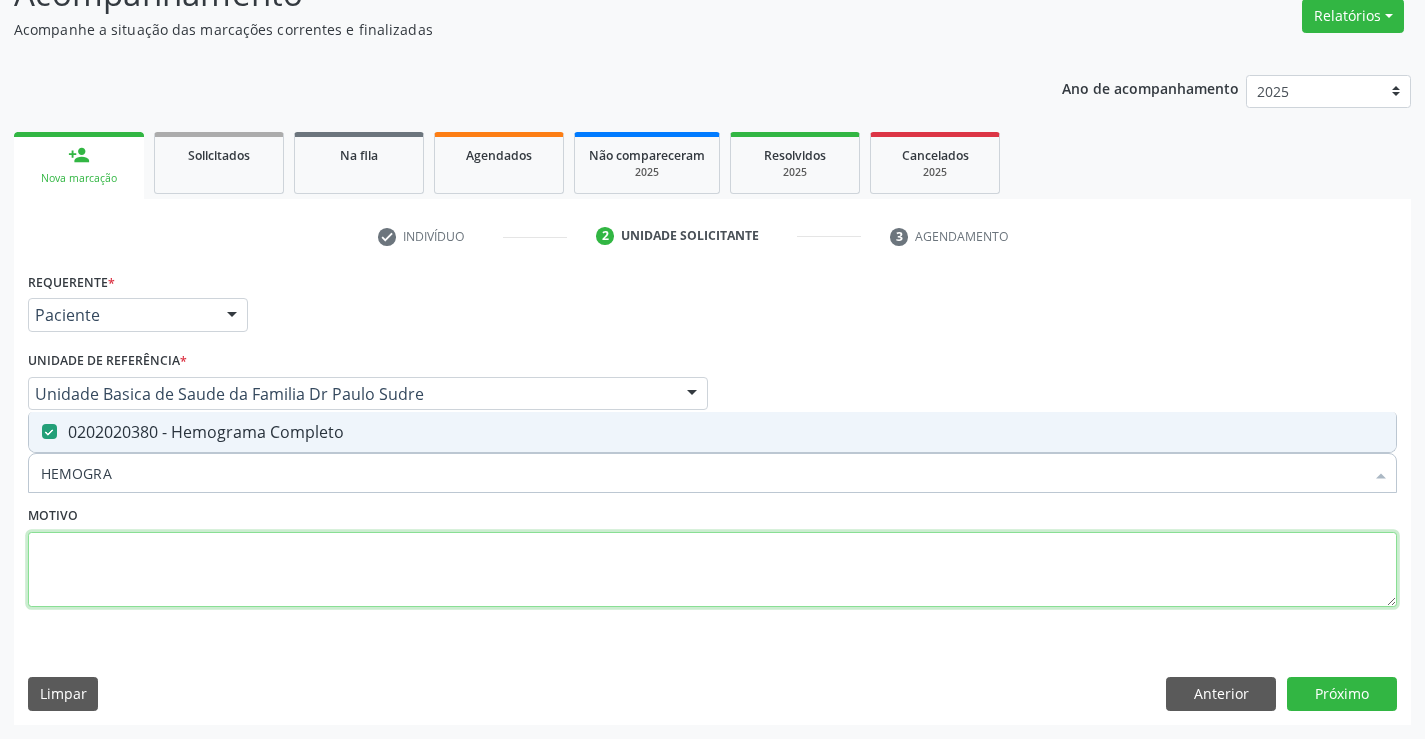 click at bounding box center [712, 570] 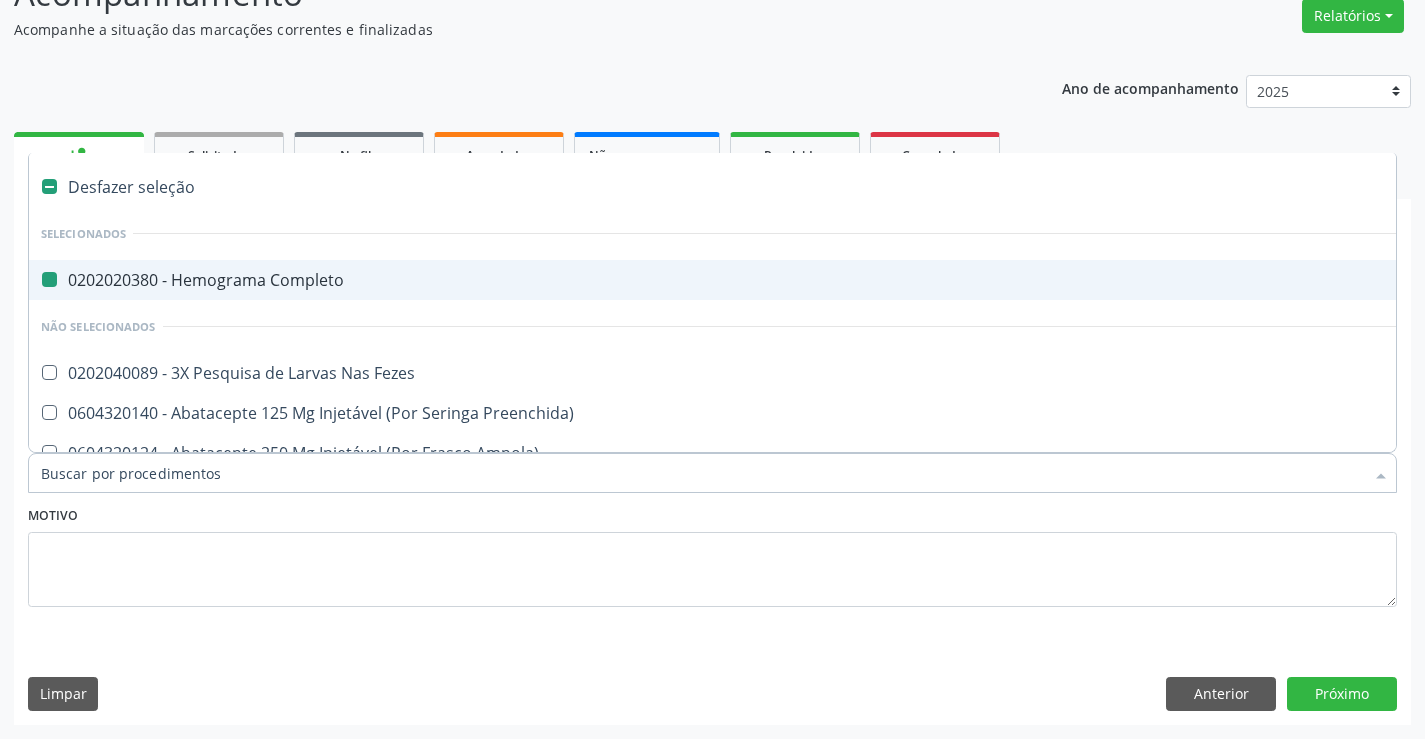 type on "S" 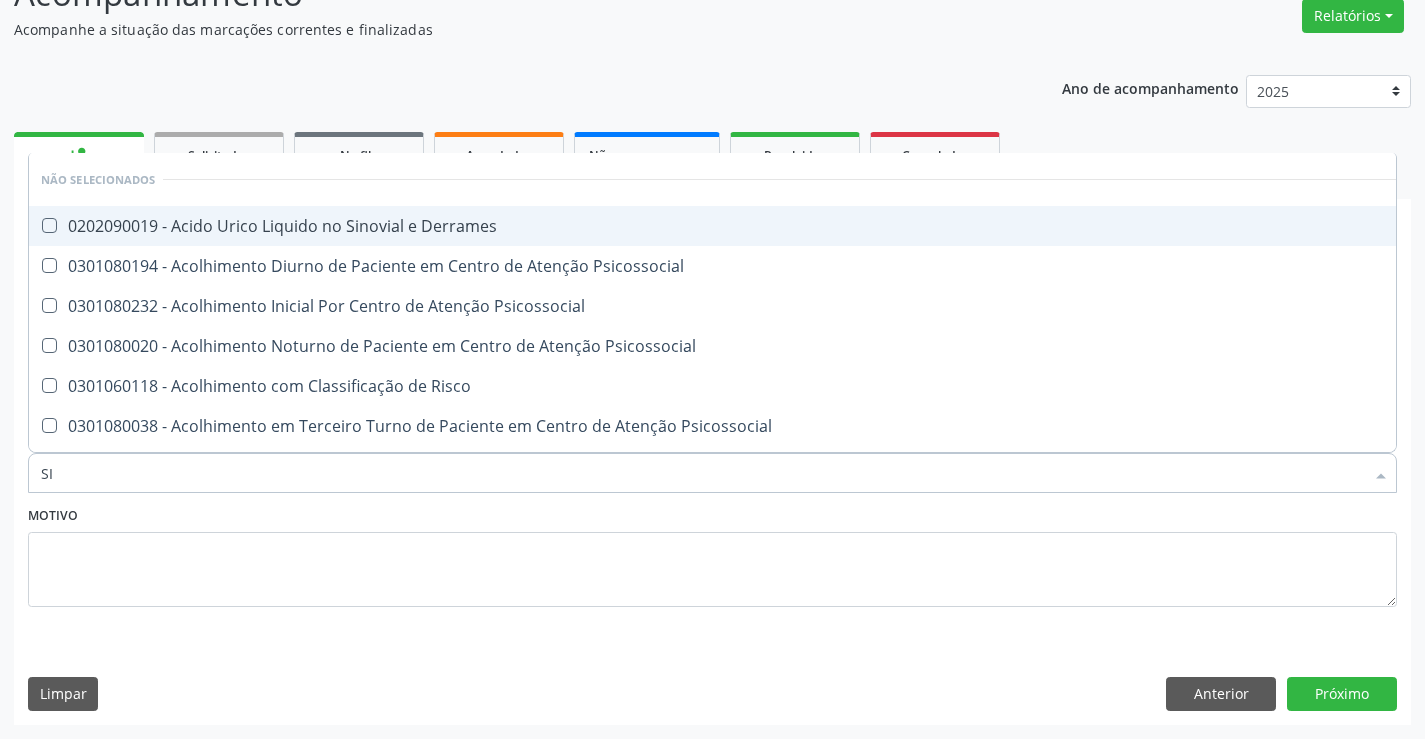 type on "SIF" 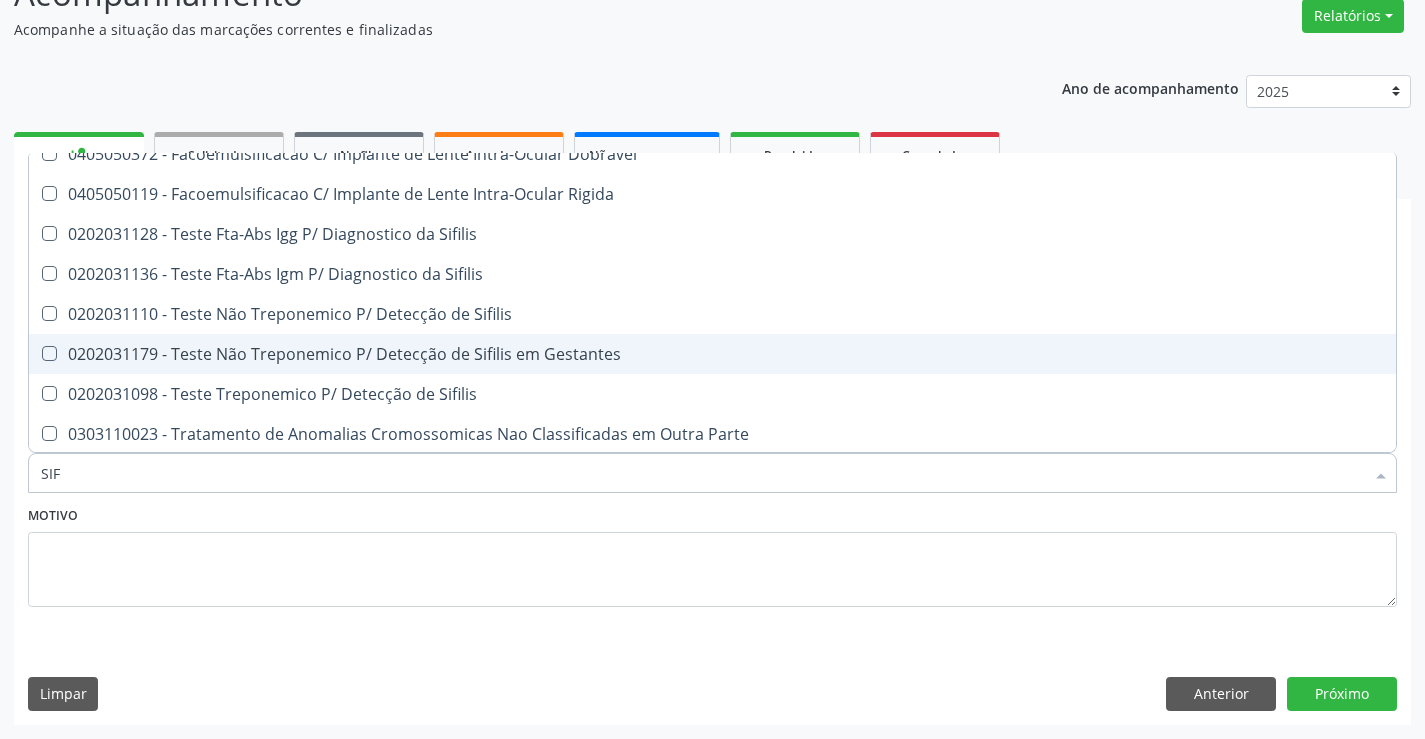 scroll, scrollTop: 114, scrollLeft: 0, axis: vertical 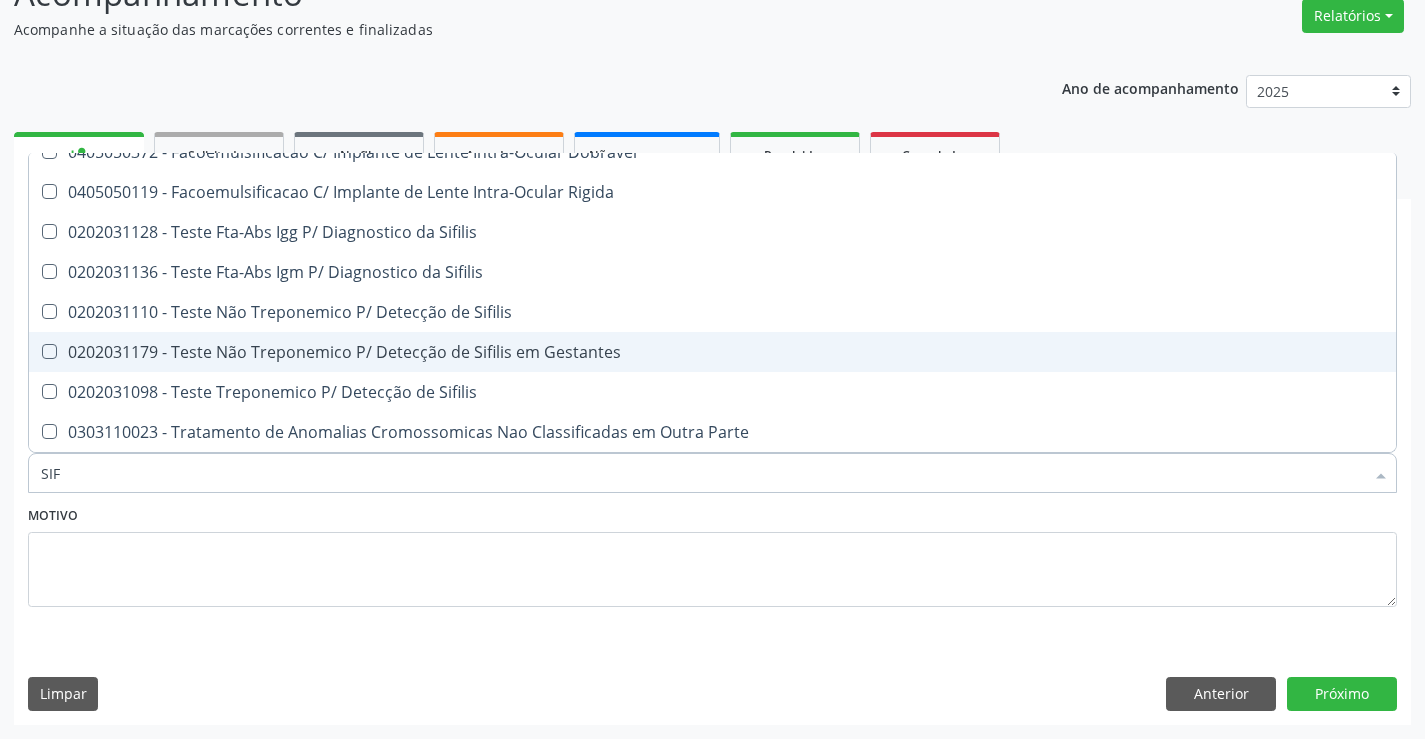 click on "0202031179 - Teste Não Treponemico P/ Detecção de Sifilis em Gestantes" at bounding box center (712, 352) 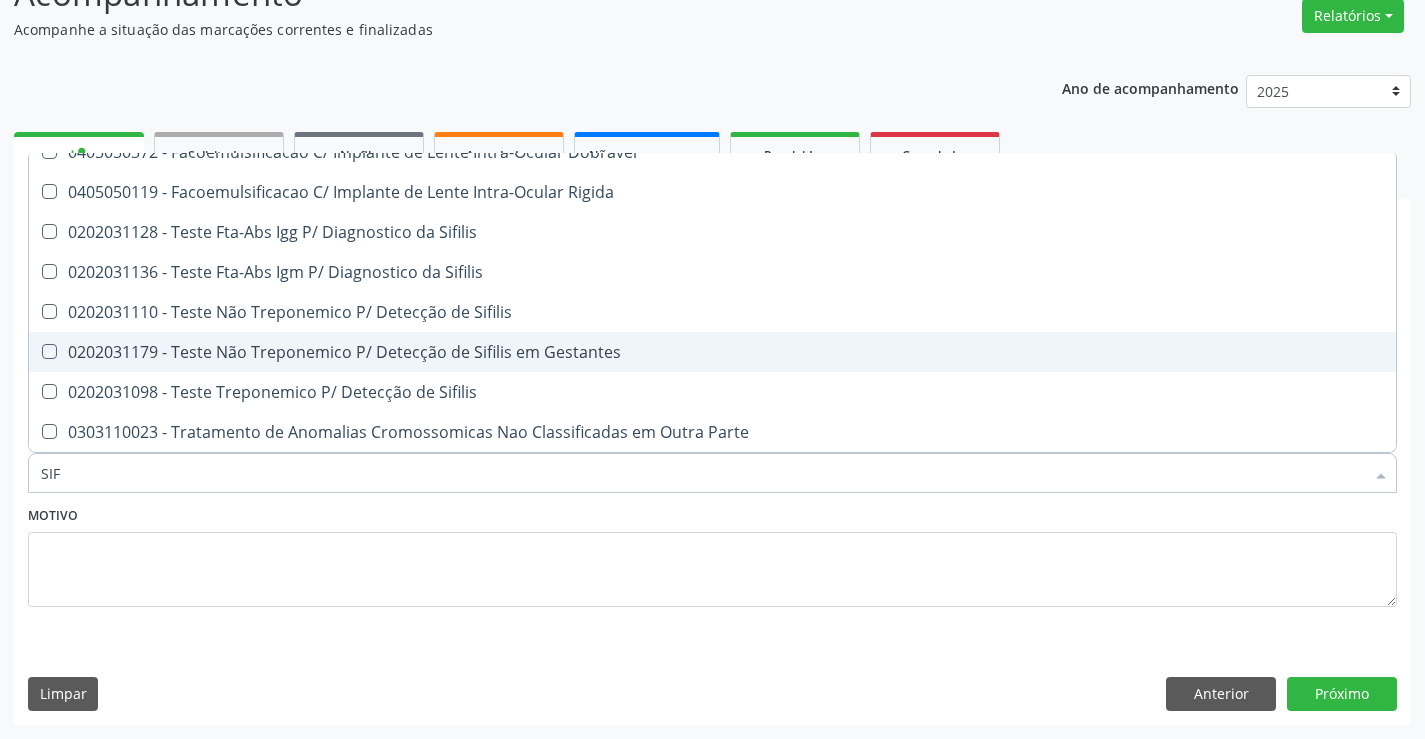 checkbox on "true" 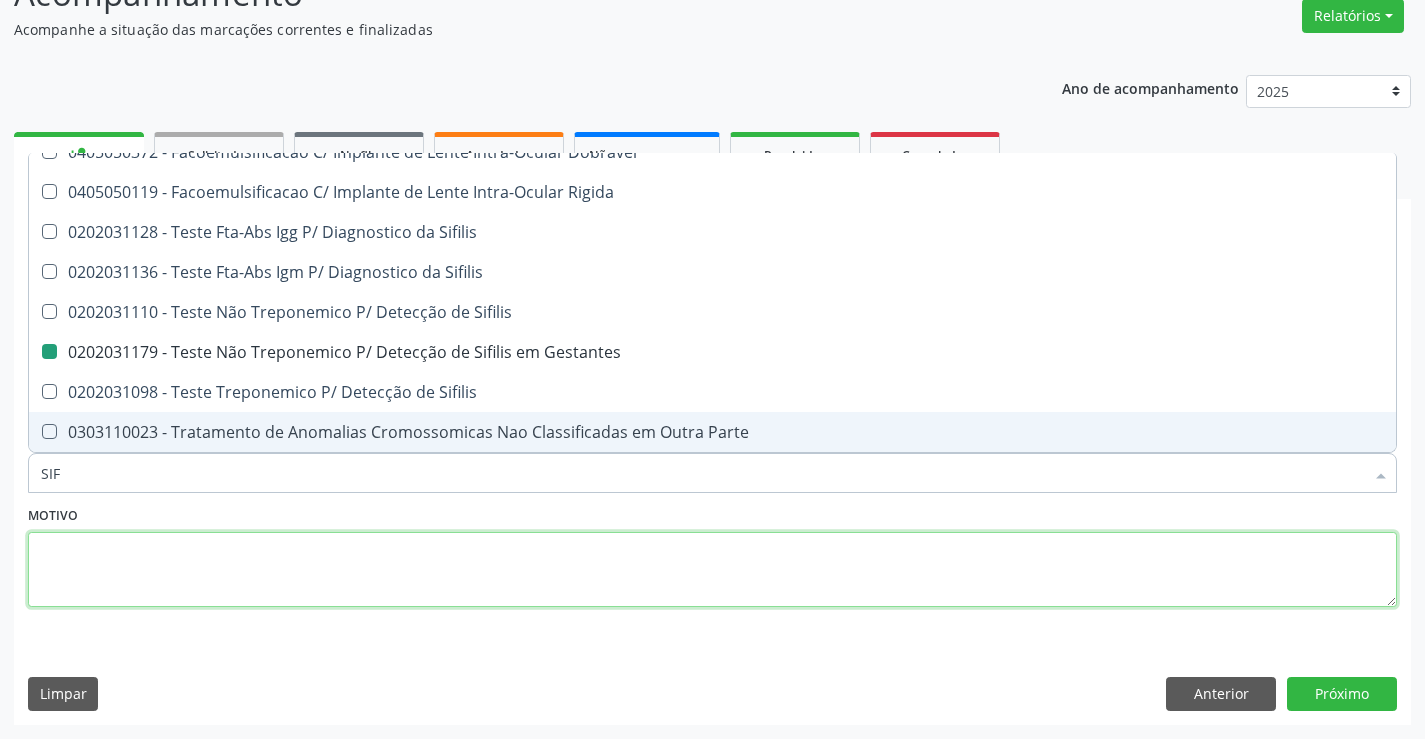 click at bounding box center [712, 570] 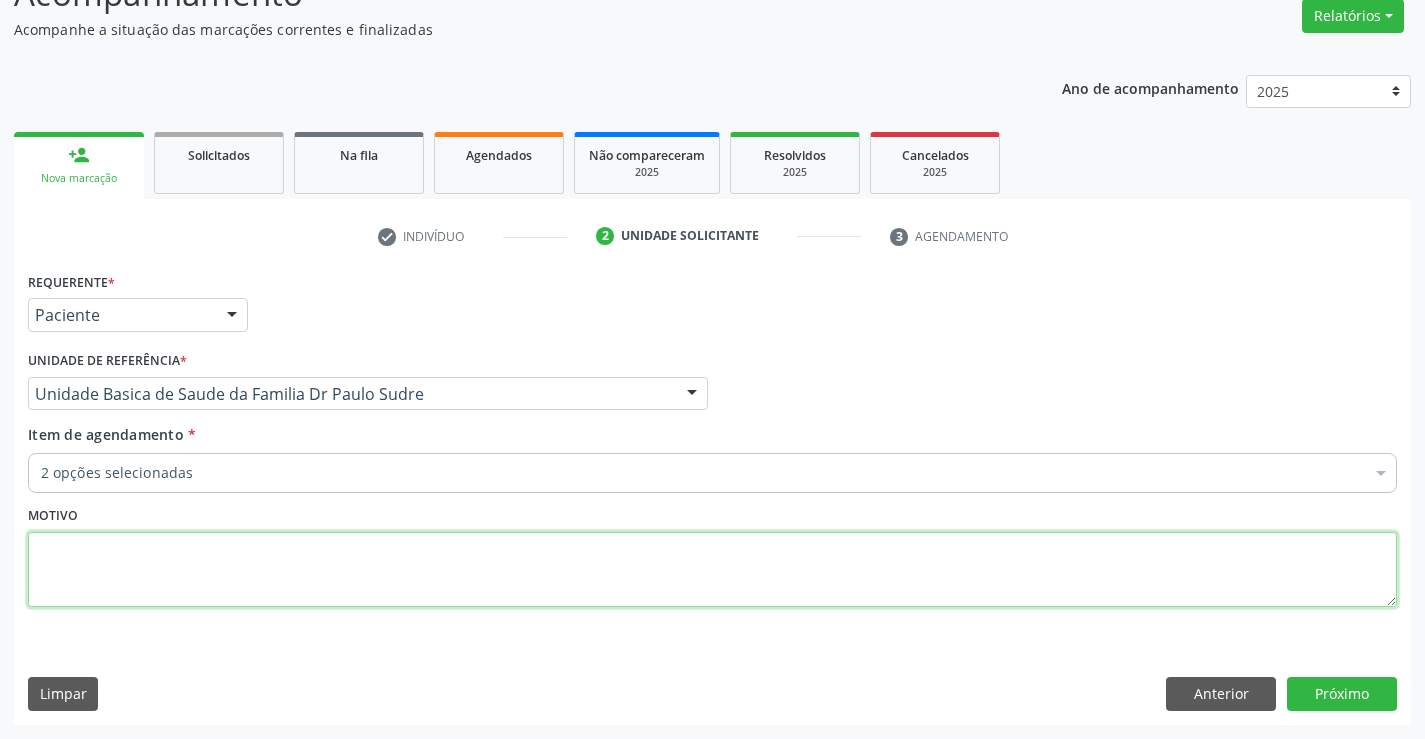scroll, scrollTop: 0, scrollLeft: 0, axis: both 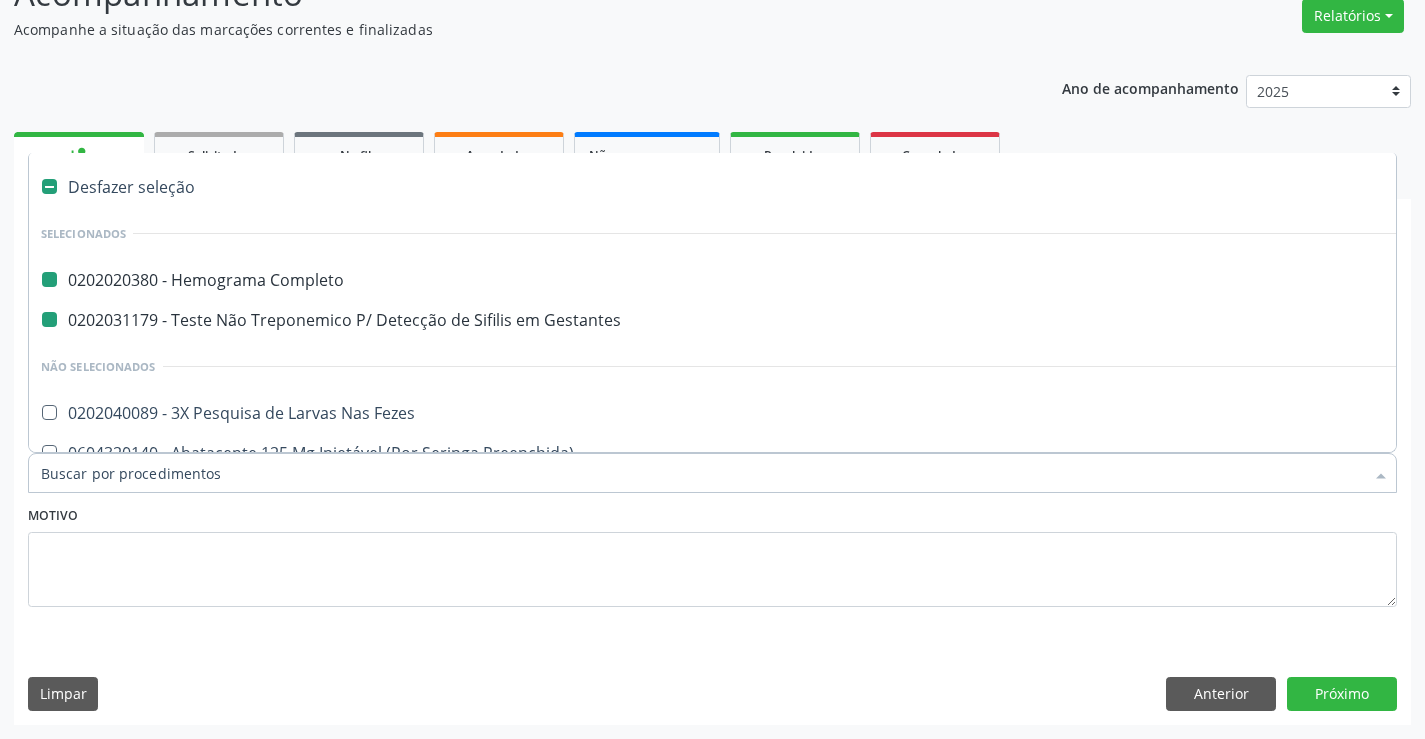 type on "U" 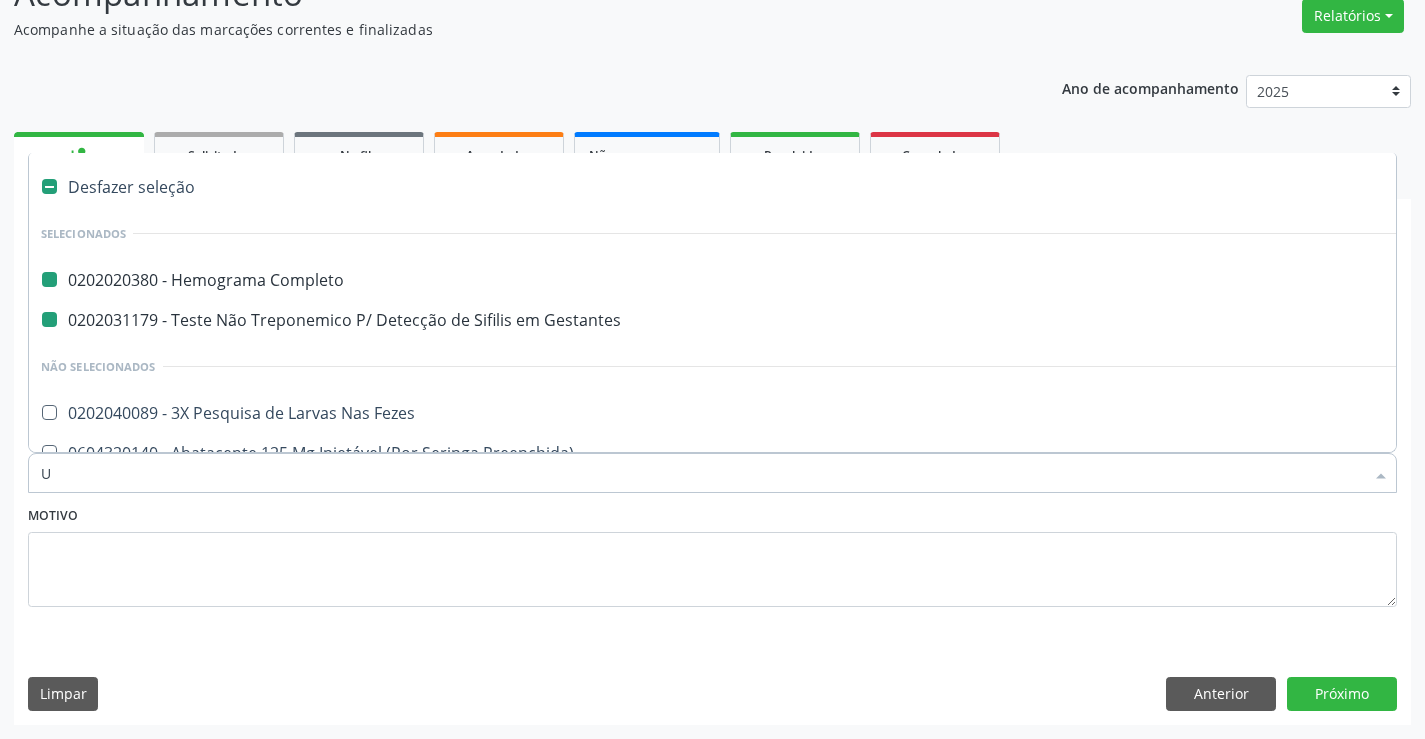 checkbox on "false" 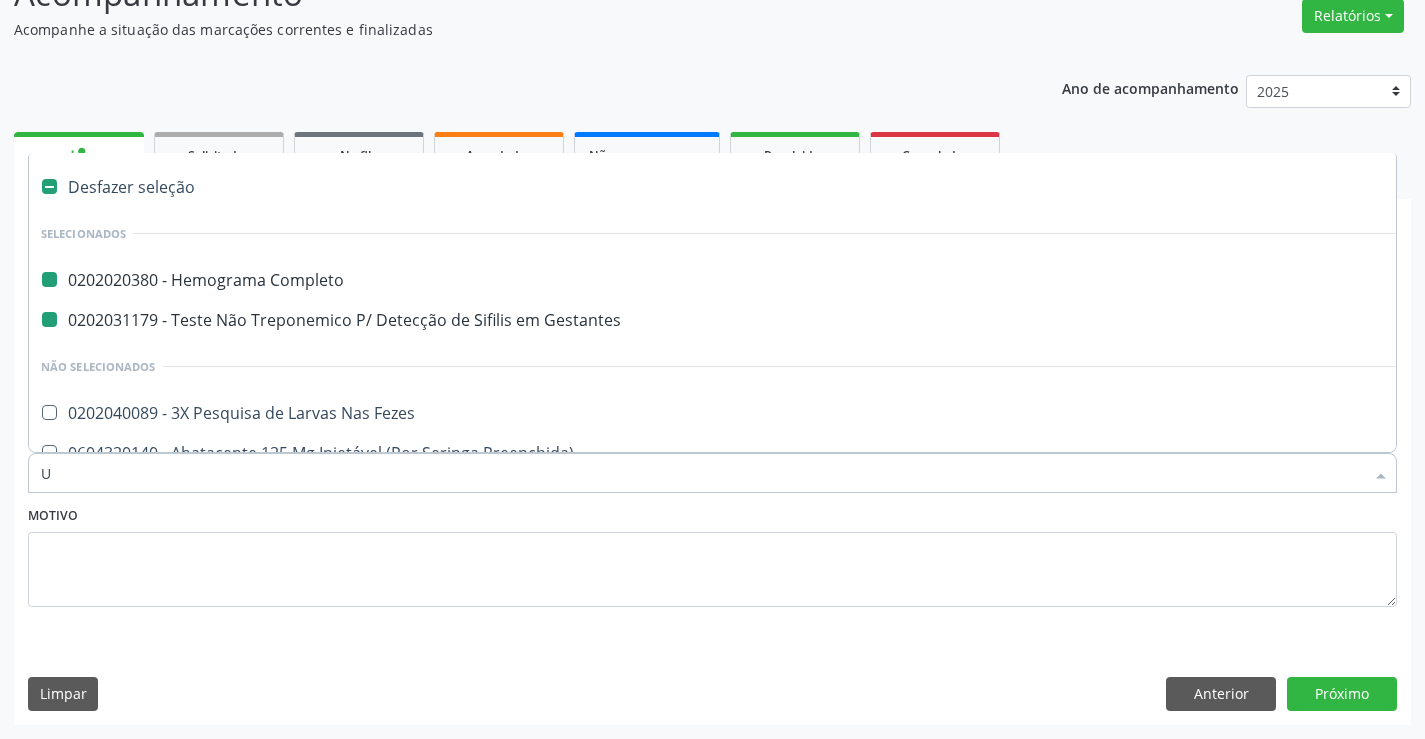 checkbox on "false" 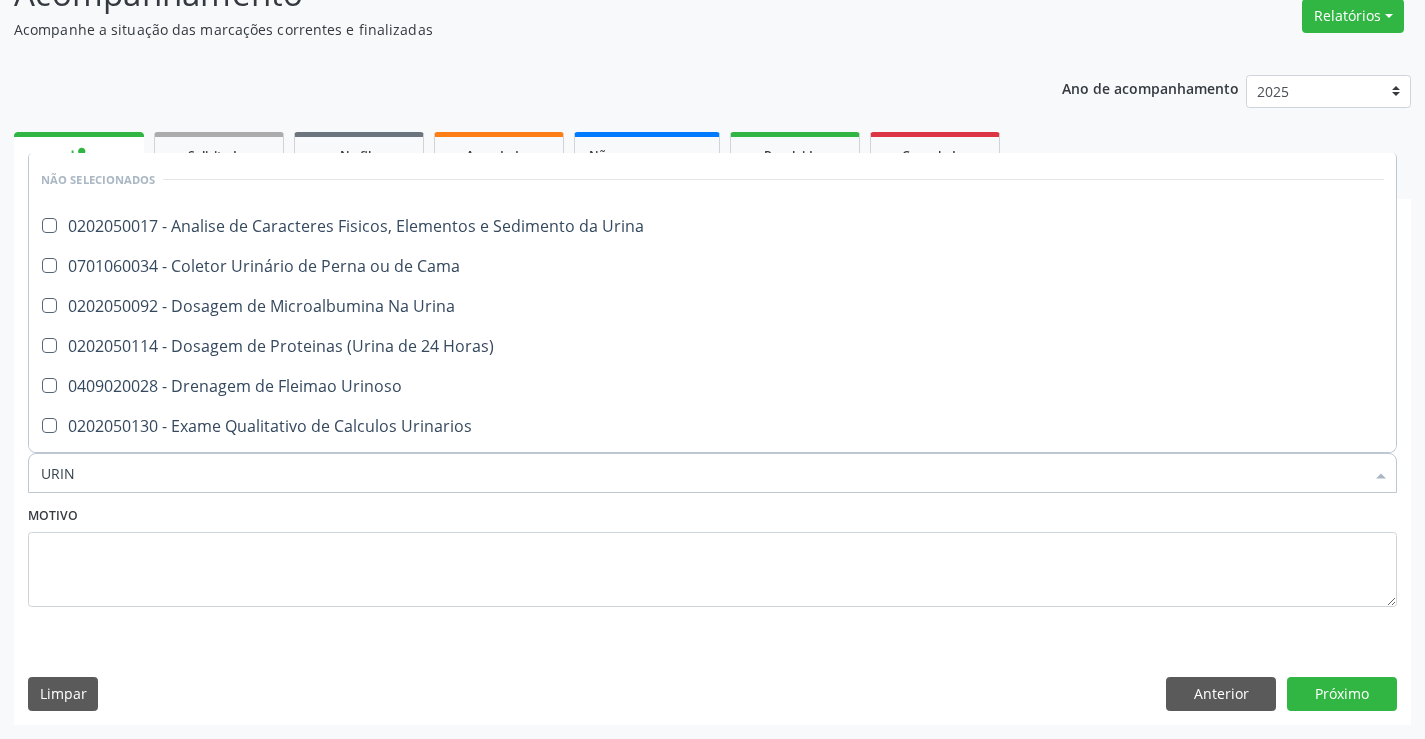 type on "URINA" 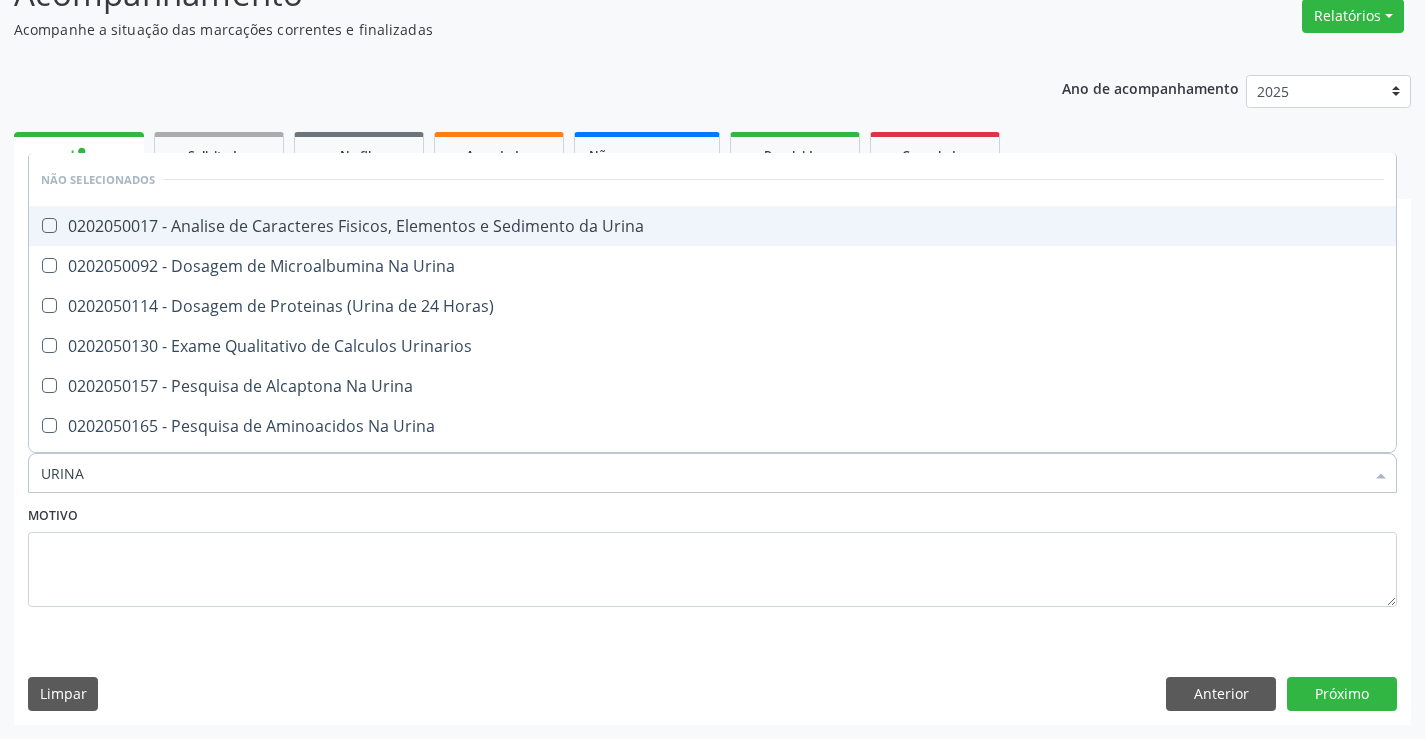 click on "0202050017 - Analise de Caracteres Fisicos, Elementos e Sedimento da Urina" at bounding box center (712, 226) 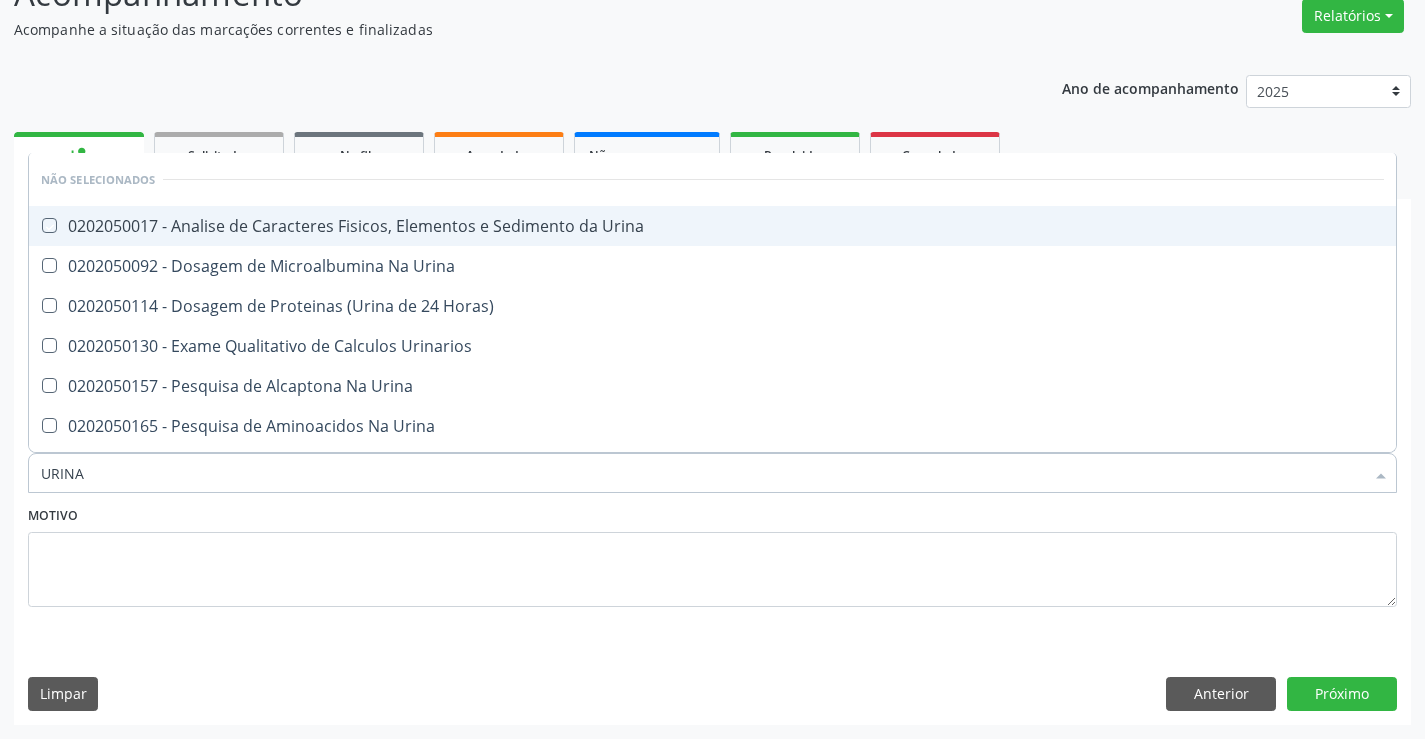 checkbox on "true" 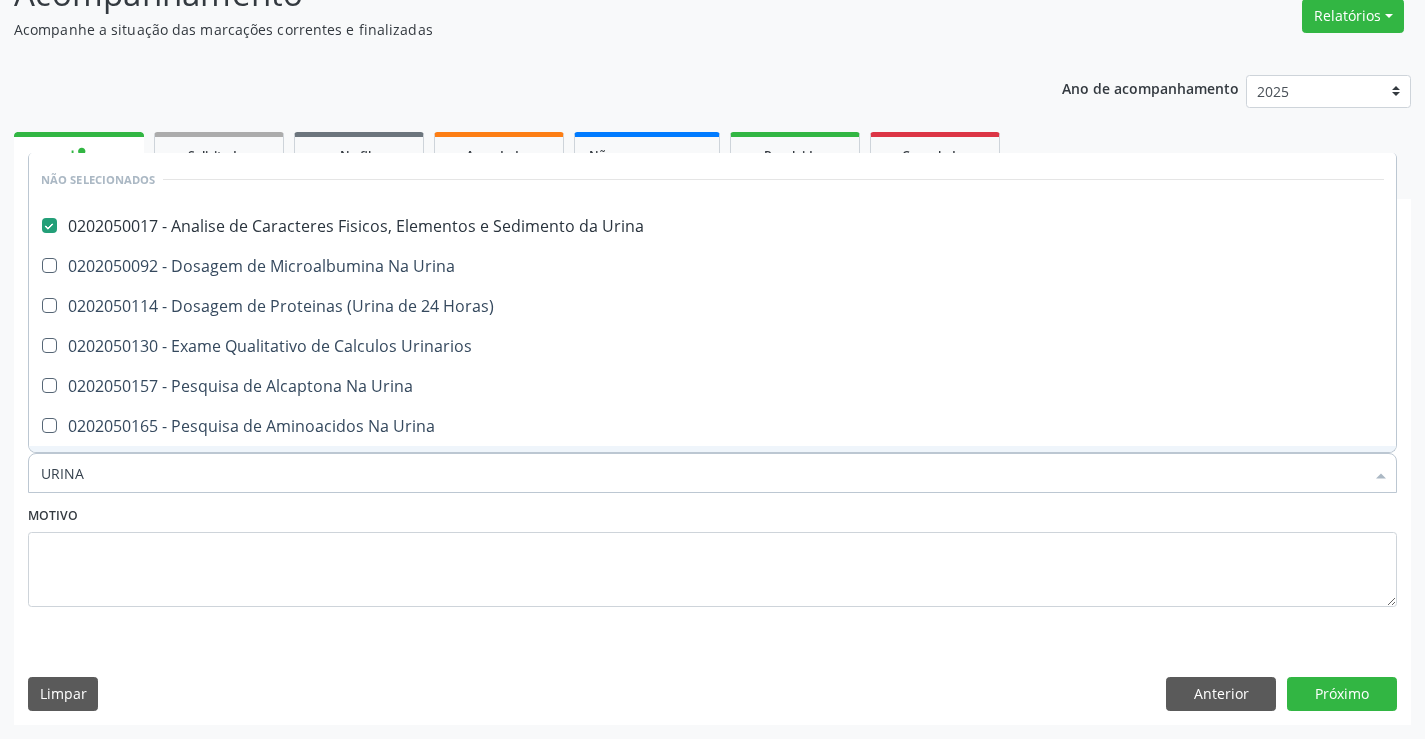 type on "URINA" 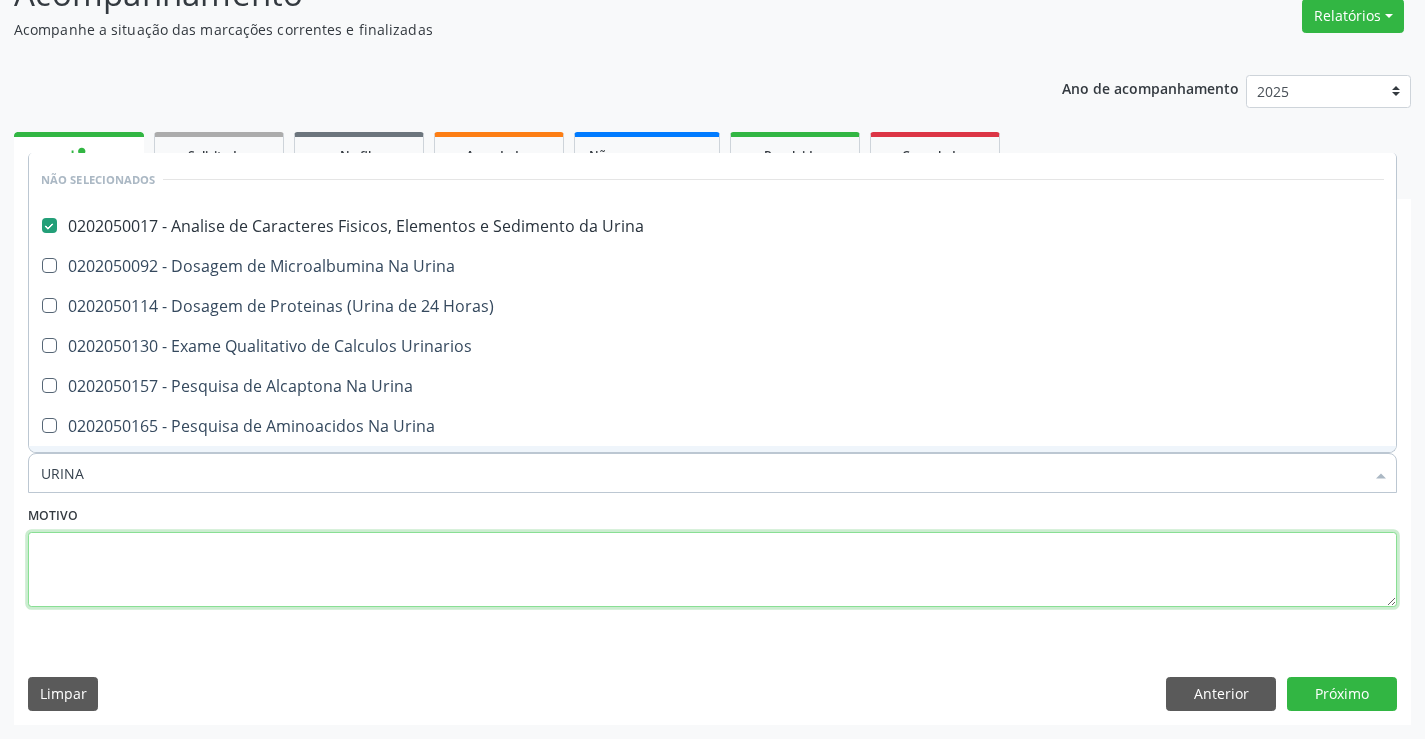 click at bounding box center [712, 570] 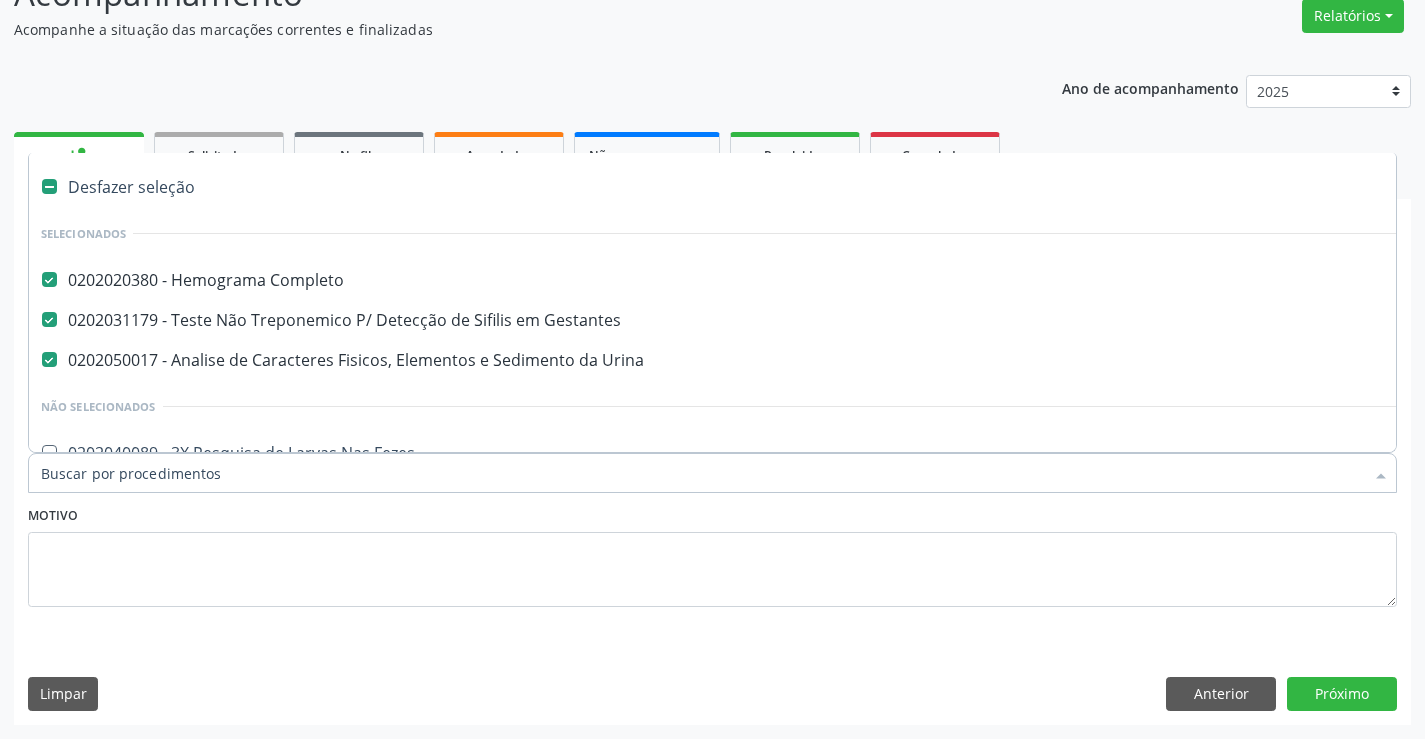 type on "T" 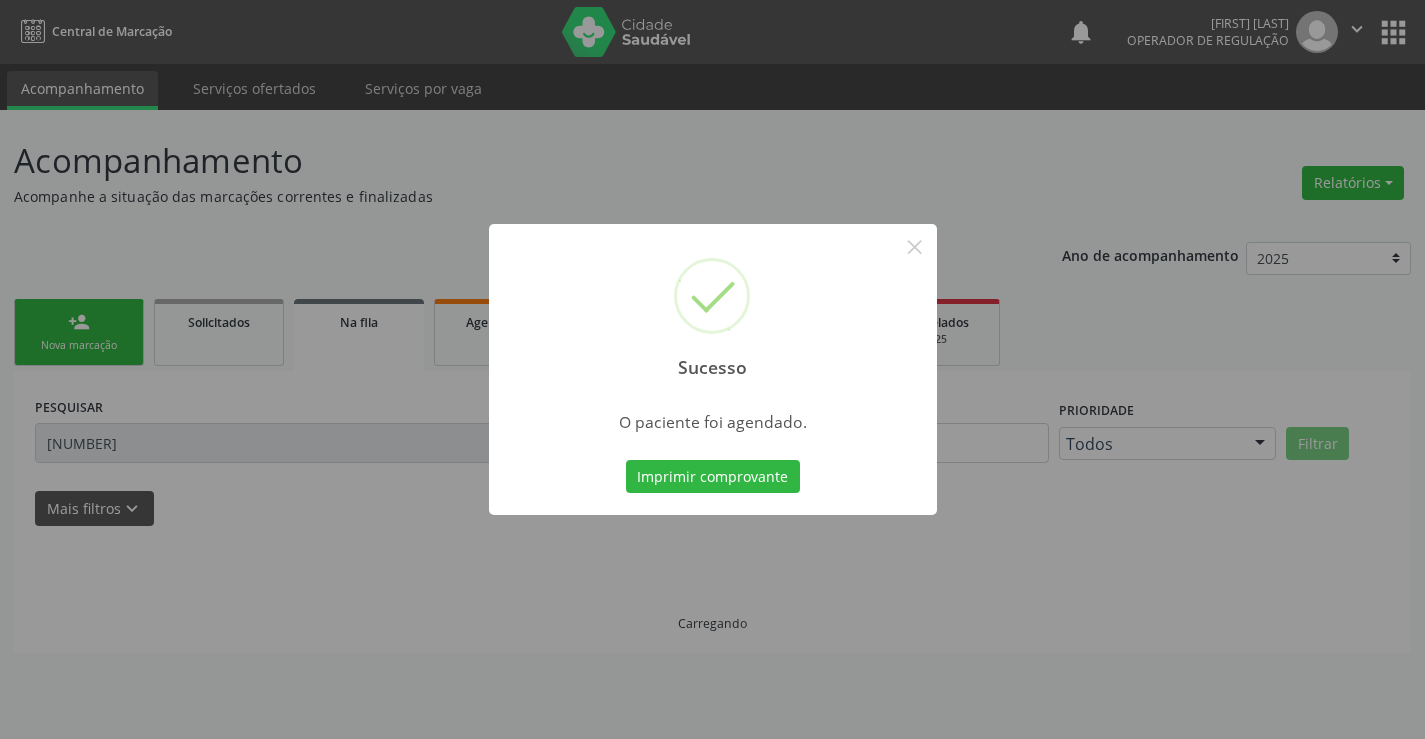 scroll, scrollTop: 0, scrollLeft: 0, axis: both 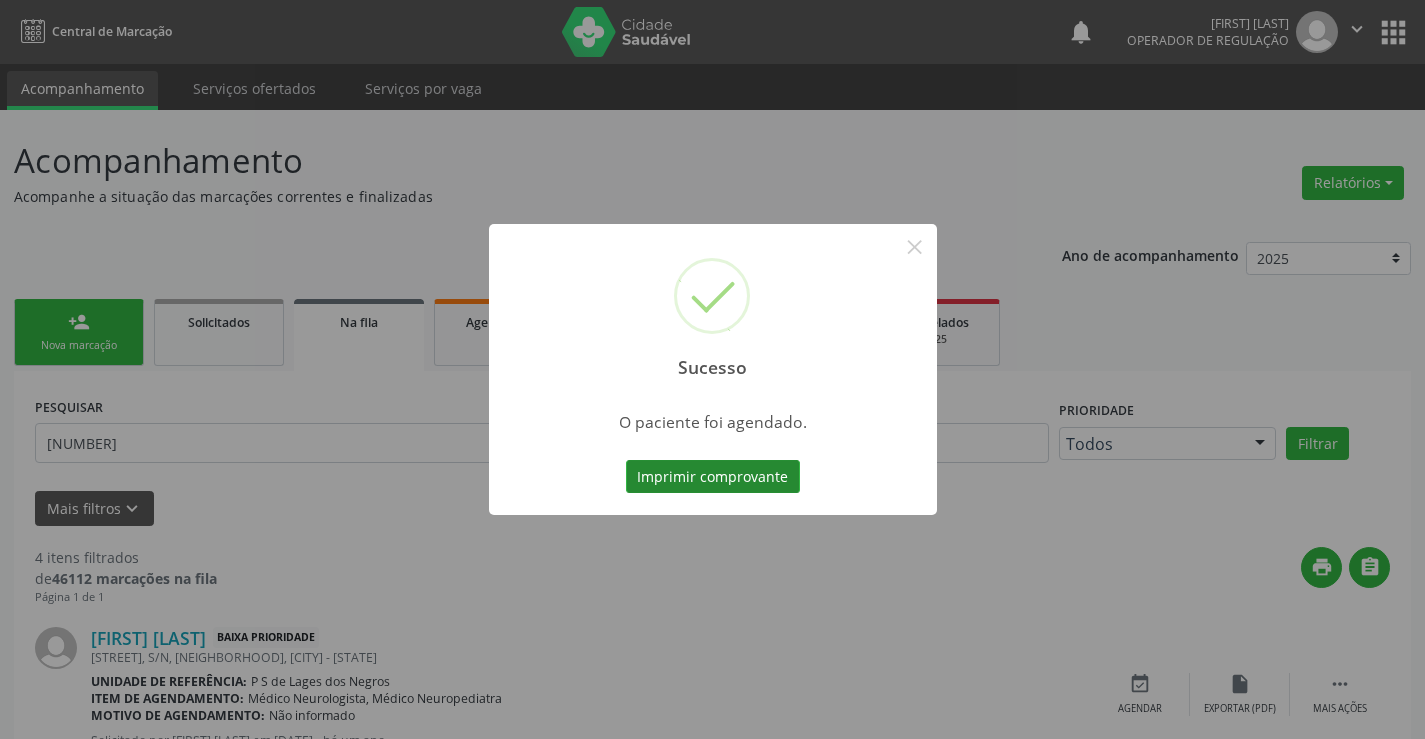 click on "Imprimir comprovante" at bounding box center [713, 477] 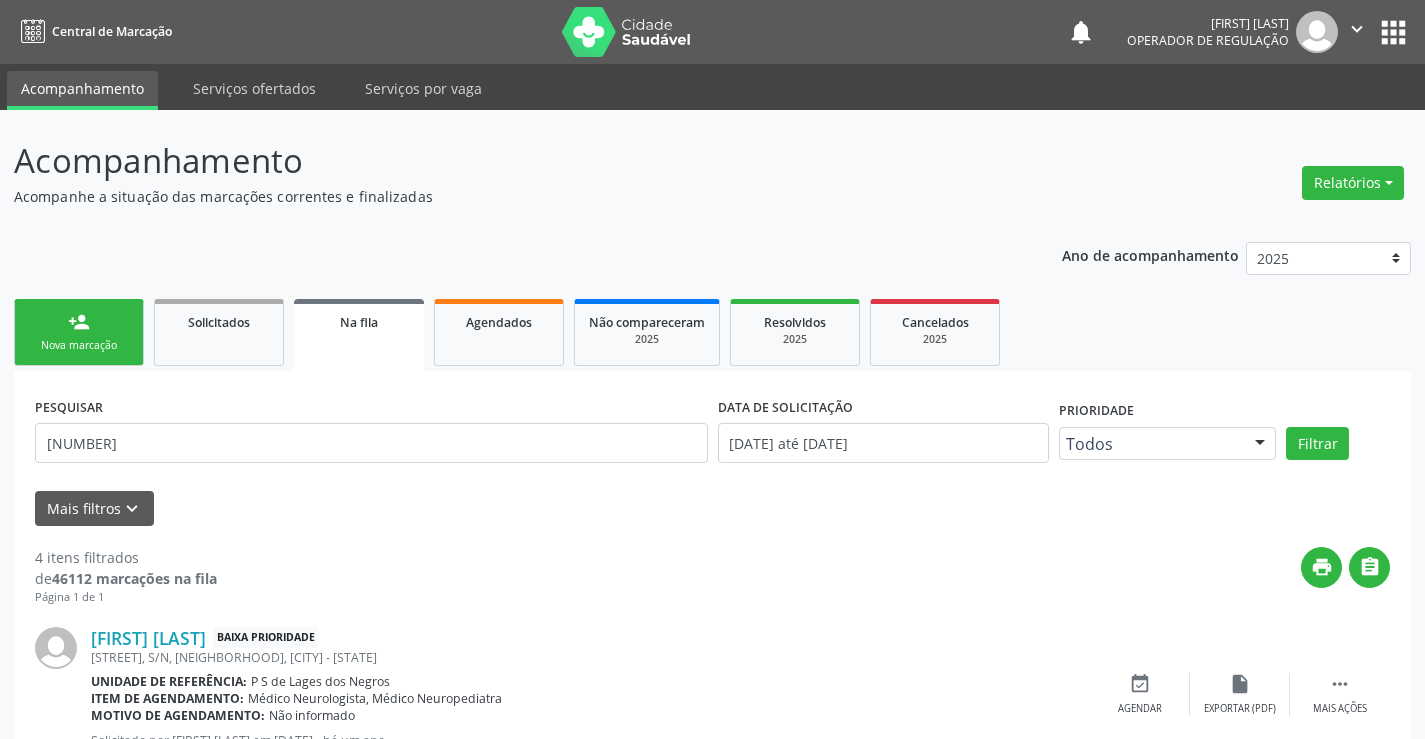 click on "Nova marcação" at bounding box center [79, 345] 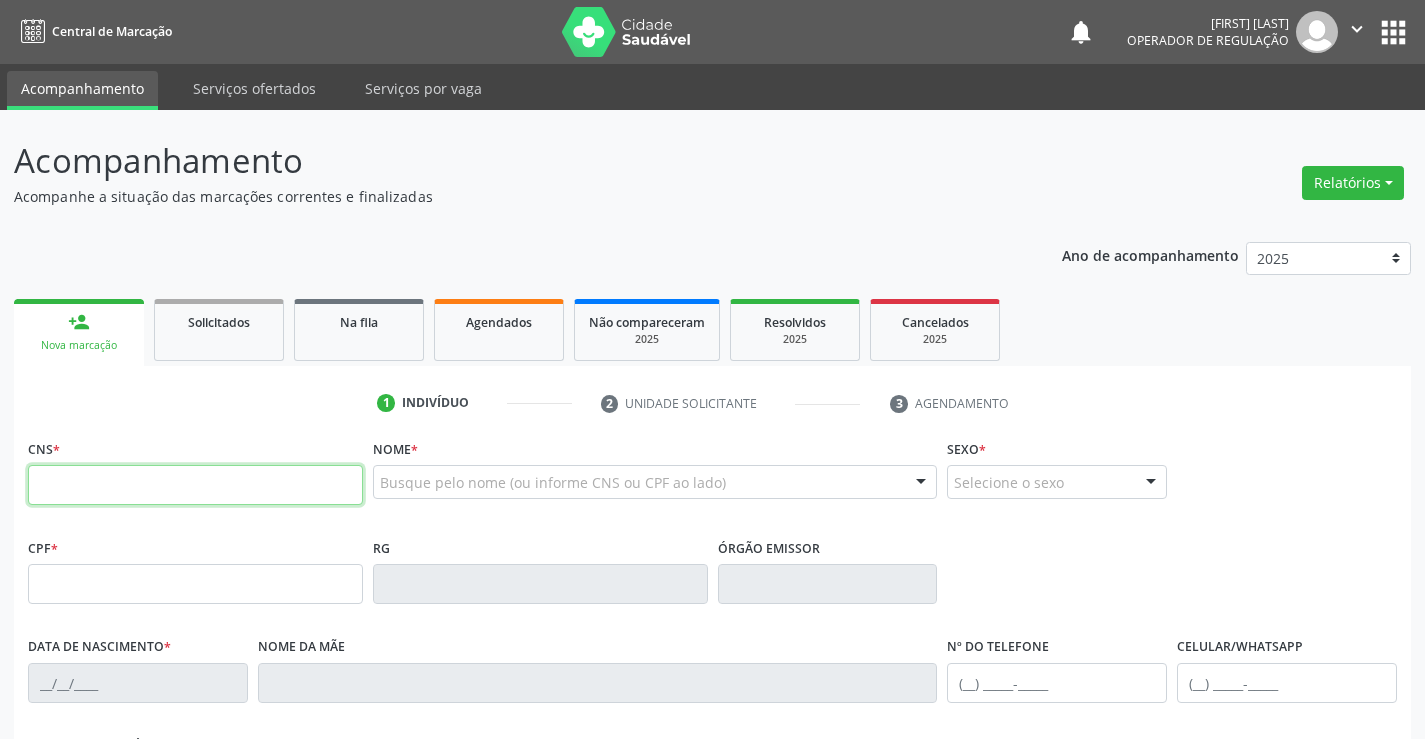 click at bounding box center [195, 485] 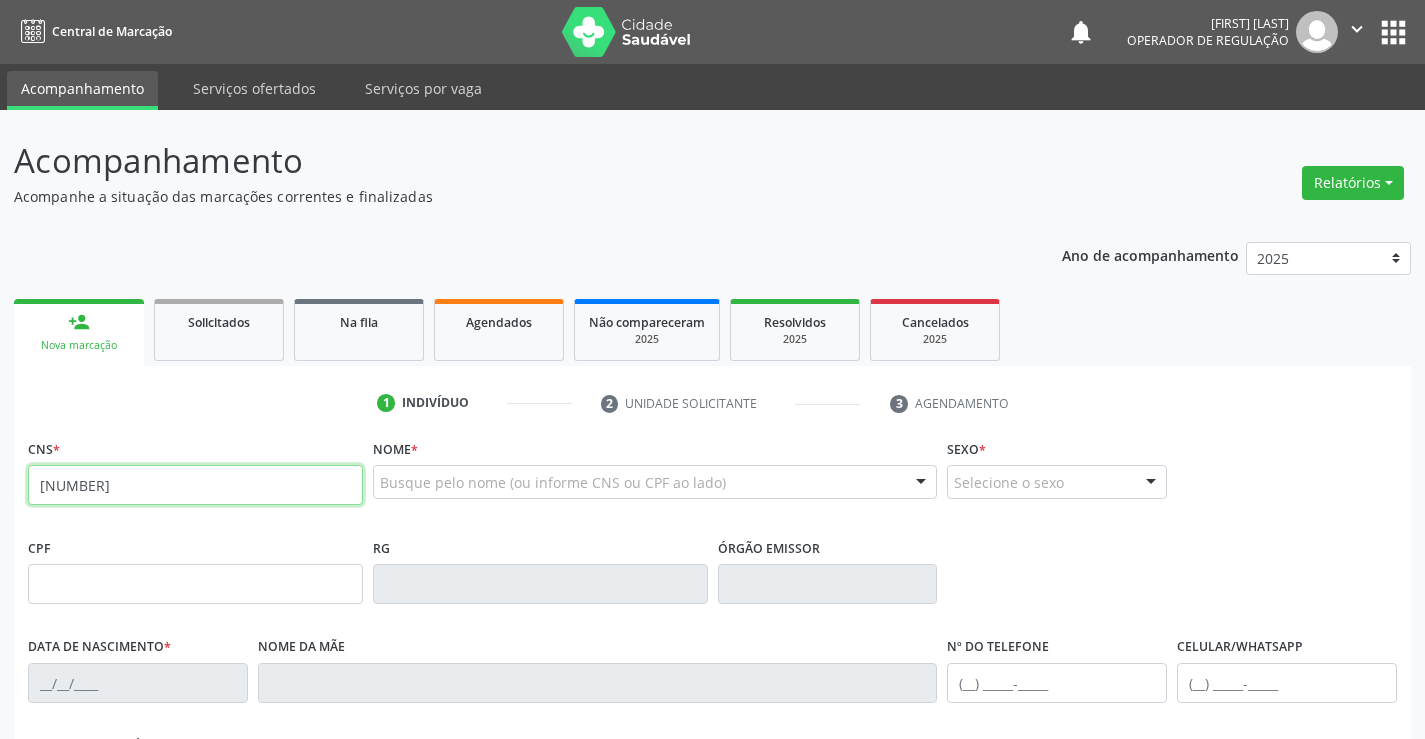 type on "[PHONE]" 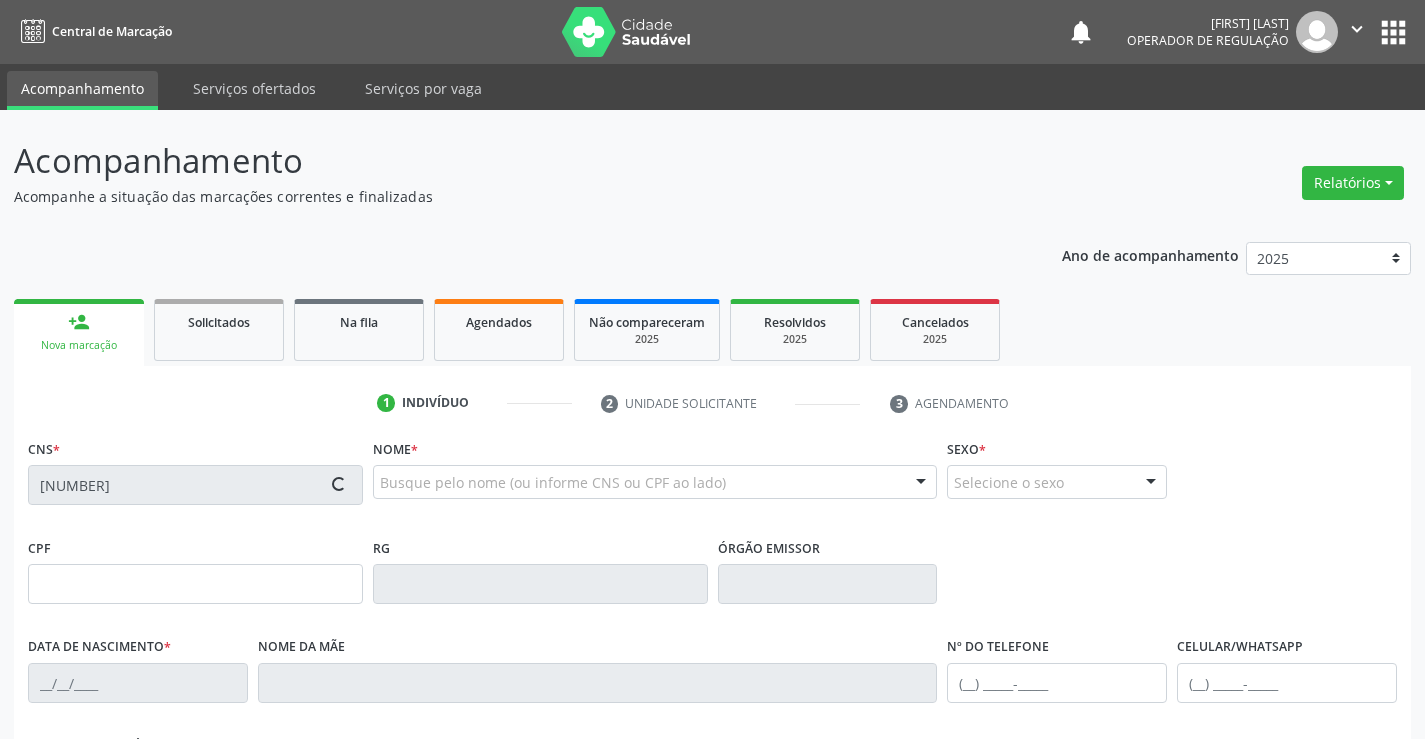 type on "079.752.045-79" 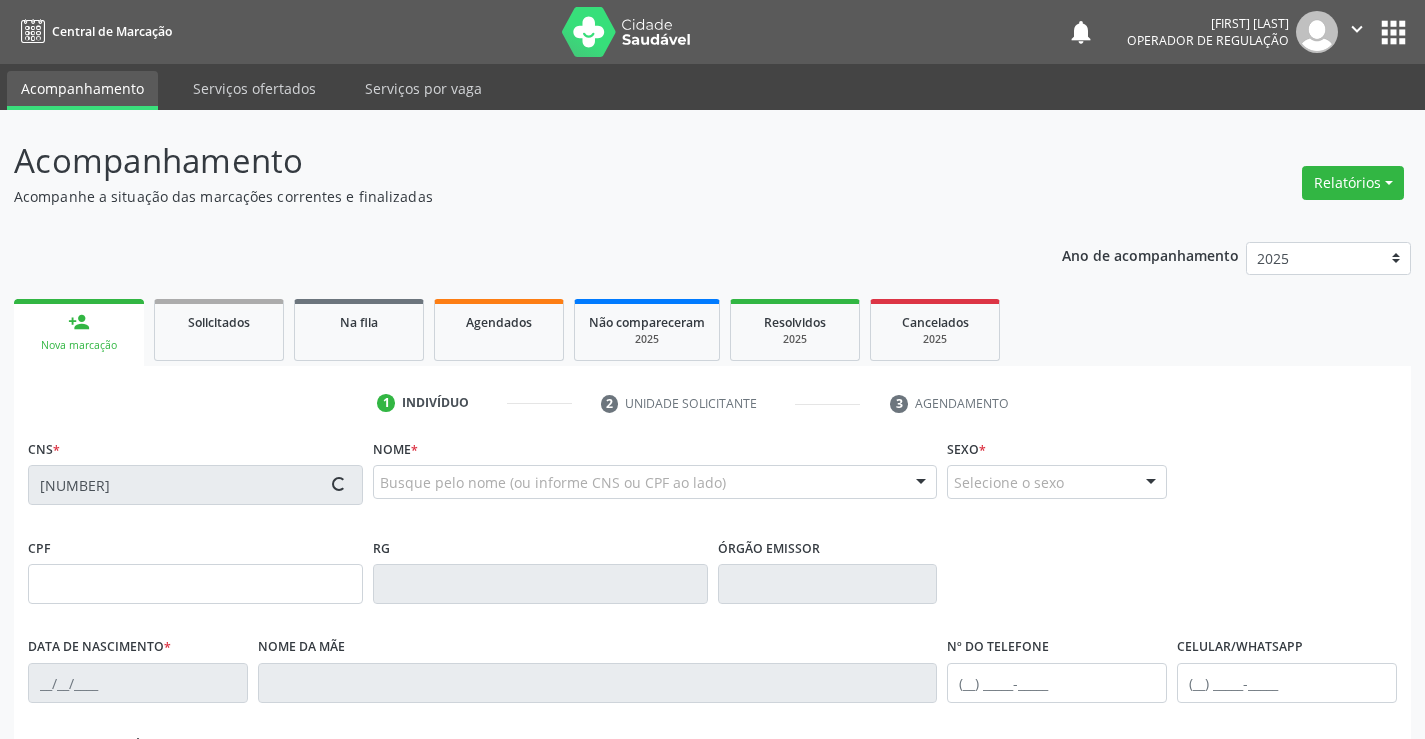 type on "2156372160" 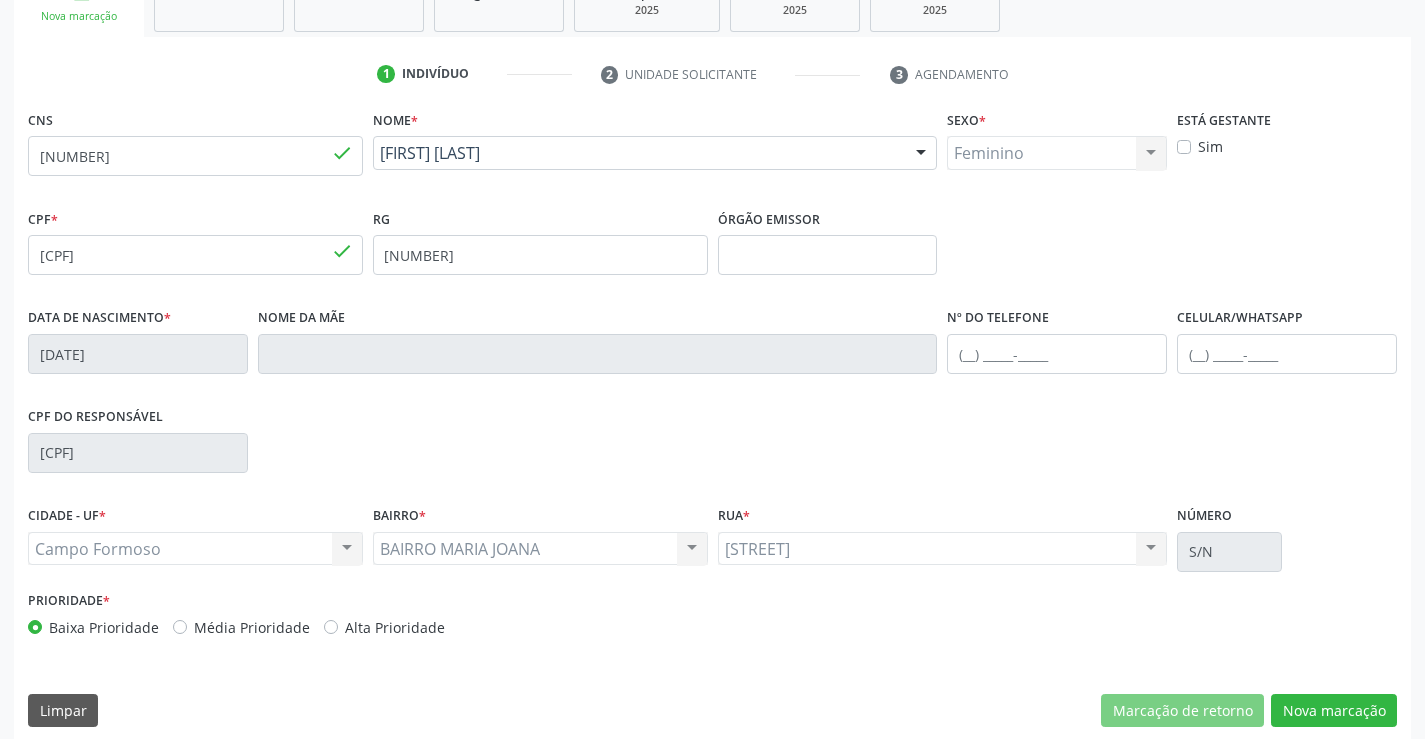 scroll, scrollTop: 345, scrollLeft: 0, axis: vertical 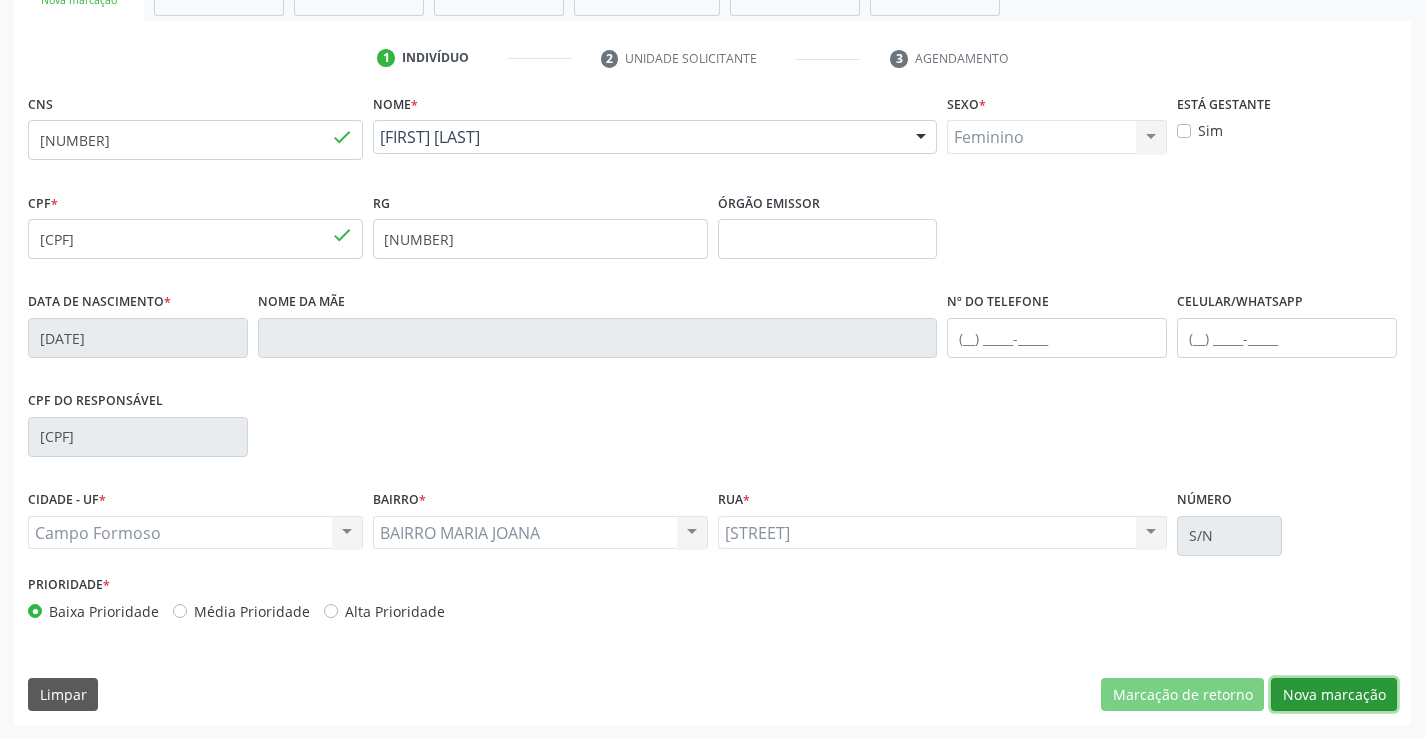 click on "Nova marcação" at bounding box center (1334, 695) 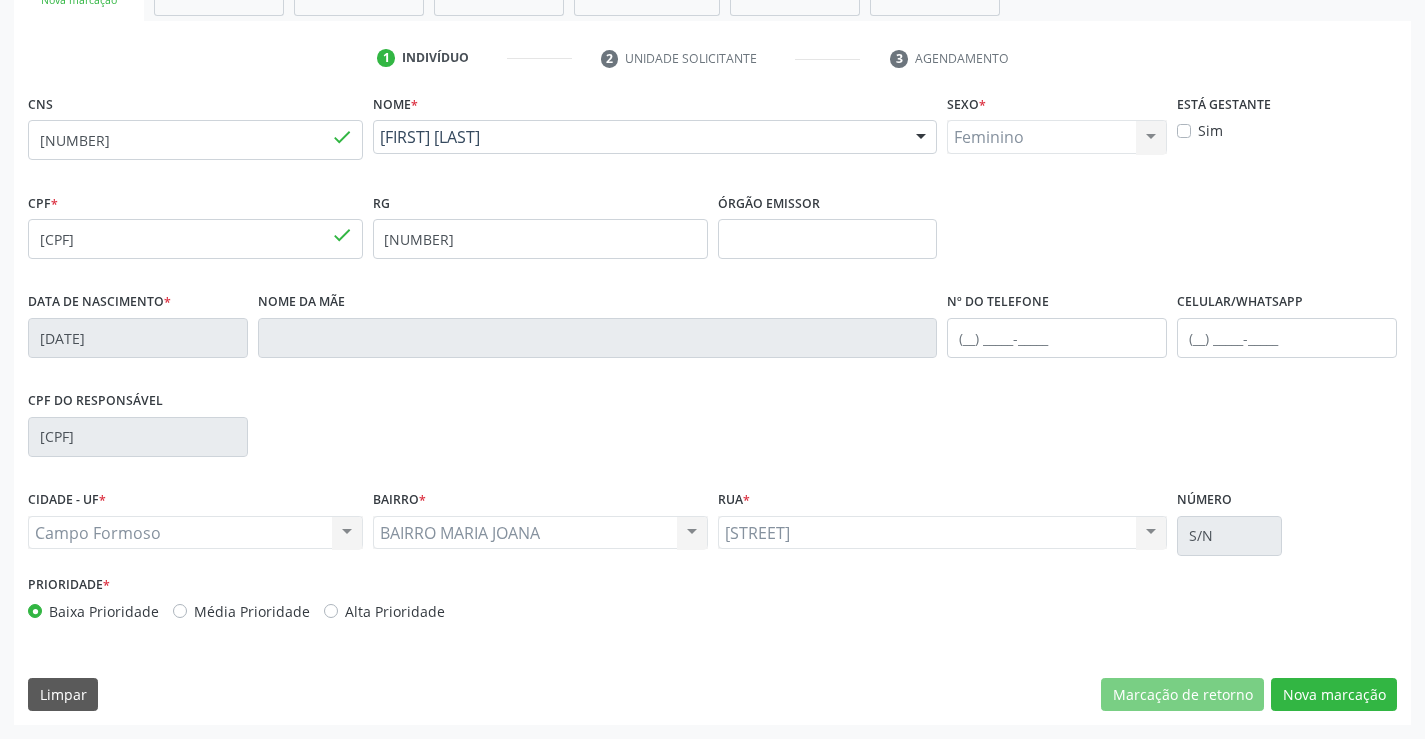 scroll, scrollTop: 167, scrollLeft: 0, axis: vertical 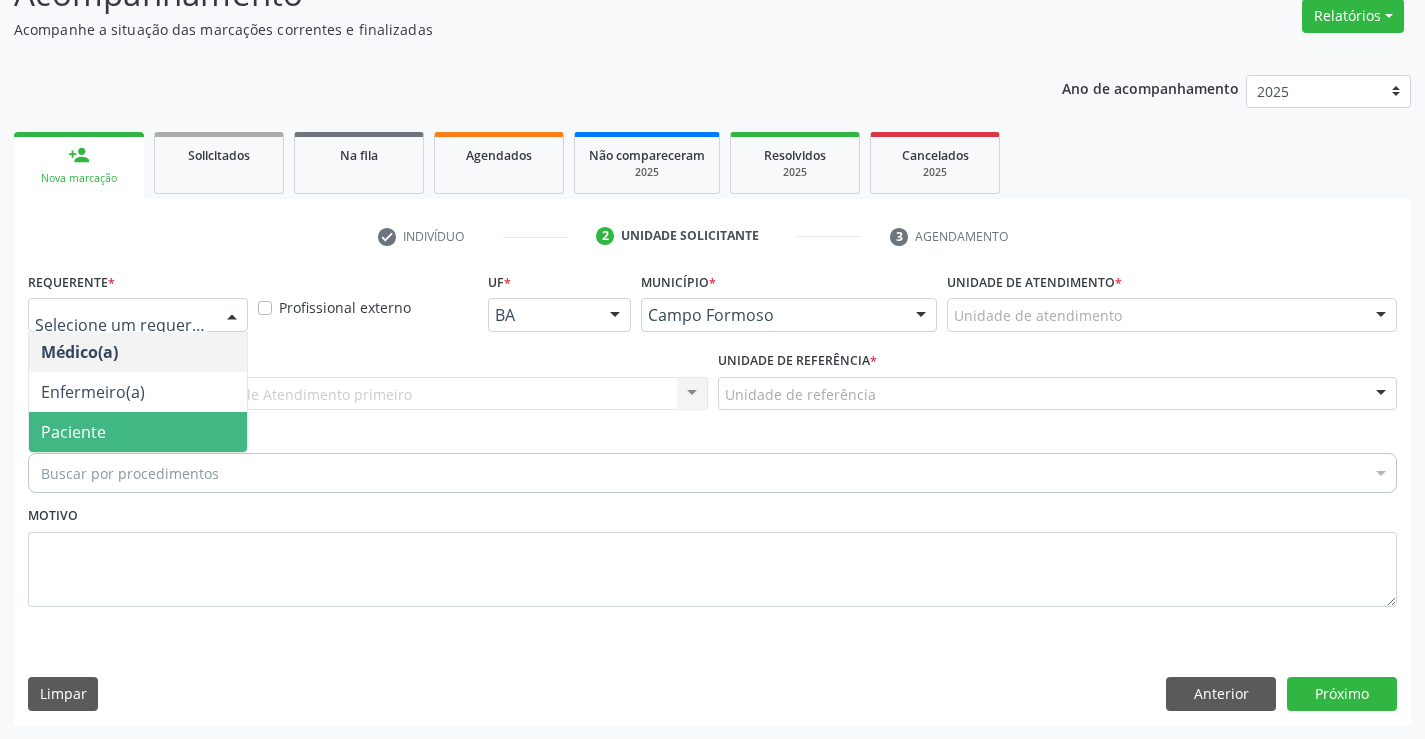 click on "Paciente" at bounding box center (73, 432) 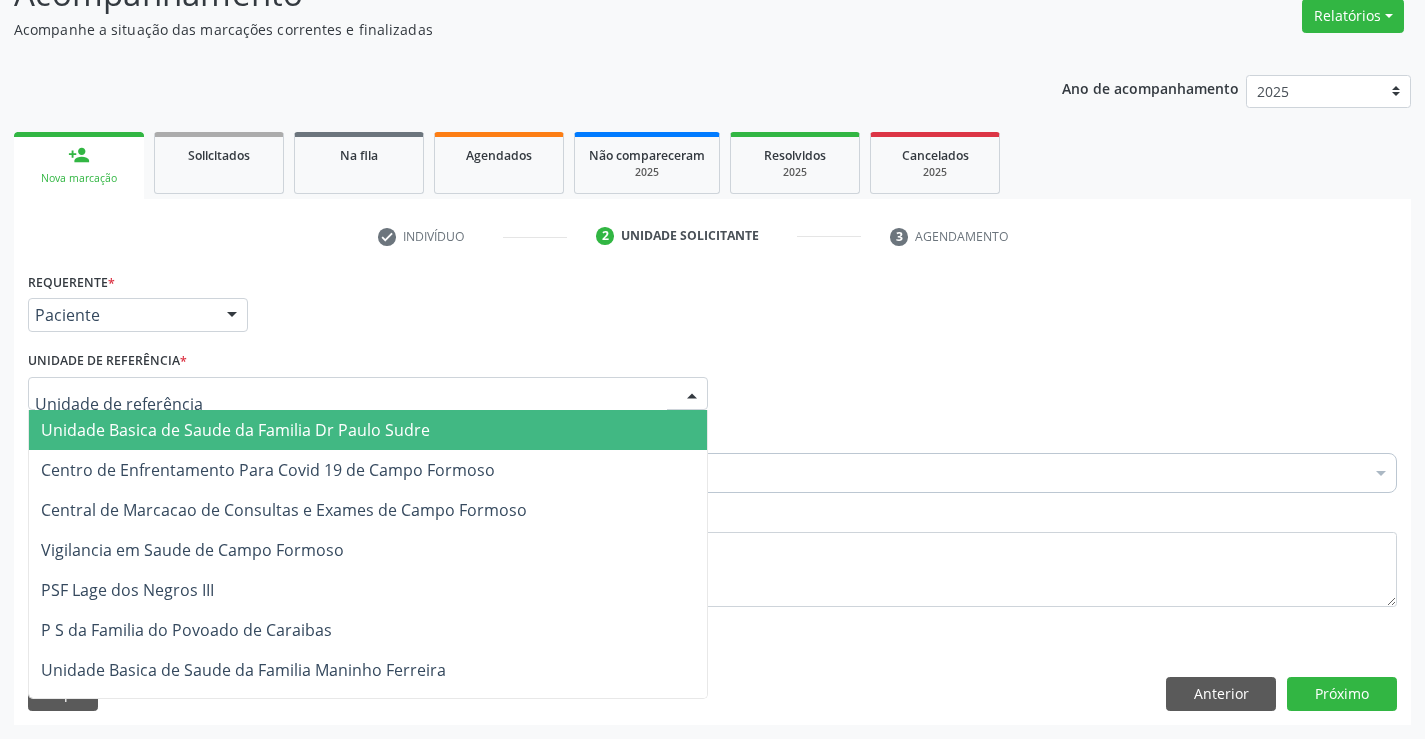 drag, startPoint x: 122, startPoint y: 413, endPoint x: 122, endPoint y: 436, distance: 23 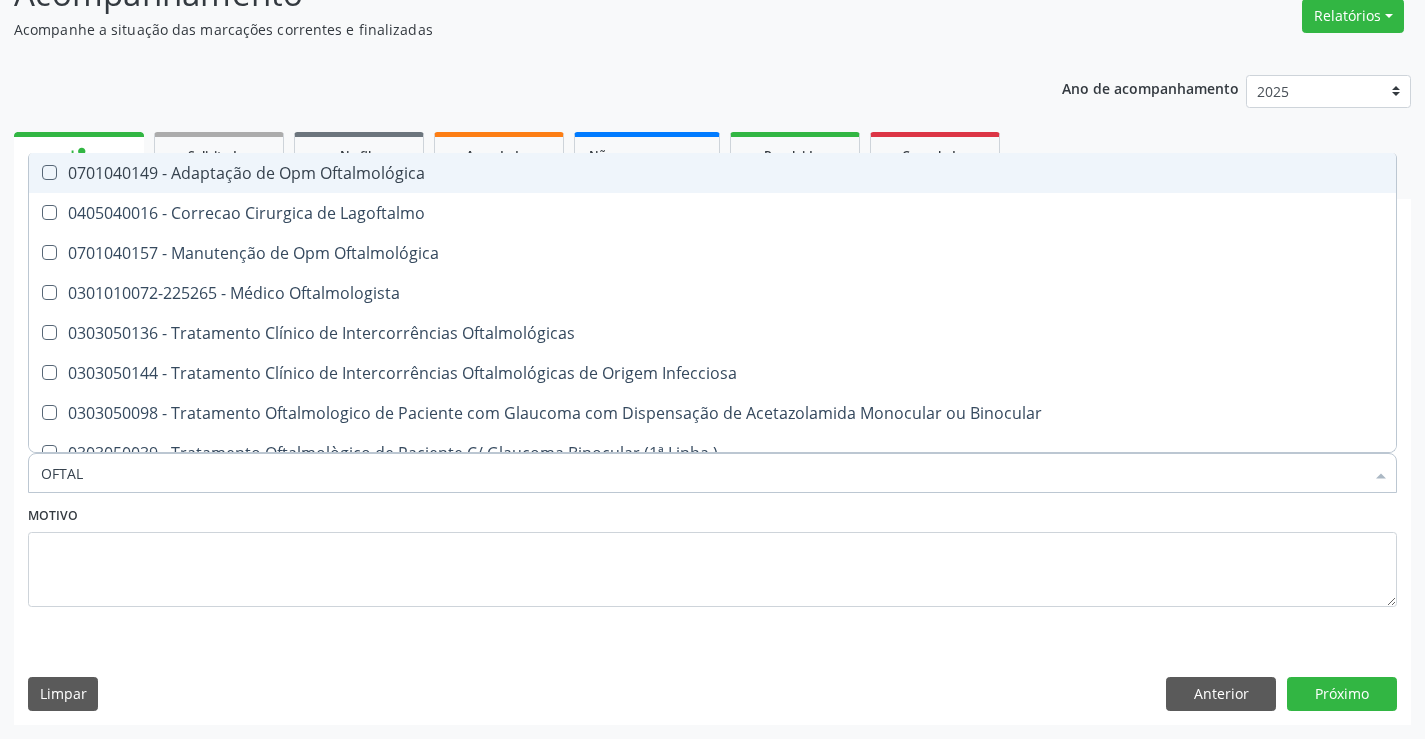 type on "OFTALM" 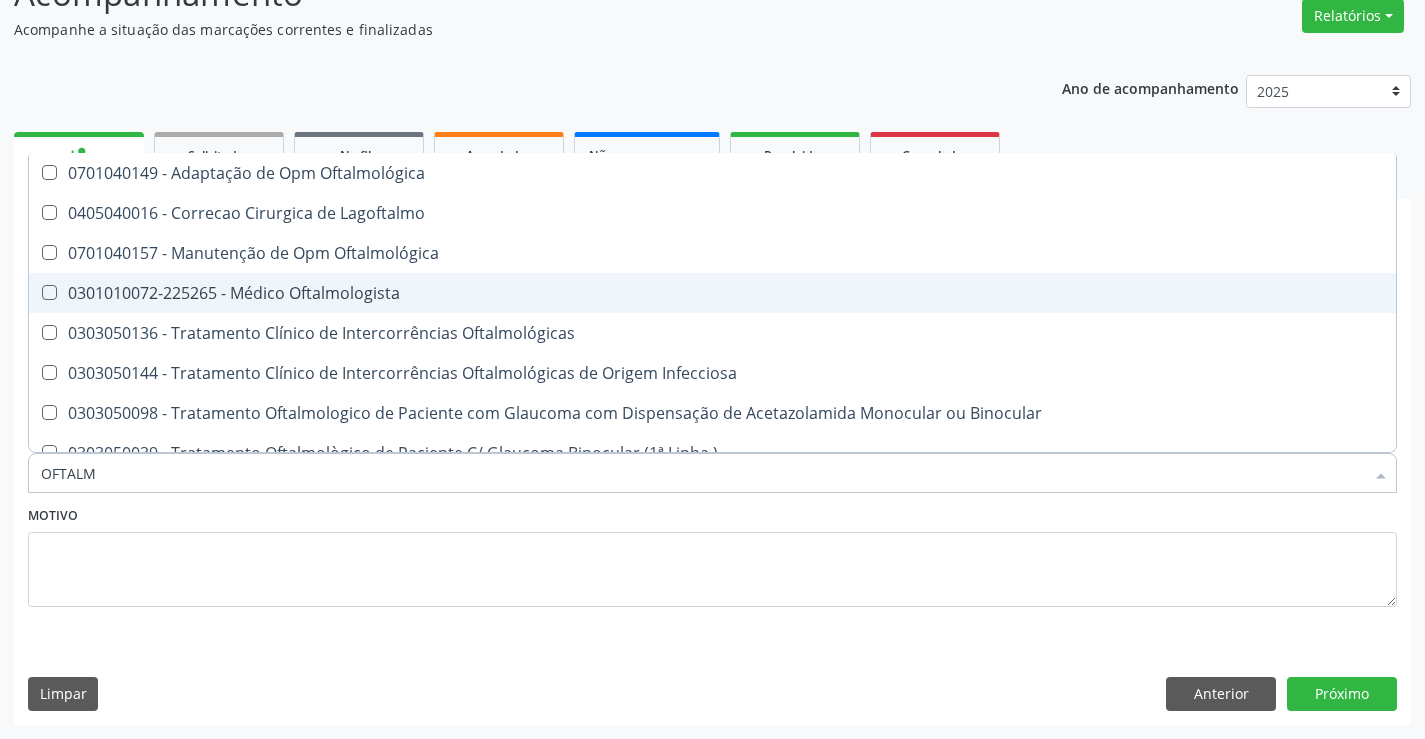 click on "0301010072-225265 - Médico Oftalmologista" at bounding box center (712, 293) 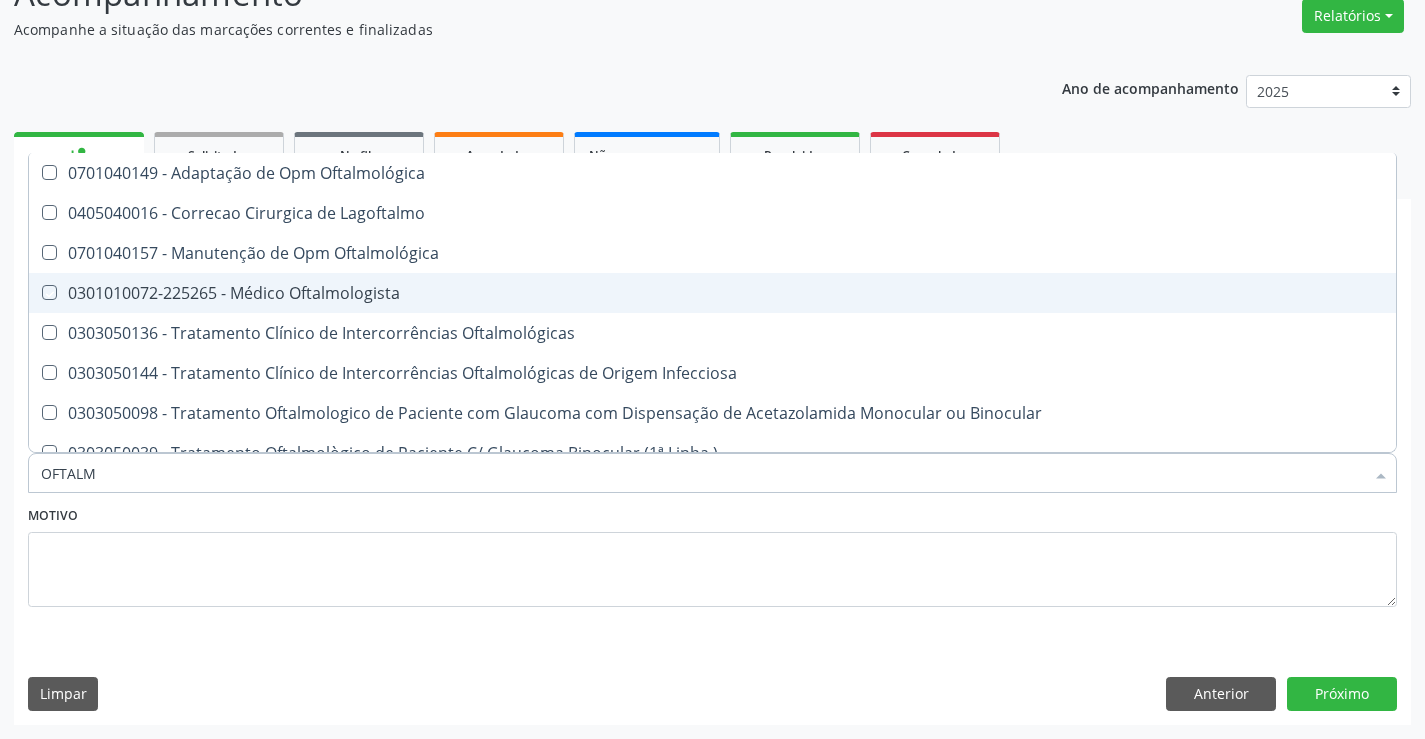 checkbox on "true" 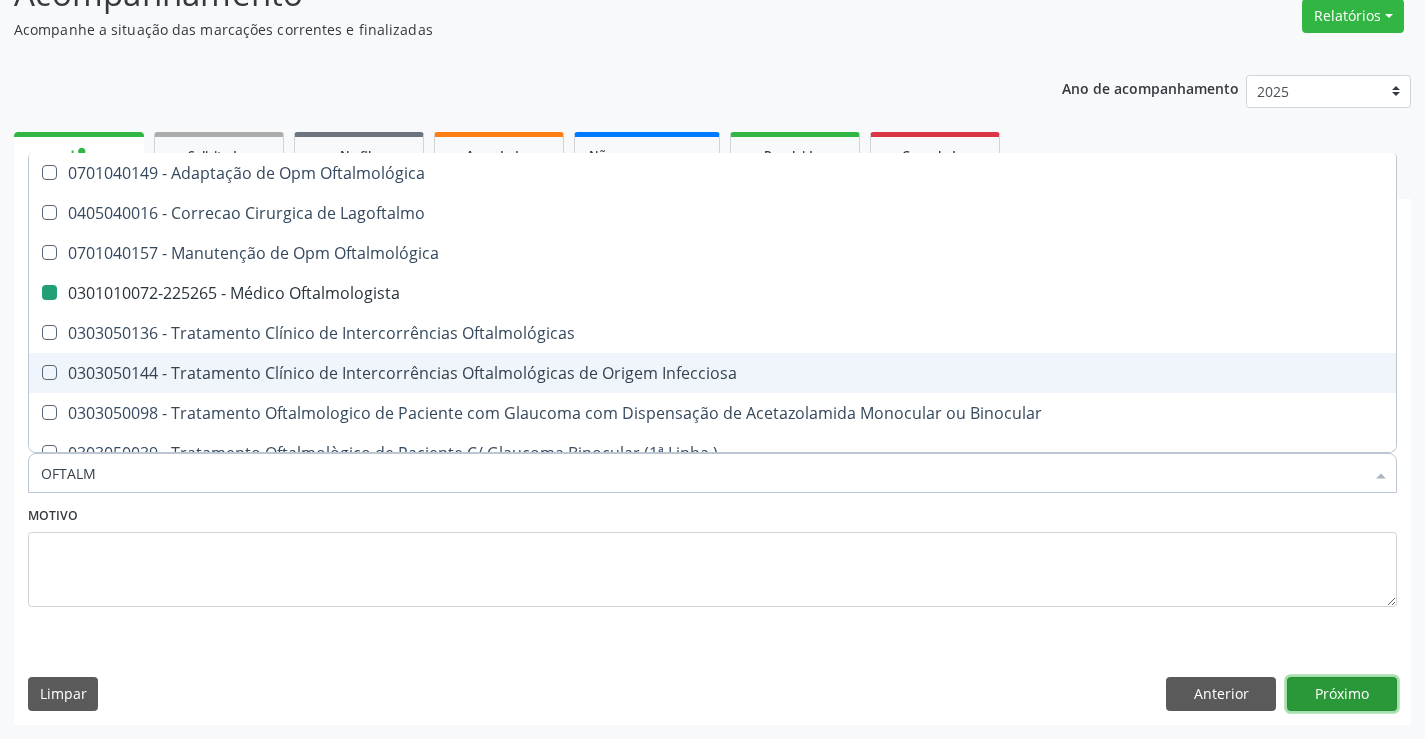 click on "Próximo" at bounding box center (1342, 694) 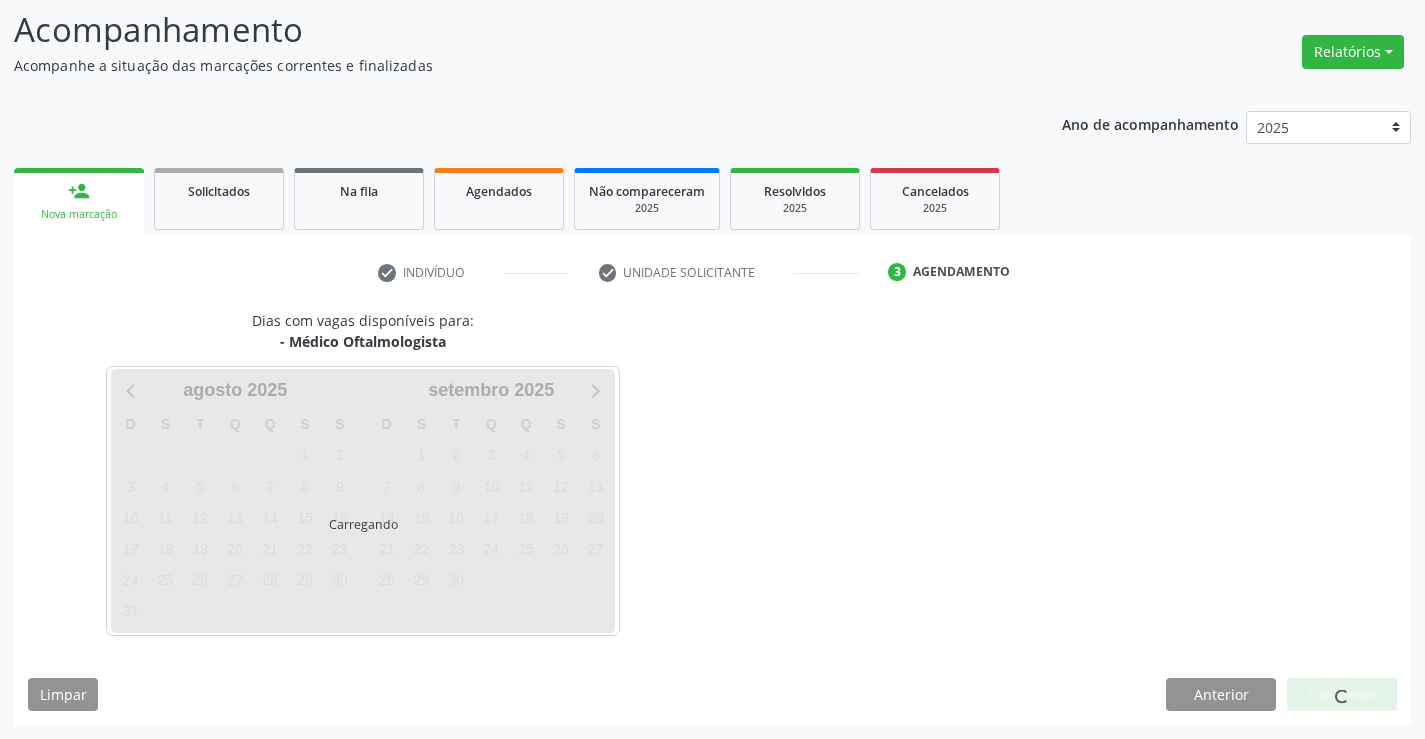 scroll, scrollTop: 167, scrollLeft: 0, axis: vertical 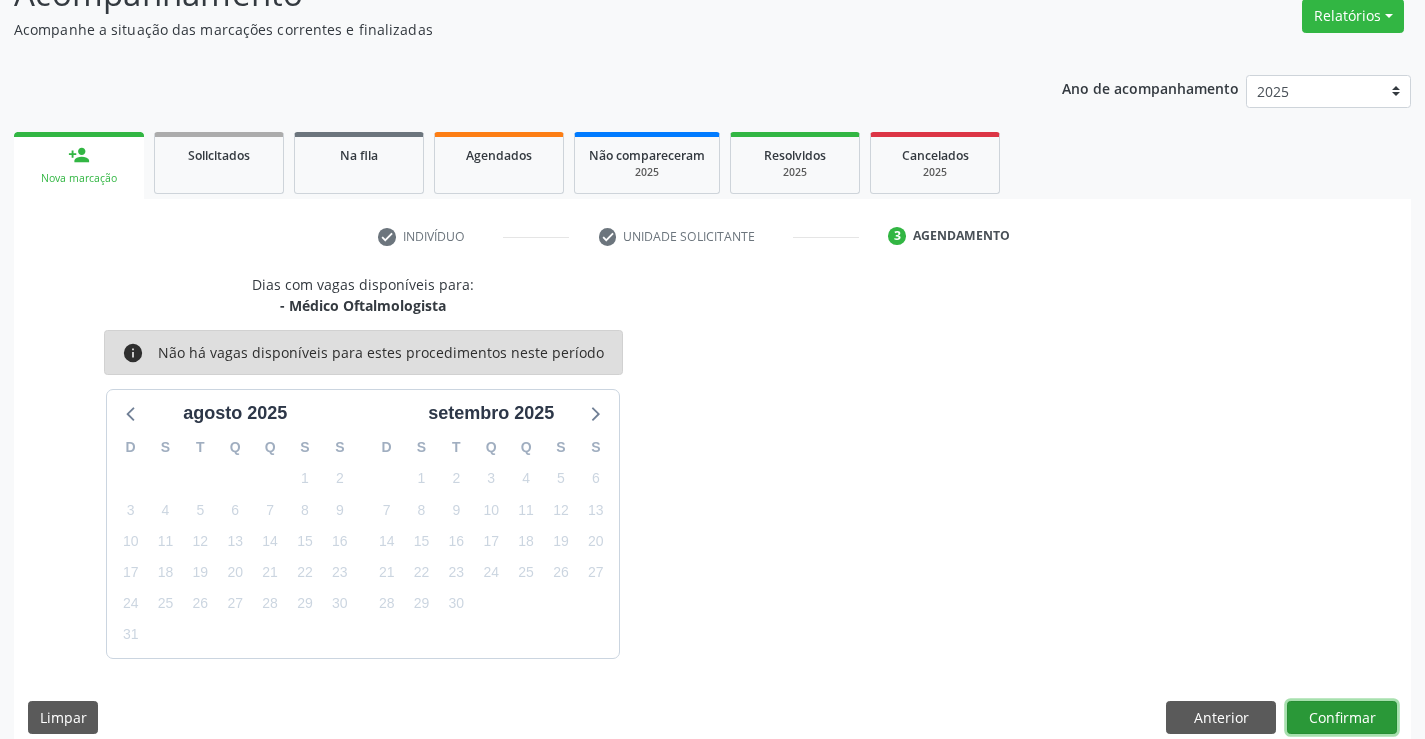 click on "Confirmar" at bounding box center [1342, 718] 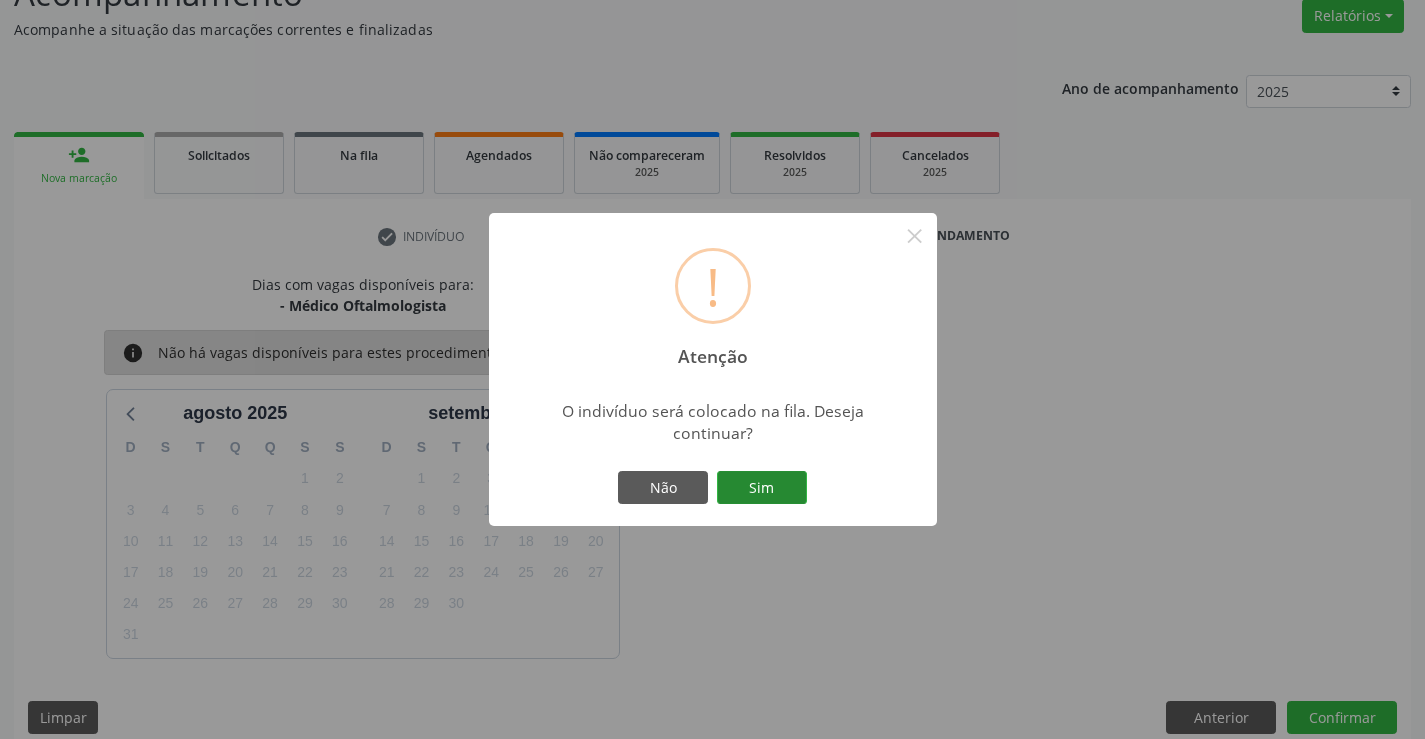 click on "Sim" at bounding box center (762, 488) 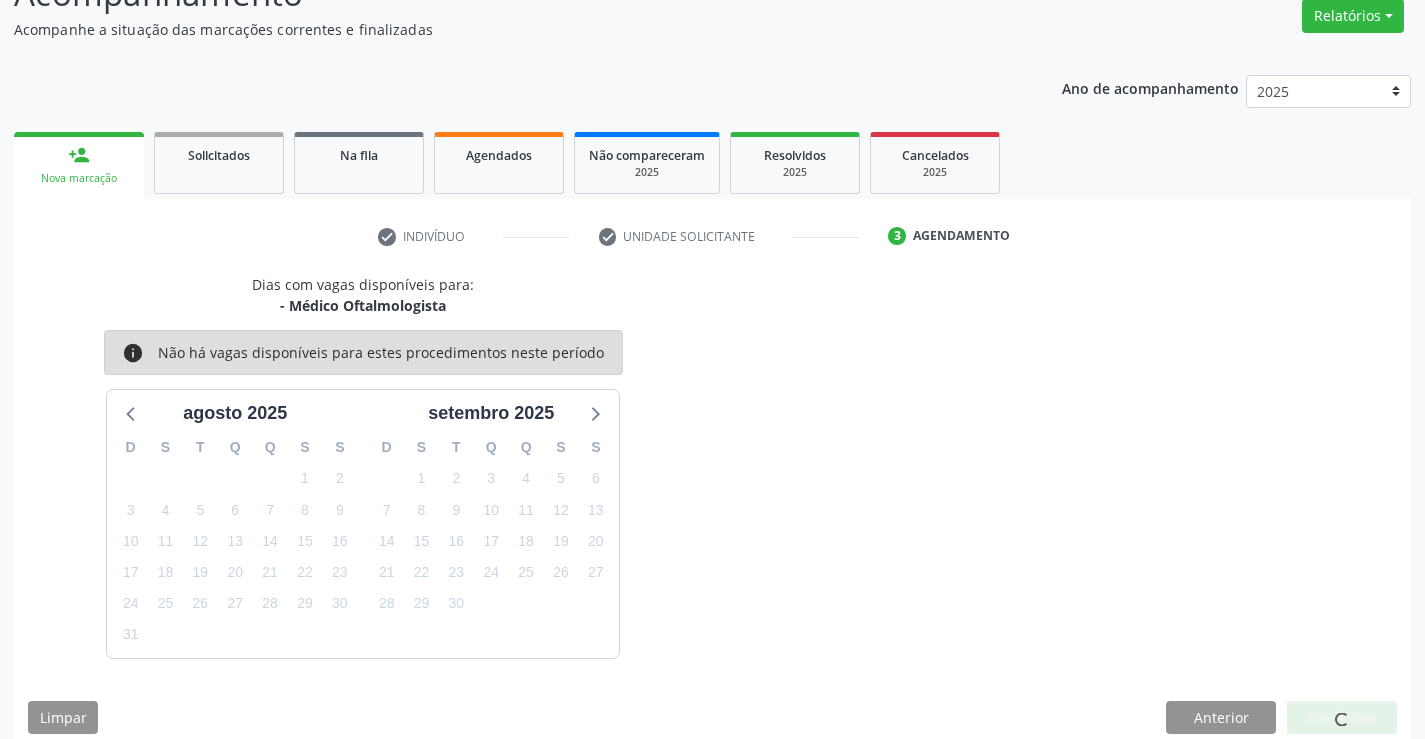 scroll, scrollTop: 0, scrollLeft: 0, axis: both 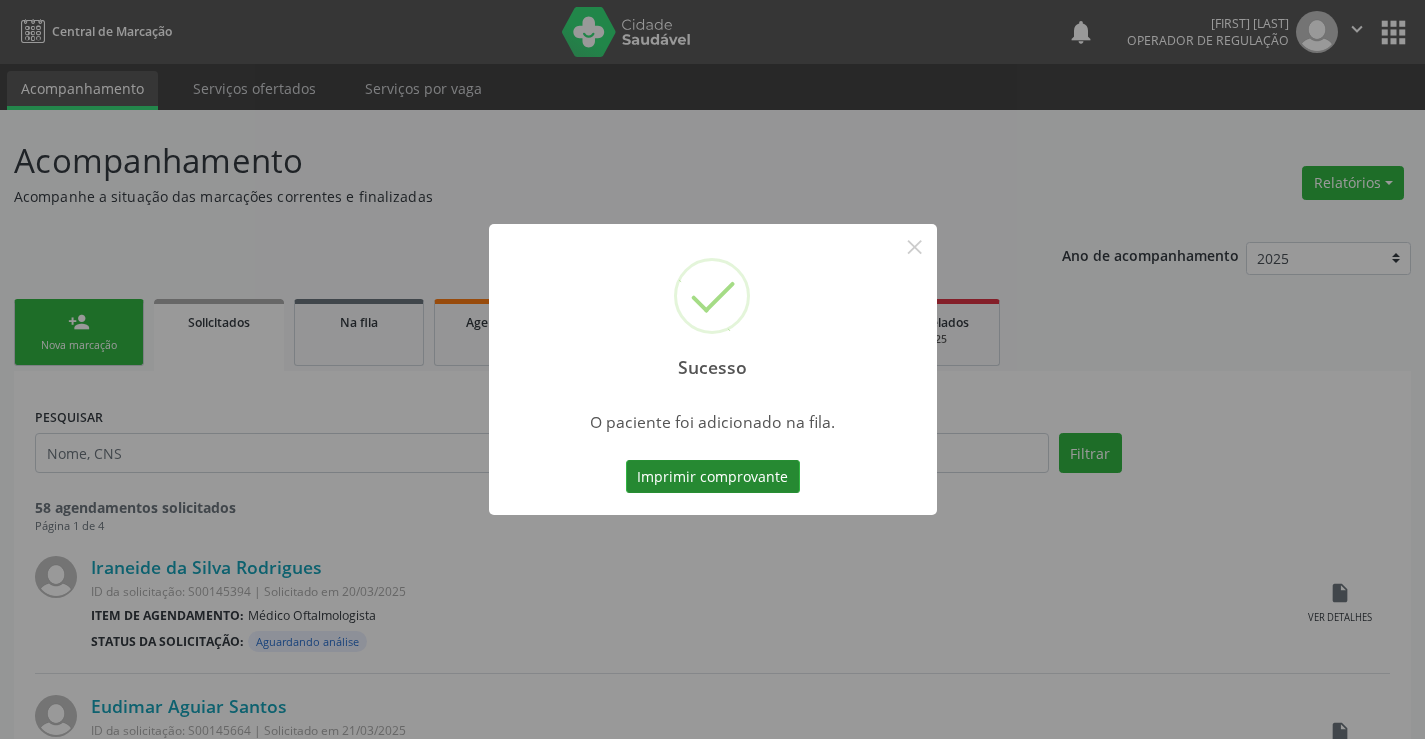 click on "Imprimir comprovante" at bounding box center (713, 477) 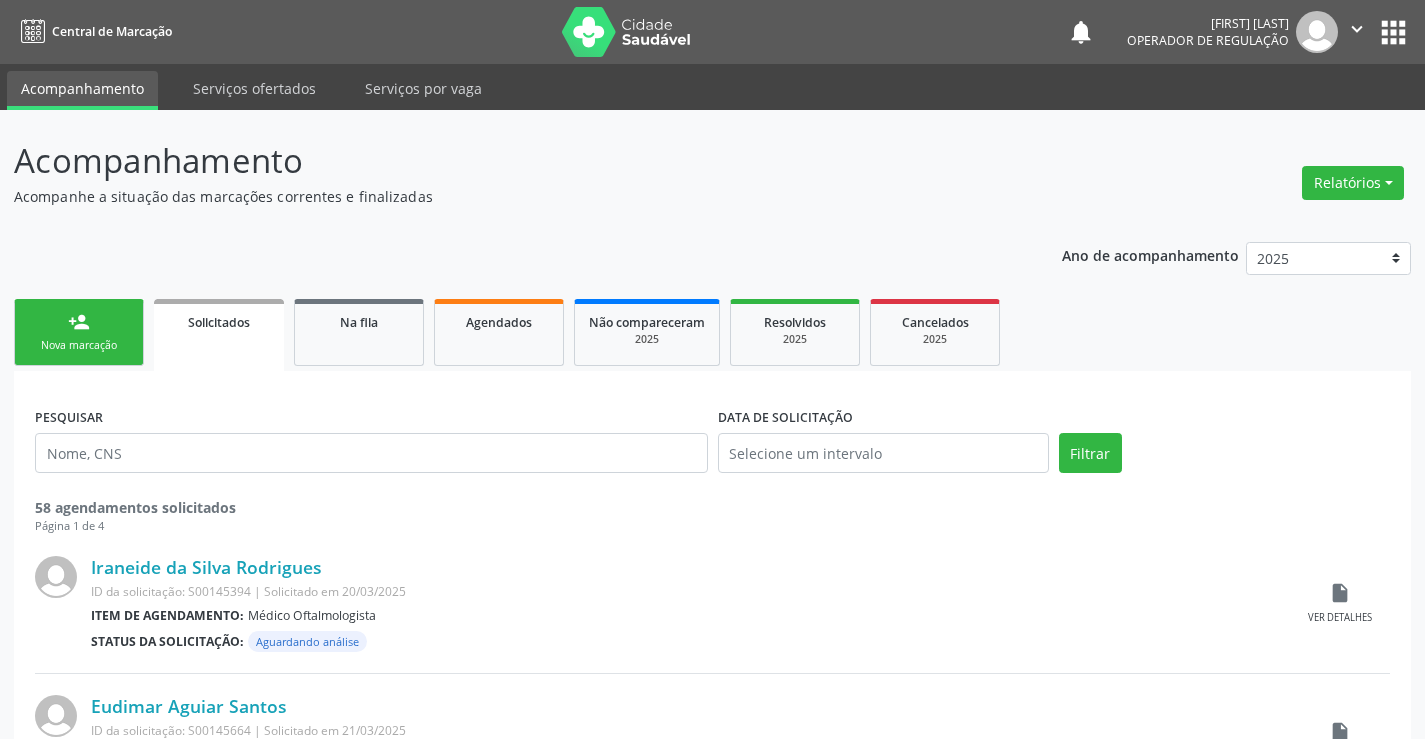 click on "person_add
Nova marcação" at bounding box center [79, 332] 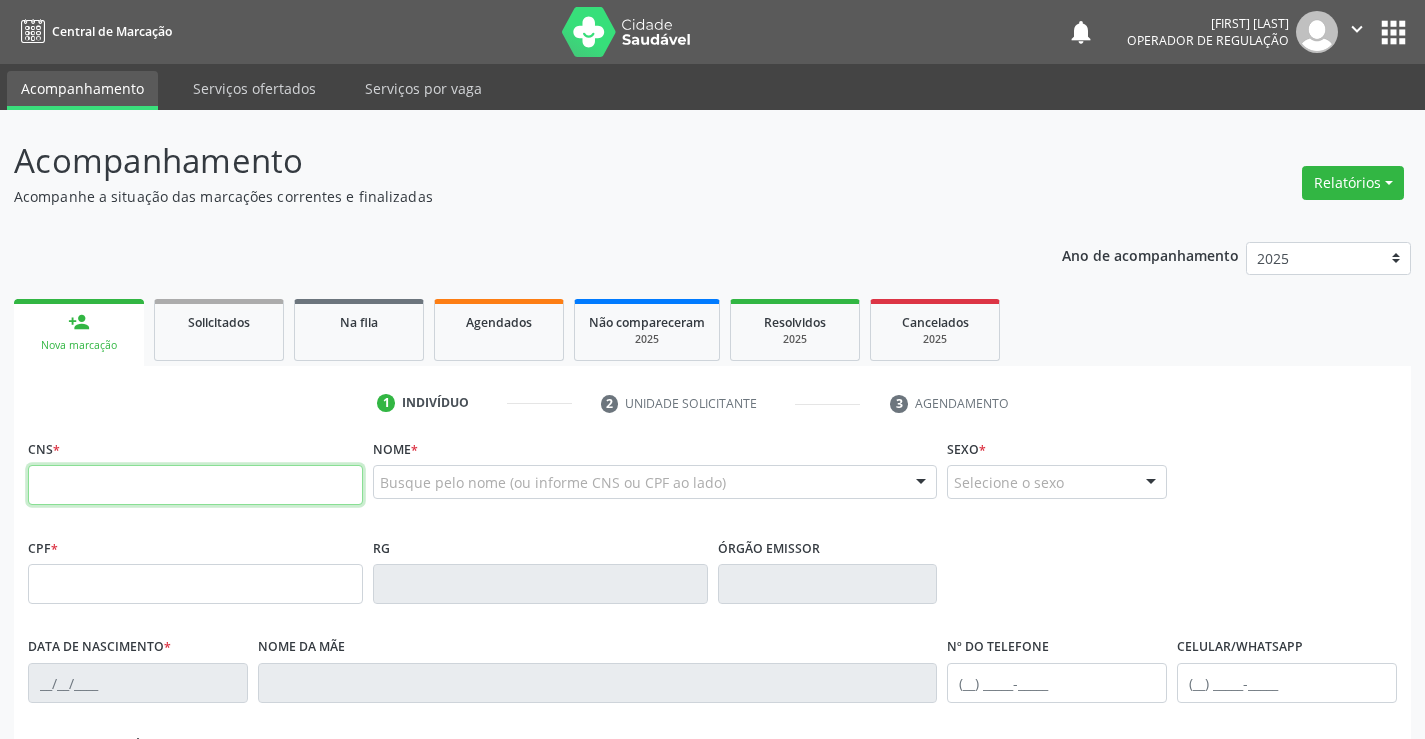 click at bounding box center (195, 485) 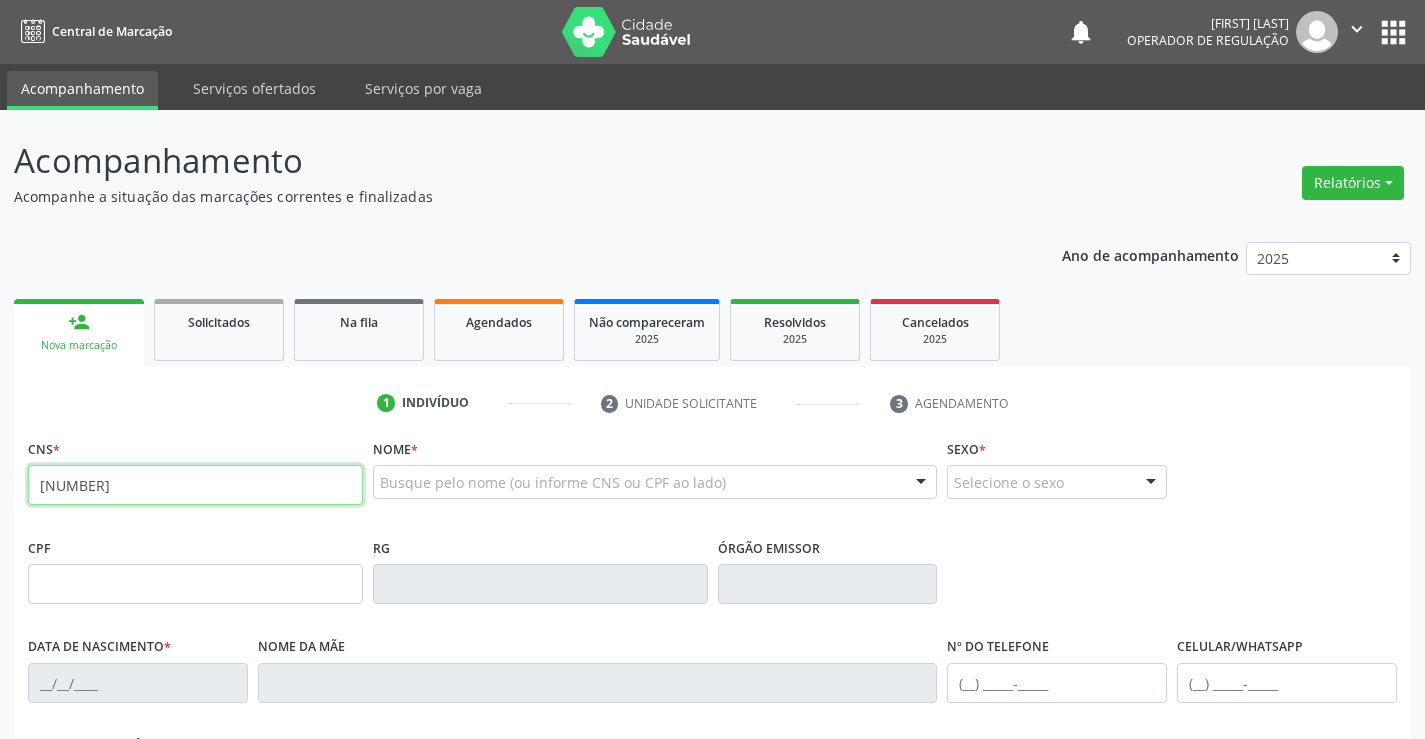 type on "706 4006 2202 8189" 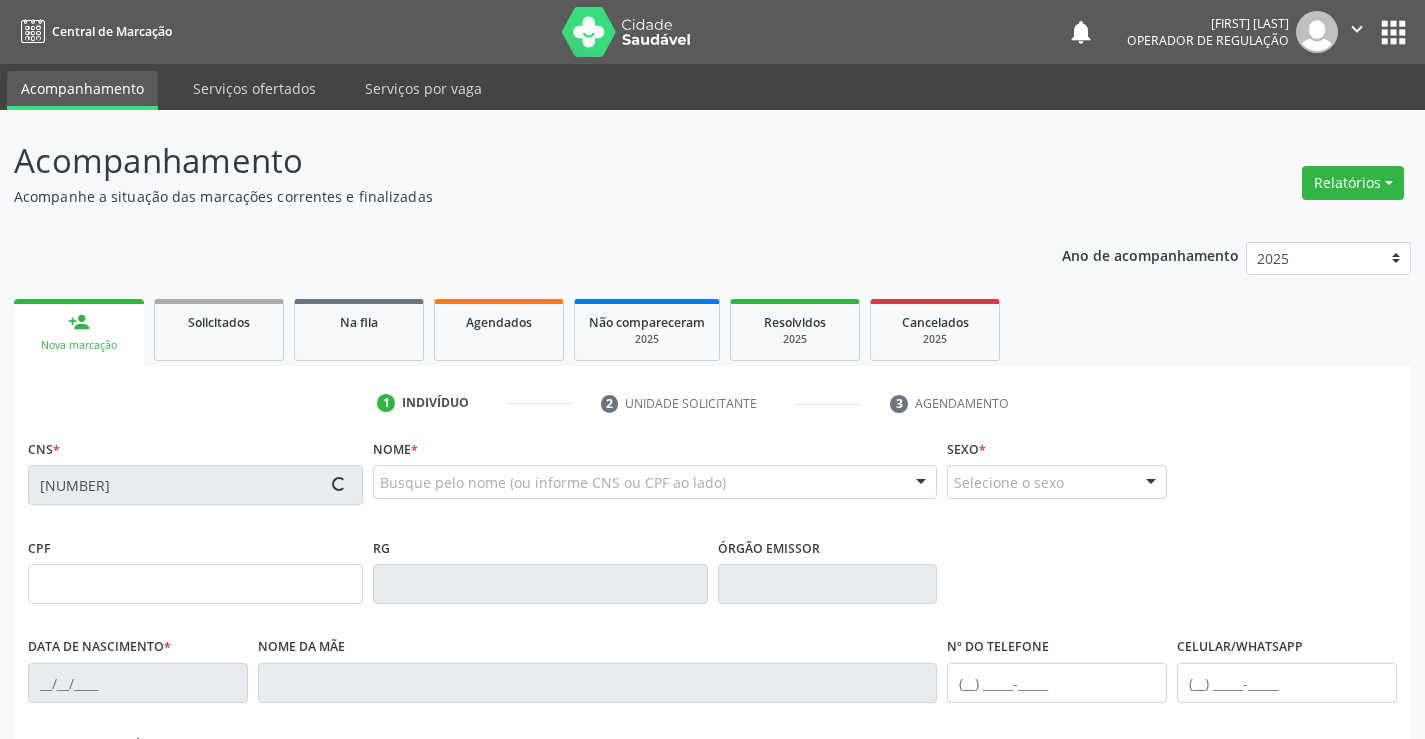type on "627032746" 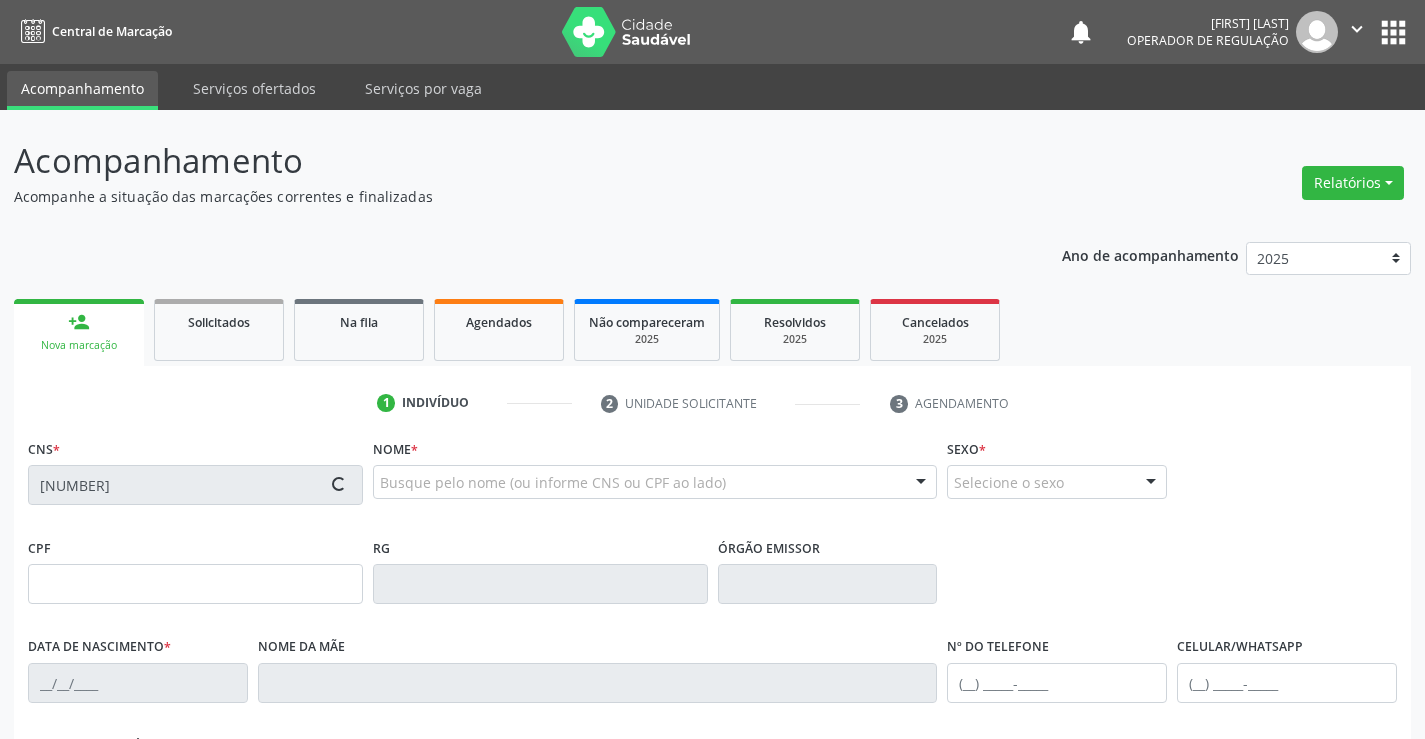type on "16/07/1989" 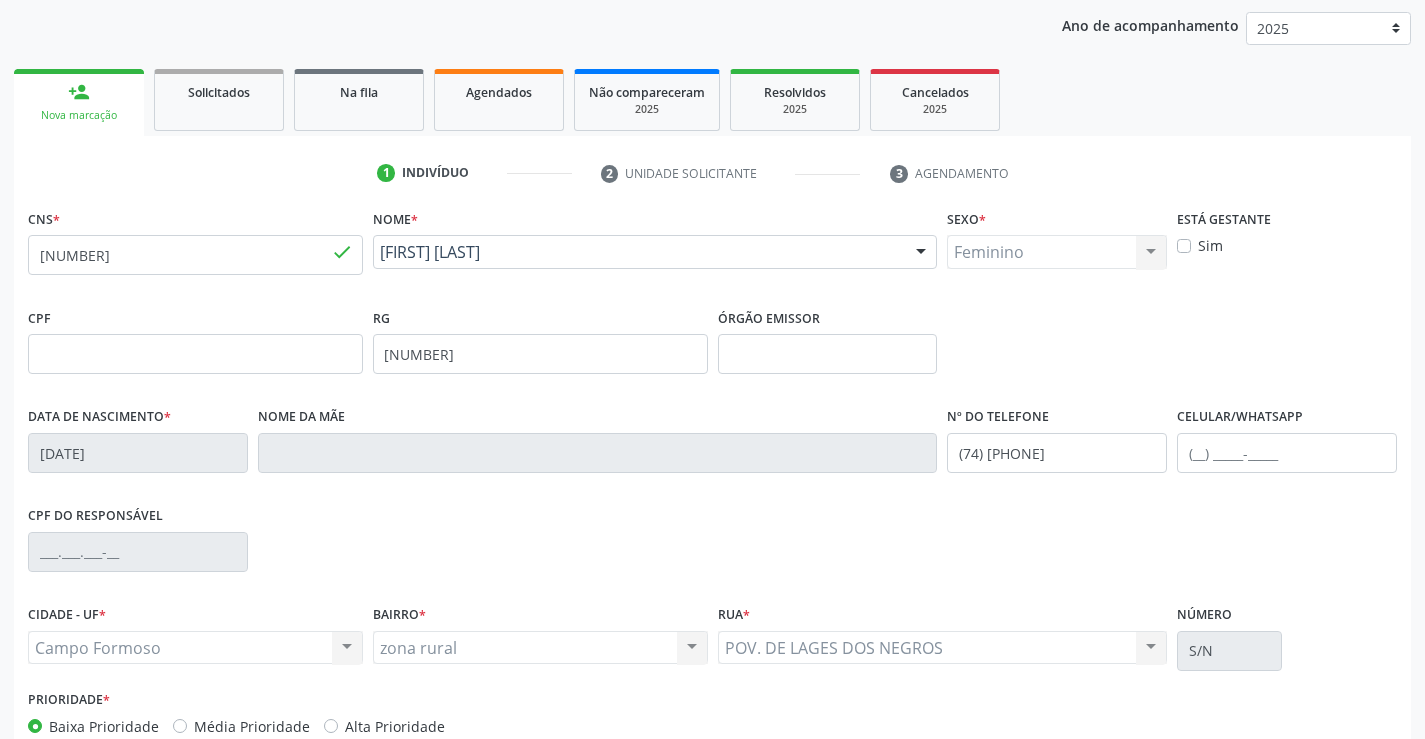 scroll, scrollTop: 300, scrollLeft: 0, axis: vertical 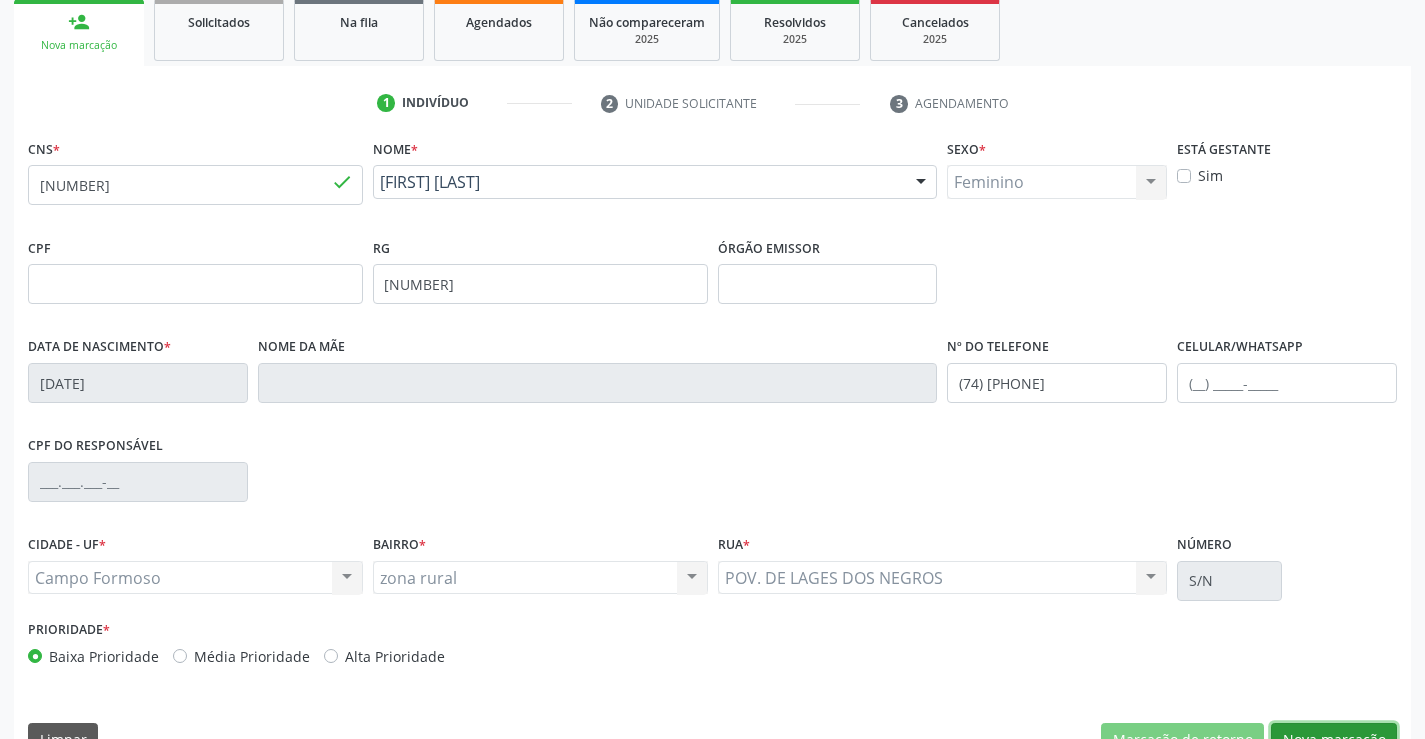 click on "Nova marcação" at bounding box center [1334, 740] 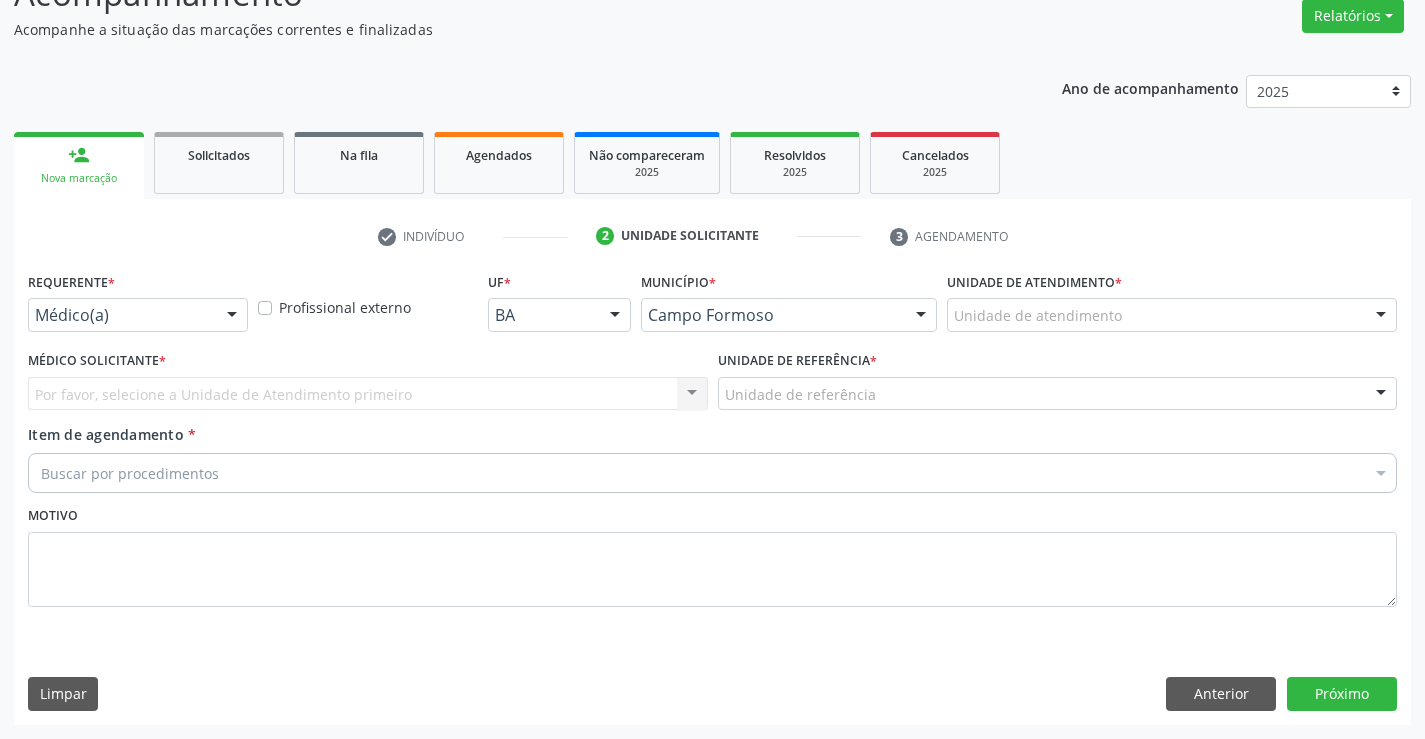 scroll, scrollTop: 167, scrollLeft: 0, axis: vertical 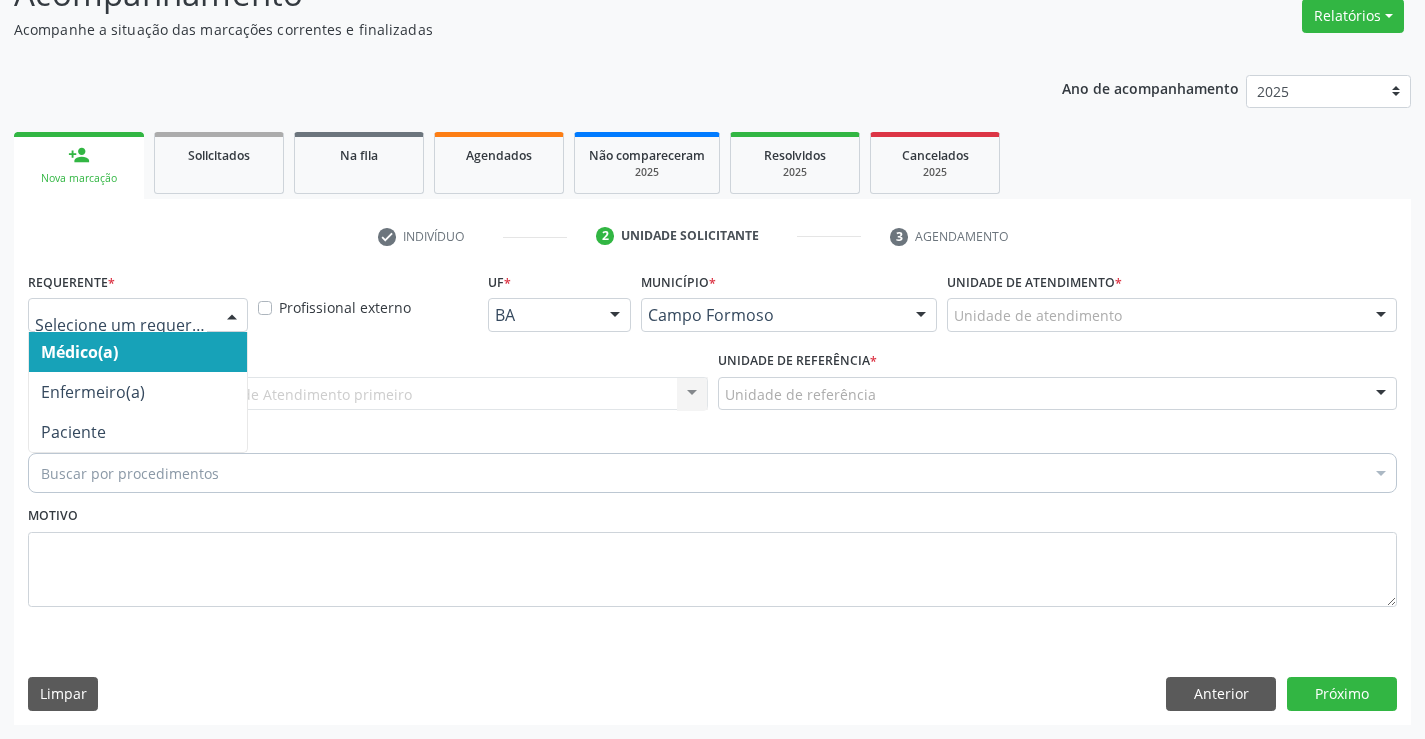 click on "check
Indivíduo
2
Unidade solicitante
3
Agendamento" at bounding box center [712, 236] 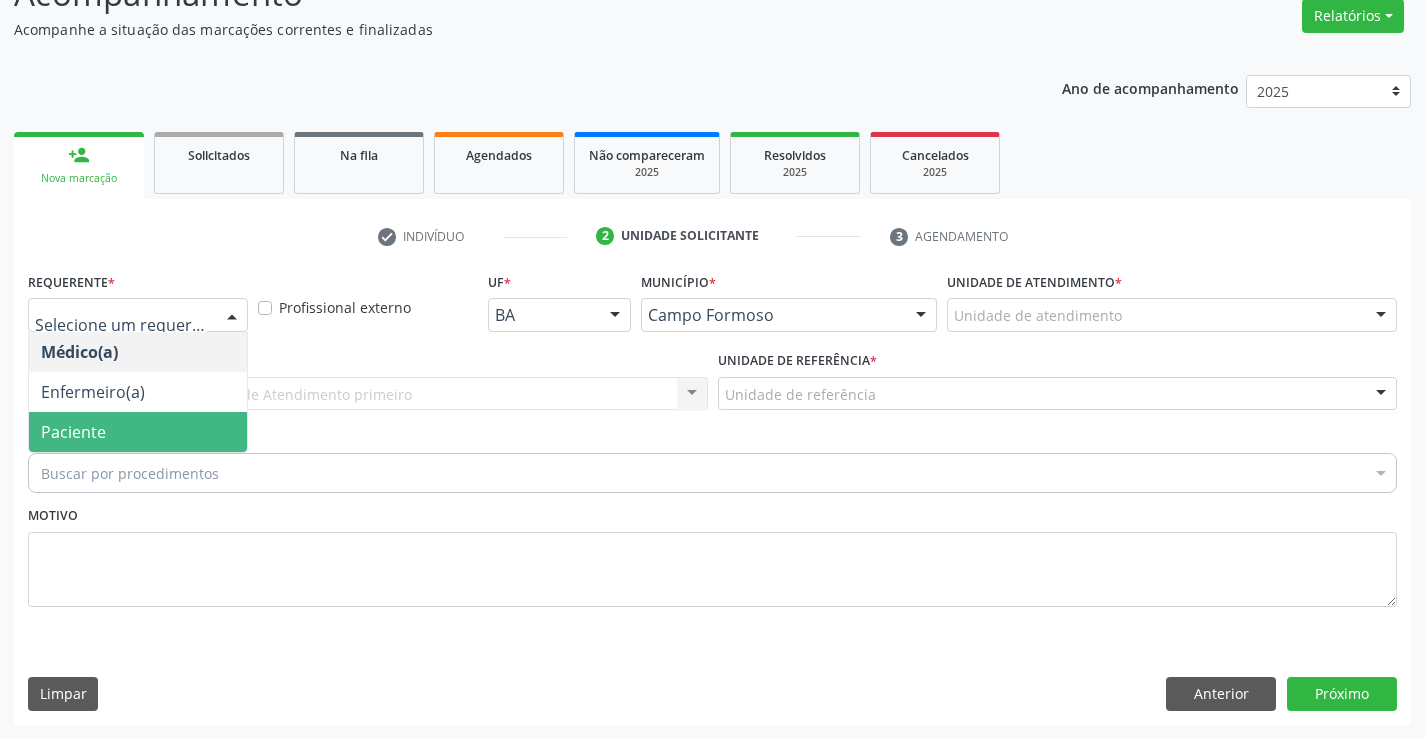 click on "Paciente" at bounding box center (138, 432) 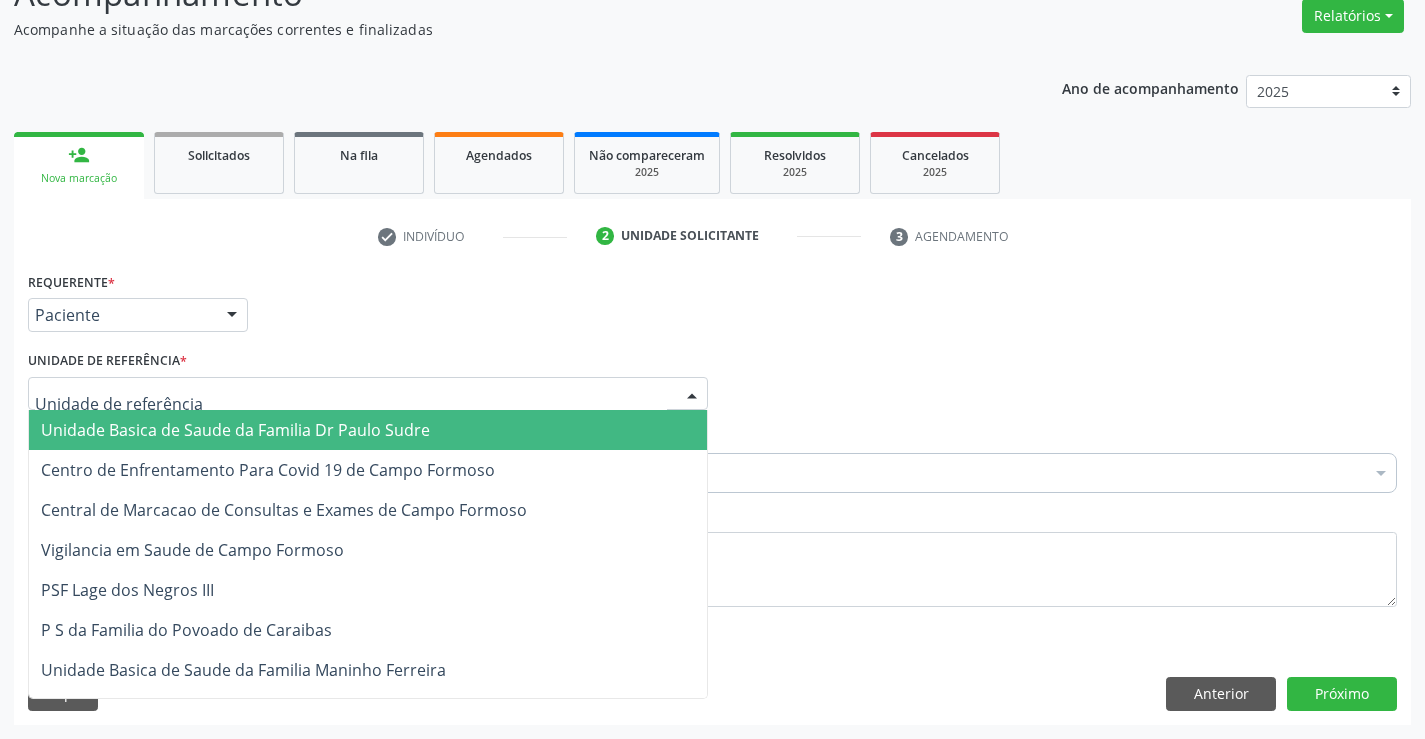 click on "Unidade Basica de Saude da Familia Dr Paulo Sudre" at bounding box center (235, 430) 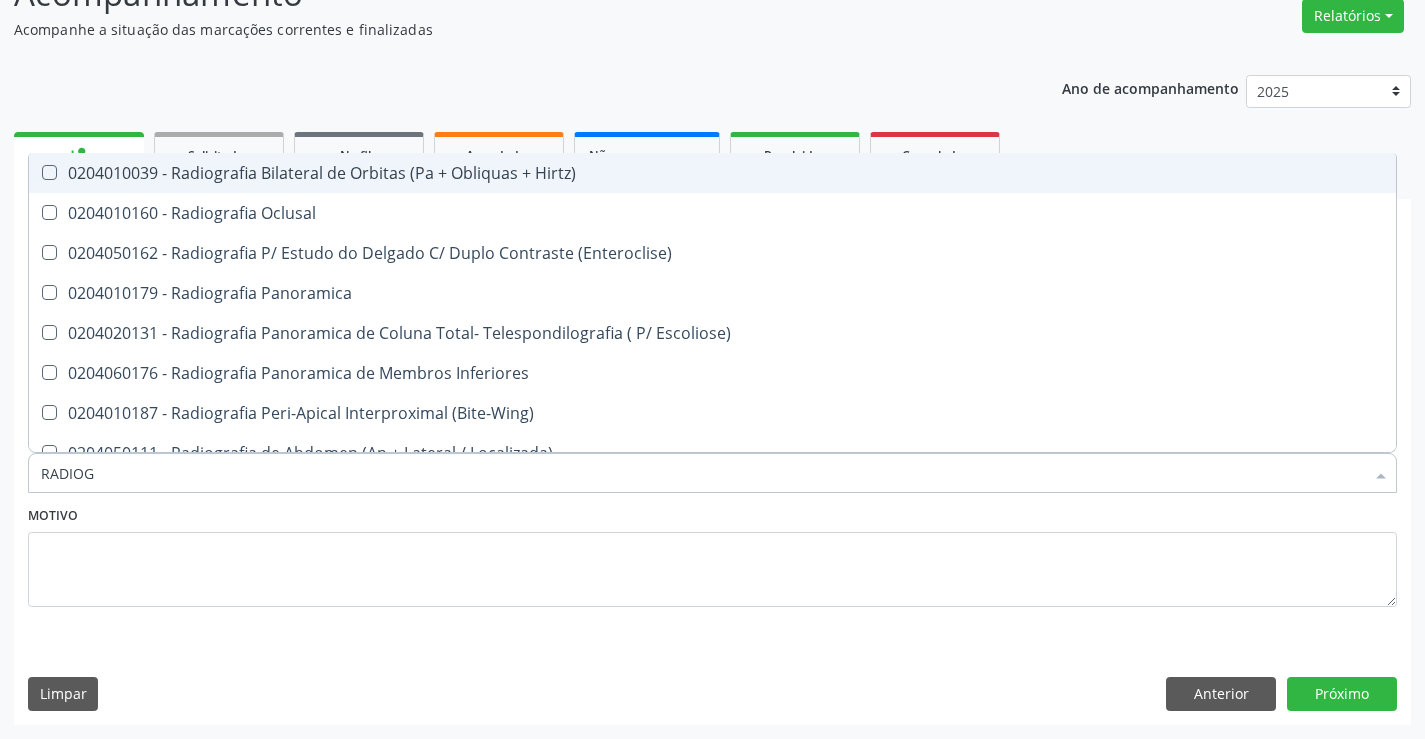 type on "RADIOGR" 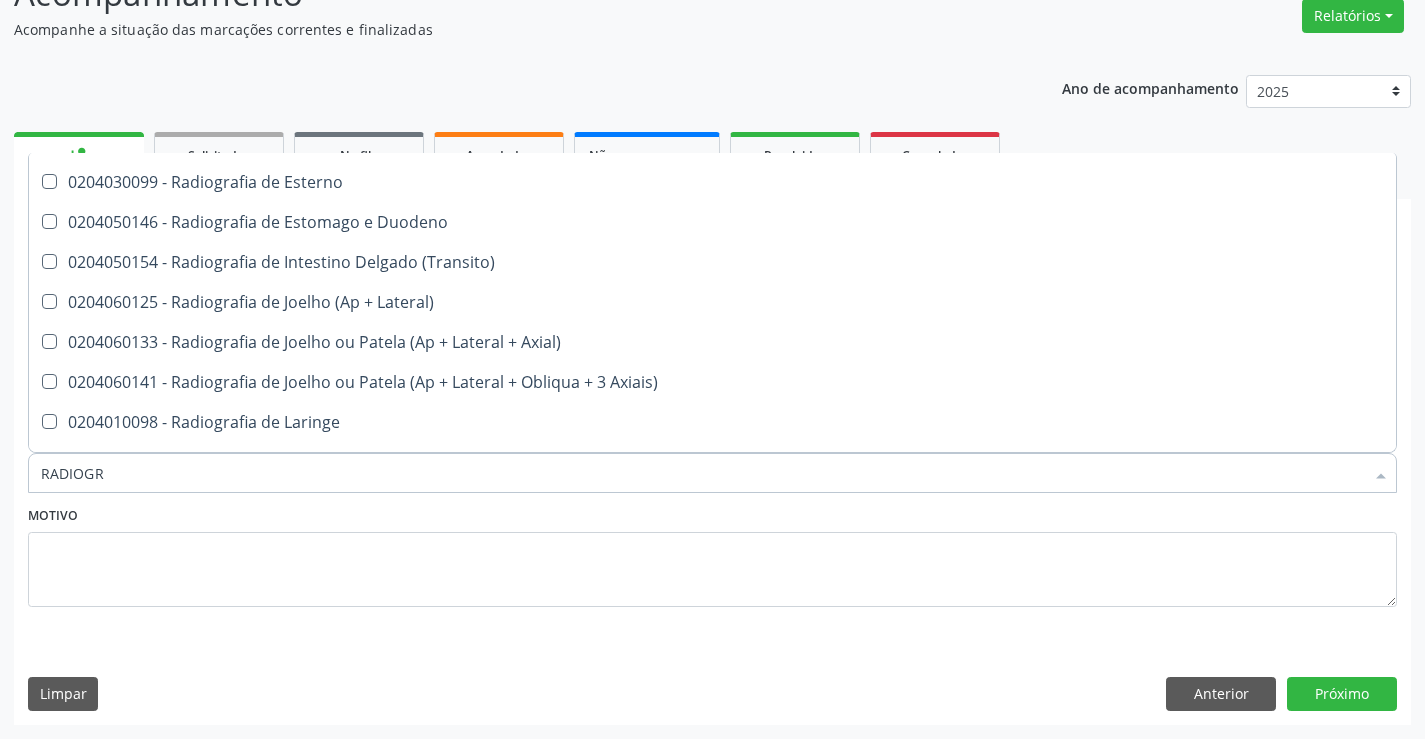scroll, scrollTop: 1700, scrollLeft: 0, axis: vertical 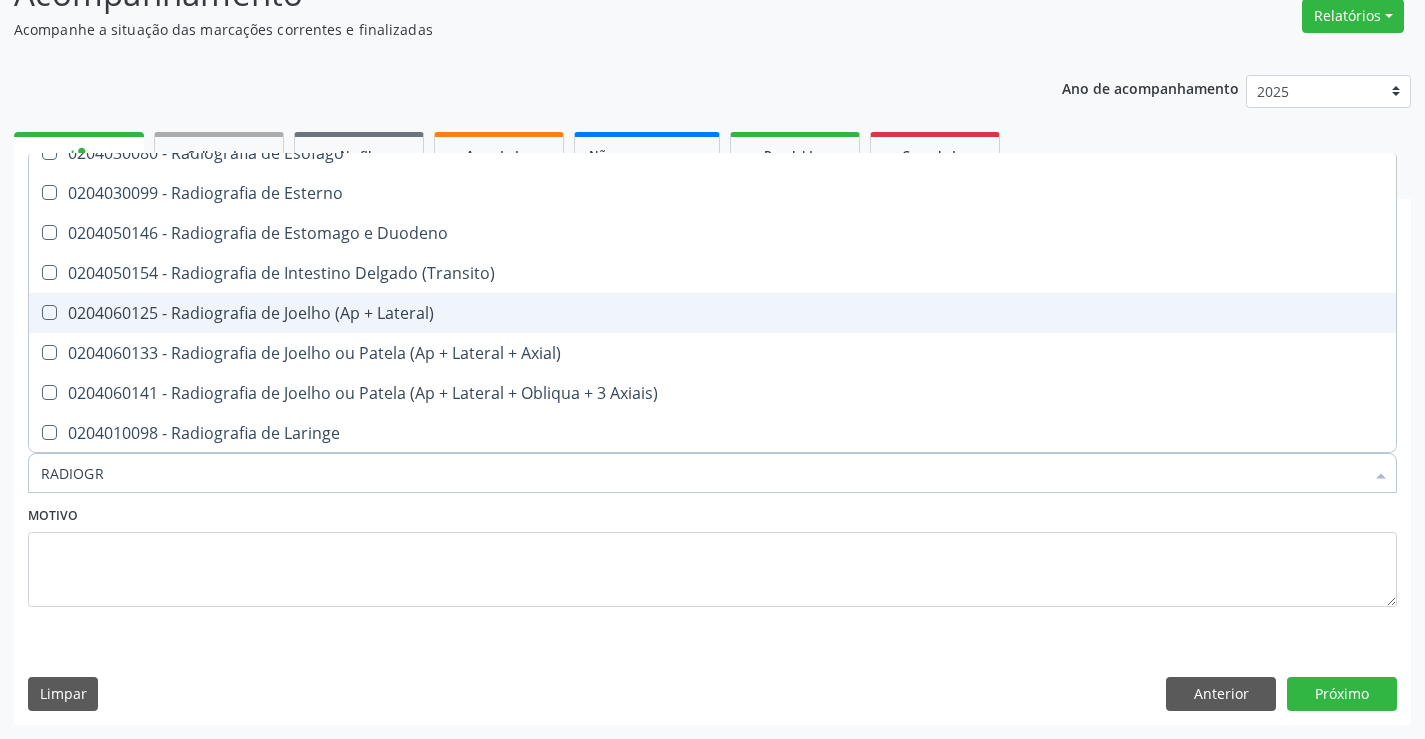 click on "0204060125 - Radiografia de Joelho (Ap + Lateral)" at bounding box center (712, 313) 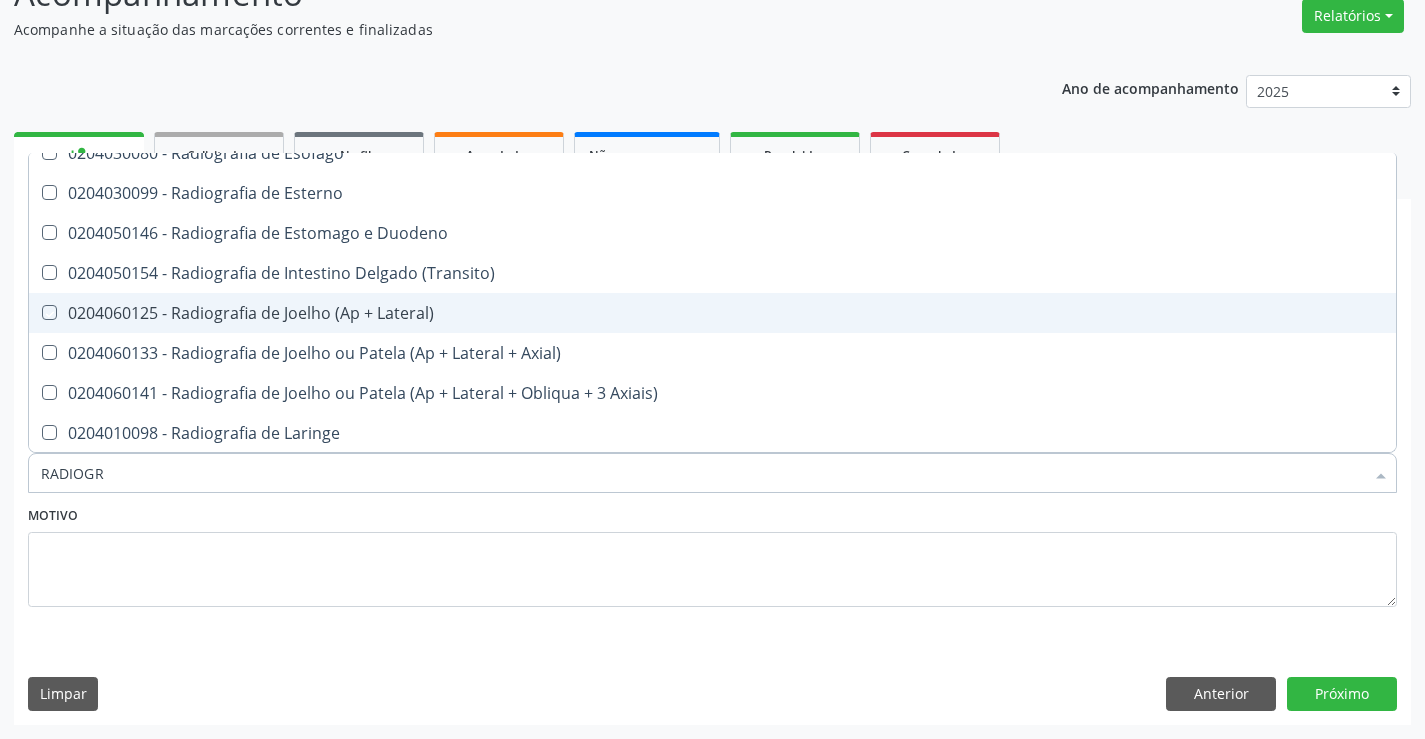 checkbox on "true" 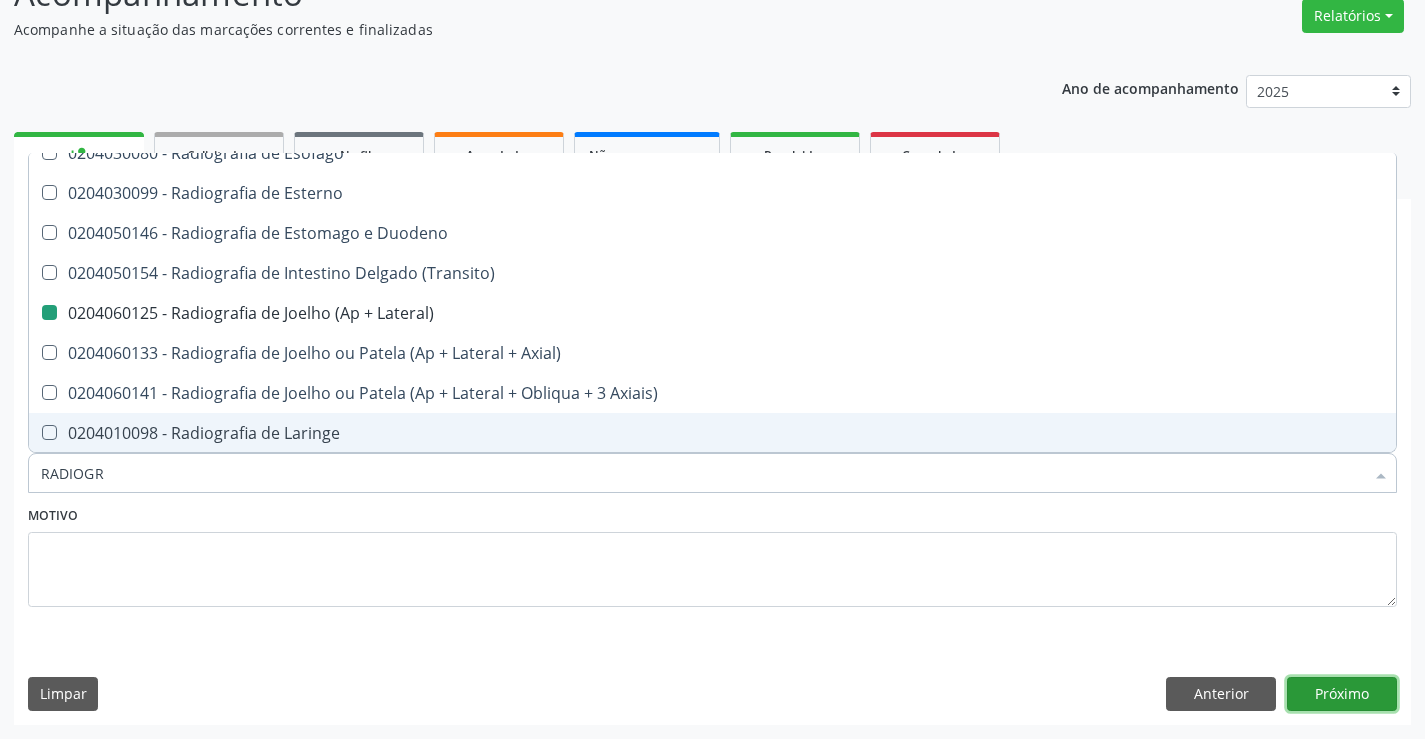 click on "Próximo" at bounding box center (1342, 694) 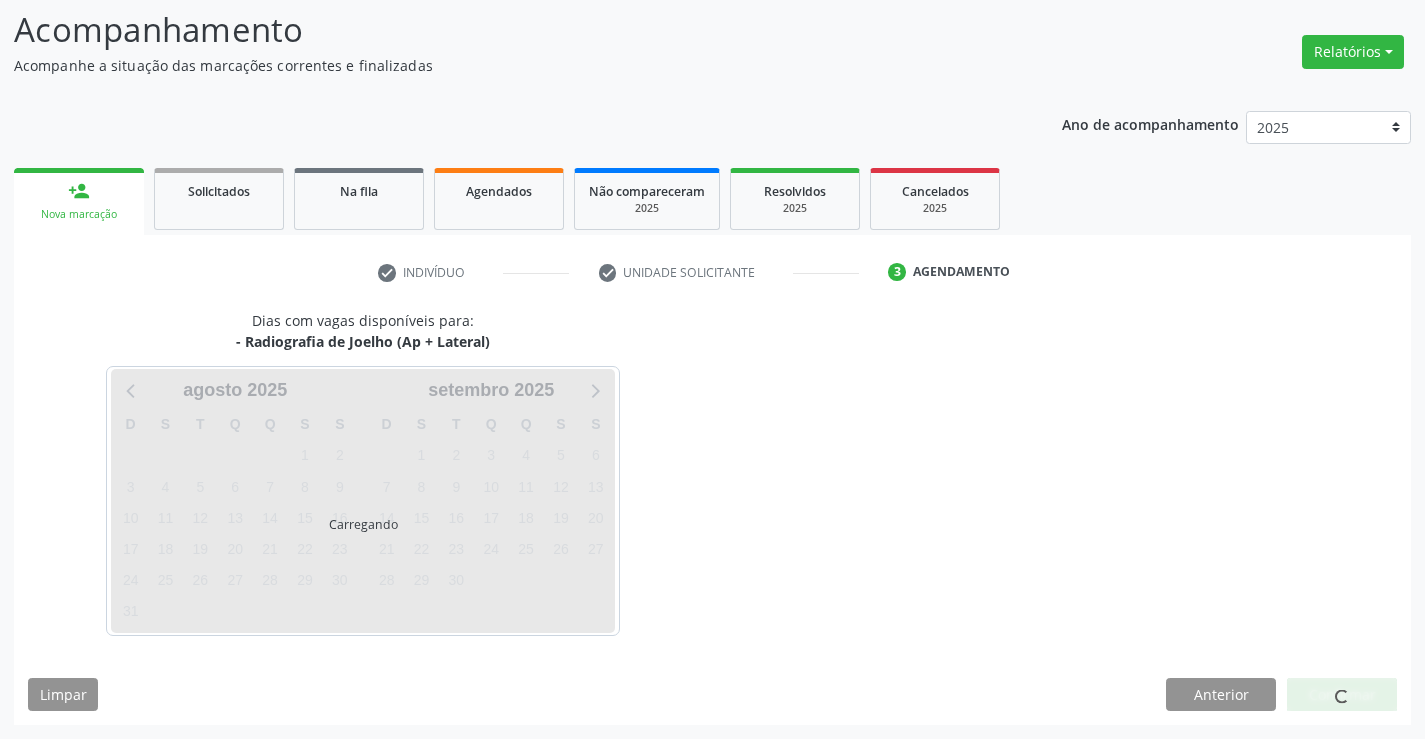 scroll, scrollTop: 131, scrollLeft: 0, axis: vertical 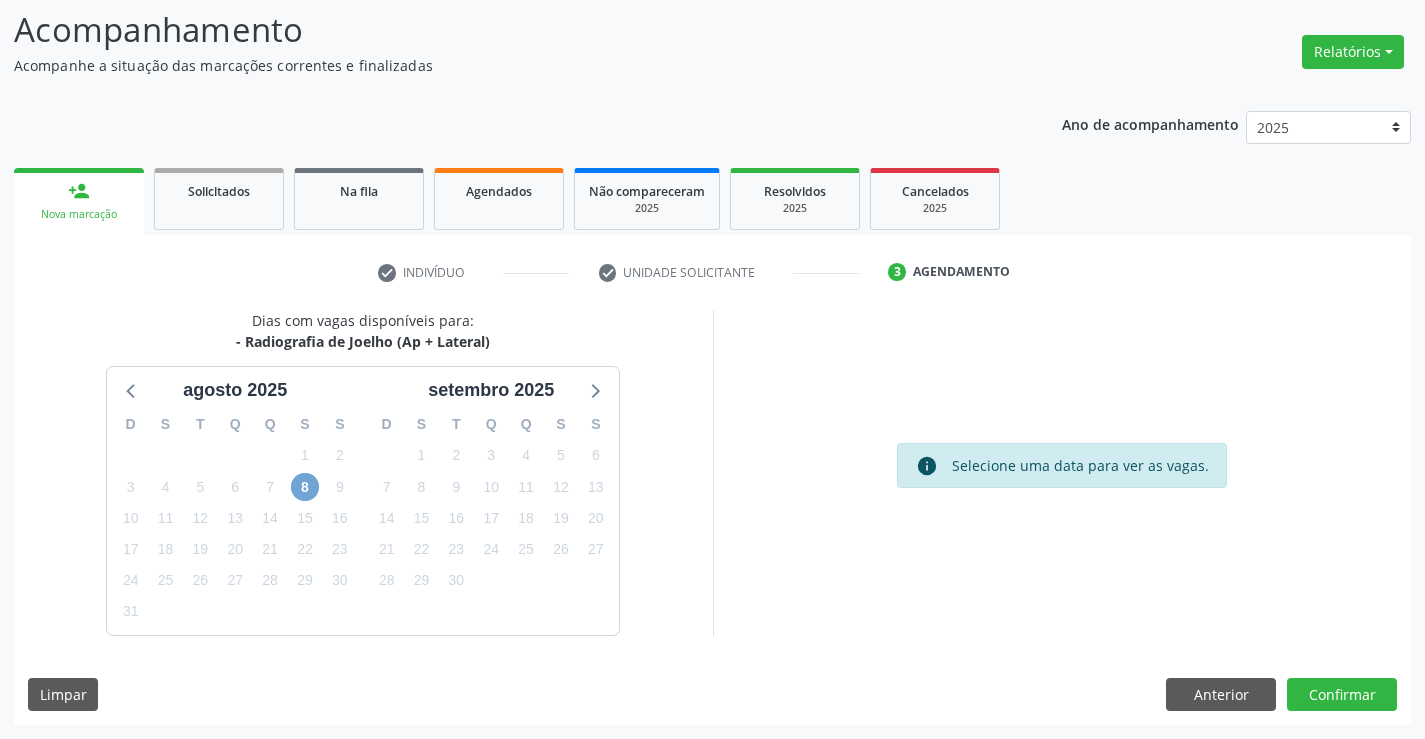 click on "8" at bounding box center (305, 487) 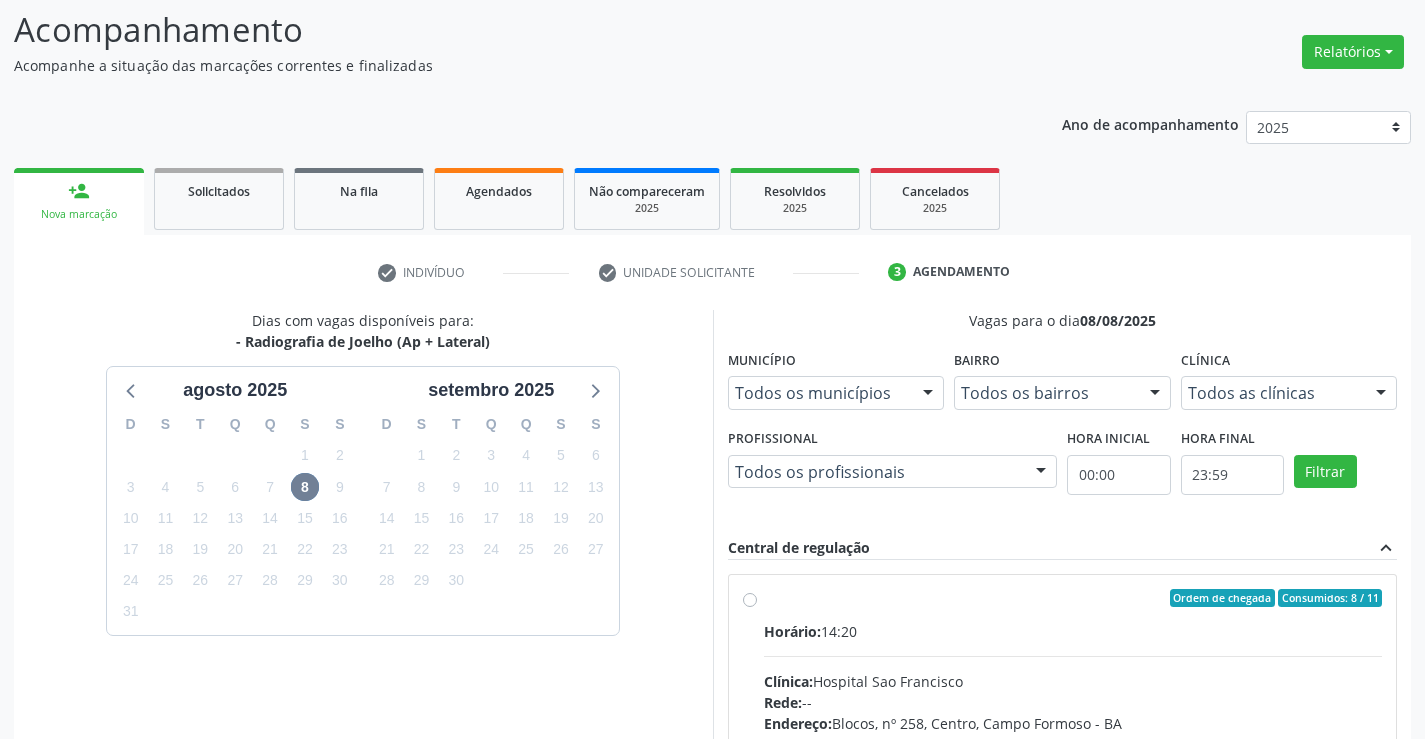 click on "Ordem de chegada
Consumidos: 8 / 11
Horário:   14:20
Clínica:  Hospital Sao Francisco
Rede:
--
Endereço:   Blocos, nº 258, Centro, Campo Formoso - BA
Telefone:   (74) 36451217
Profissional:
Joel da Rocha Almeida
Informações adicionais sobre o atendimento
Idade de atendimento:
de 0 a 120 anos
Gênero(s) atendido(s):
Masculino e Feminino
Informações adicionais:
--" at bounding box center (1073, 742) 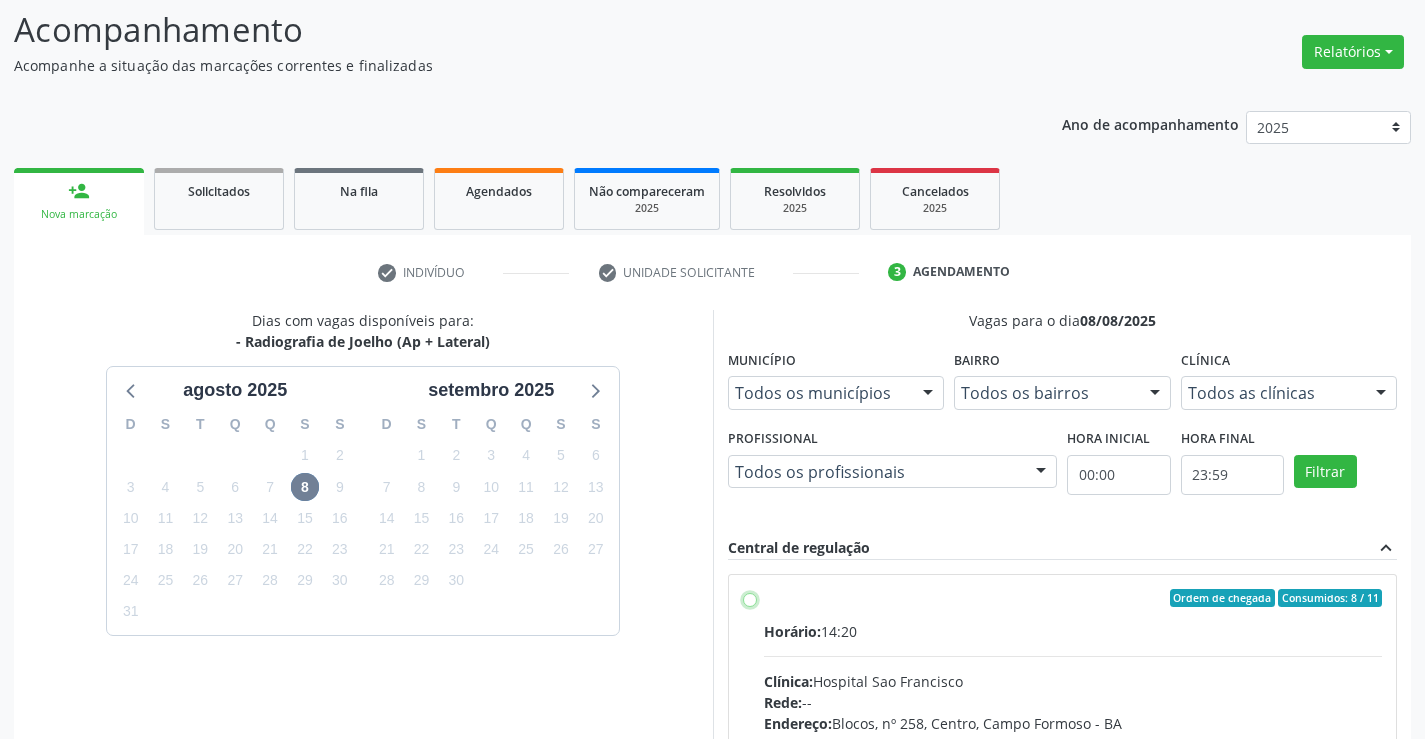 click on "Ordem de chegada
Consumidos: 8 / 11
Horário:   14:20
Clínica:  Hospital Sao Francisco
Rede:
--
Endereço:   Blocos, nº 258, Centro, Campo Formoso - BA
Telefone:   (74) 36451217
Profissional:
Joel da Rocha Almeida
Informações adicionais sobre o atendimento
Idade de atendimento:
de 0 a 120 anos
Gênero(s) atendido(s):
Masculino e Feminino
Informações adicionais:
--" at bounding box center (750, 598) 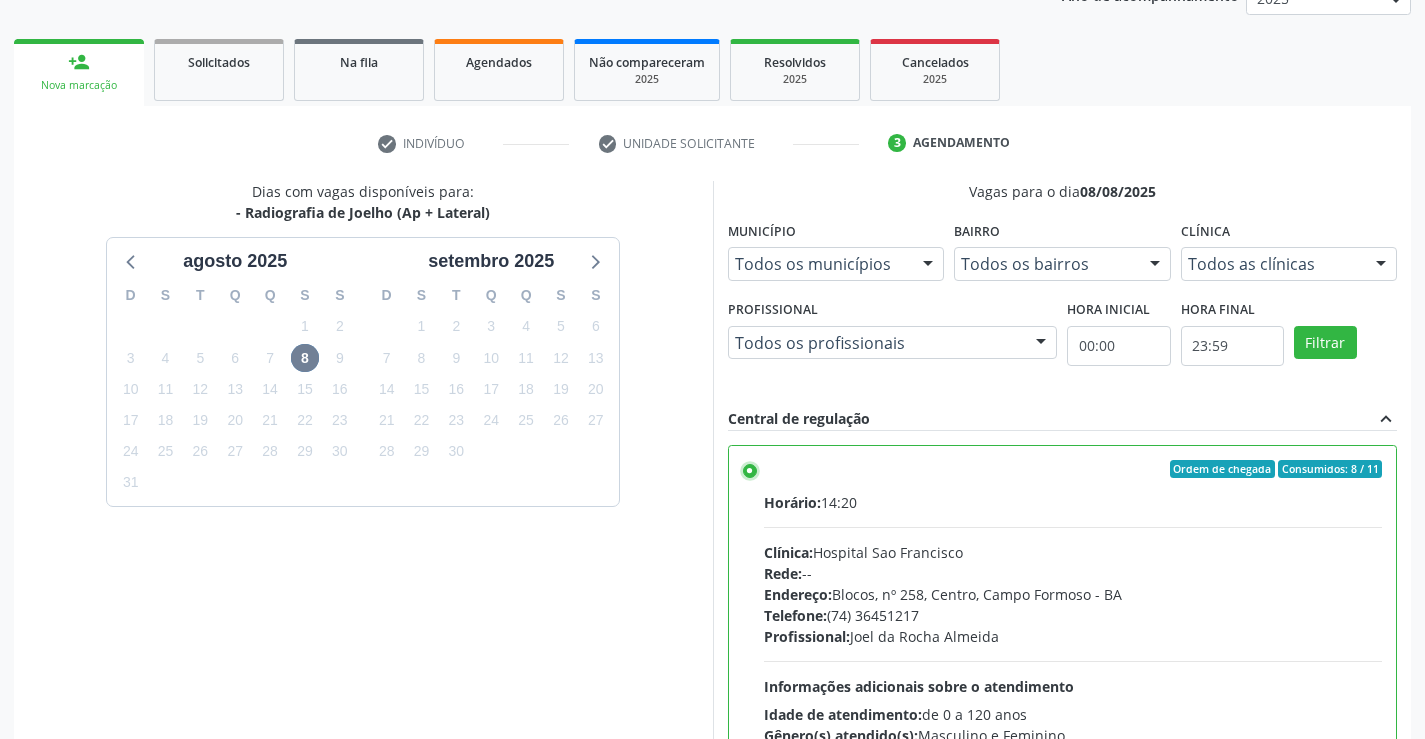 scroll, scrollTop: 456, scrollLeft: 0, axis: vertical 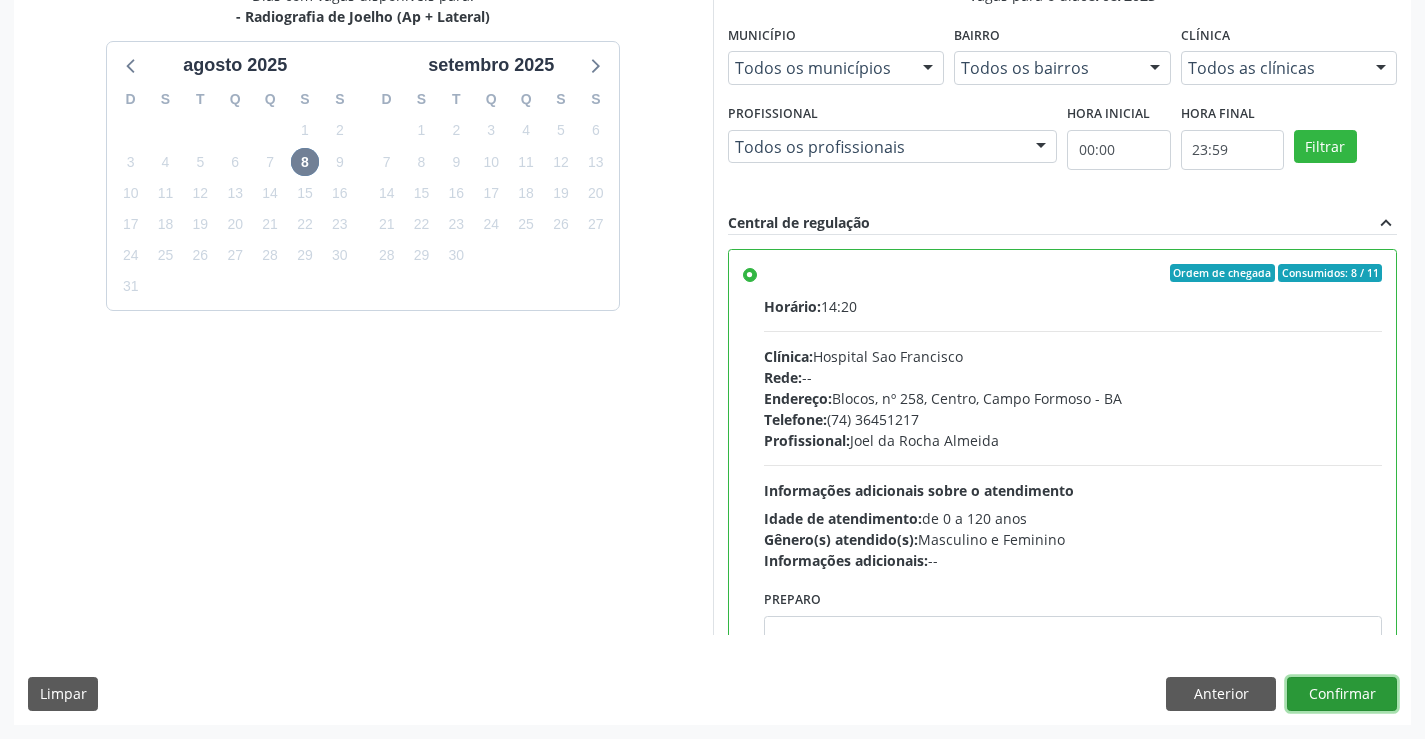 click on "Confirmar" at bounding box center (1342, 694) 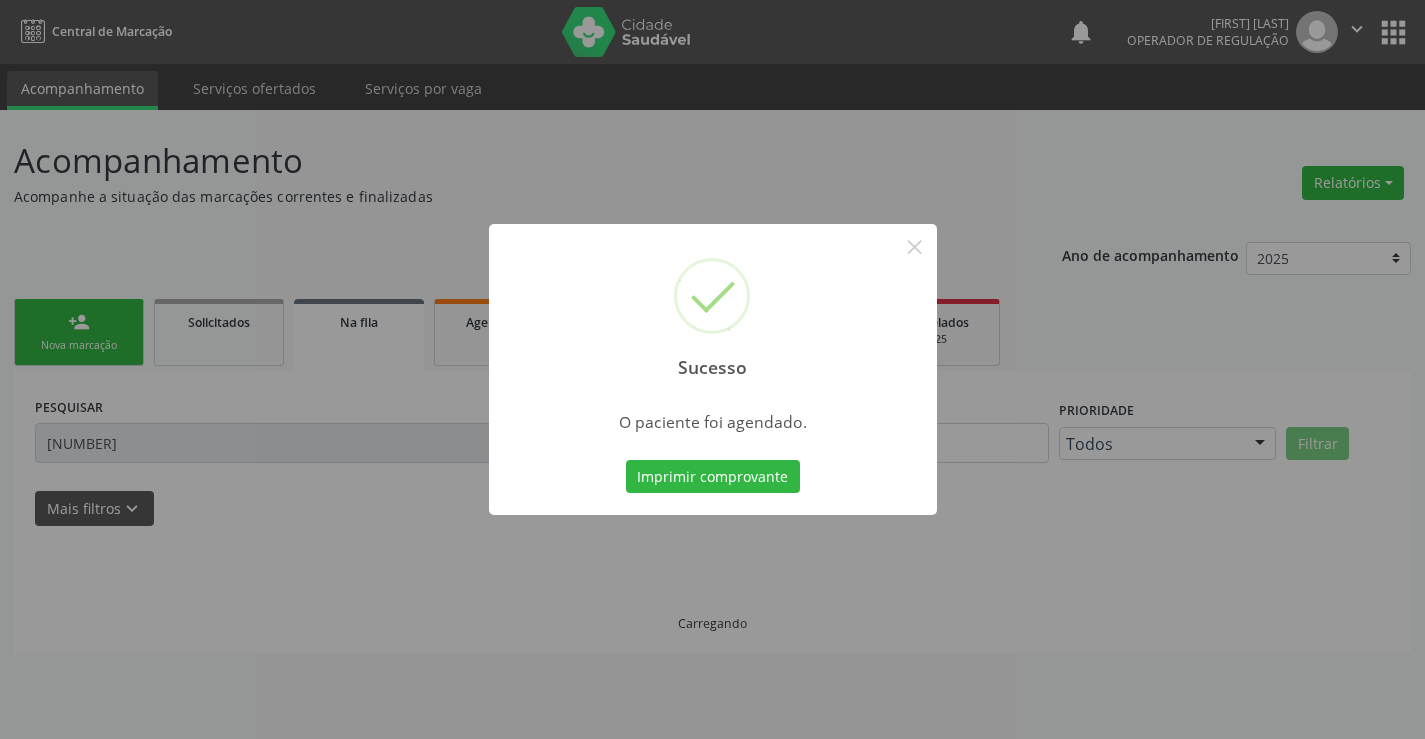 scroll, scrollTop: 0, scrollLeft: 0, axis: both 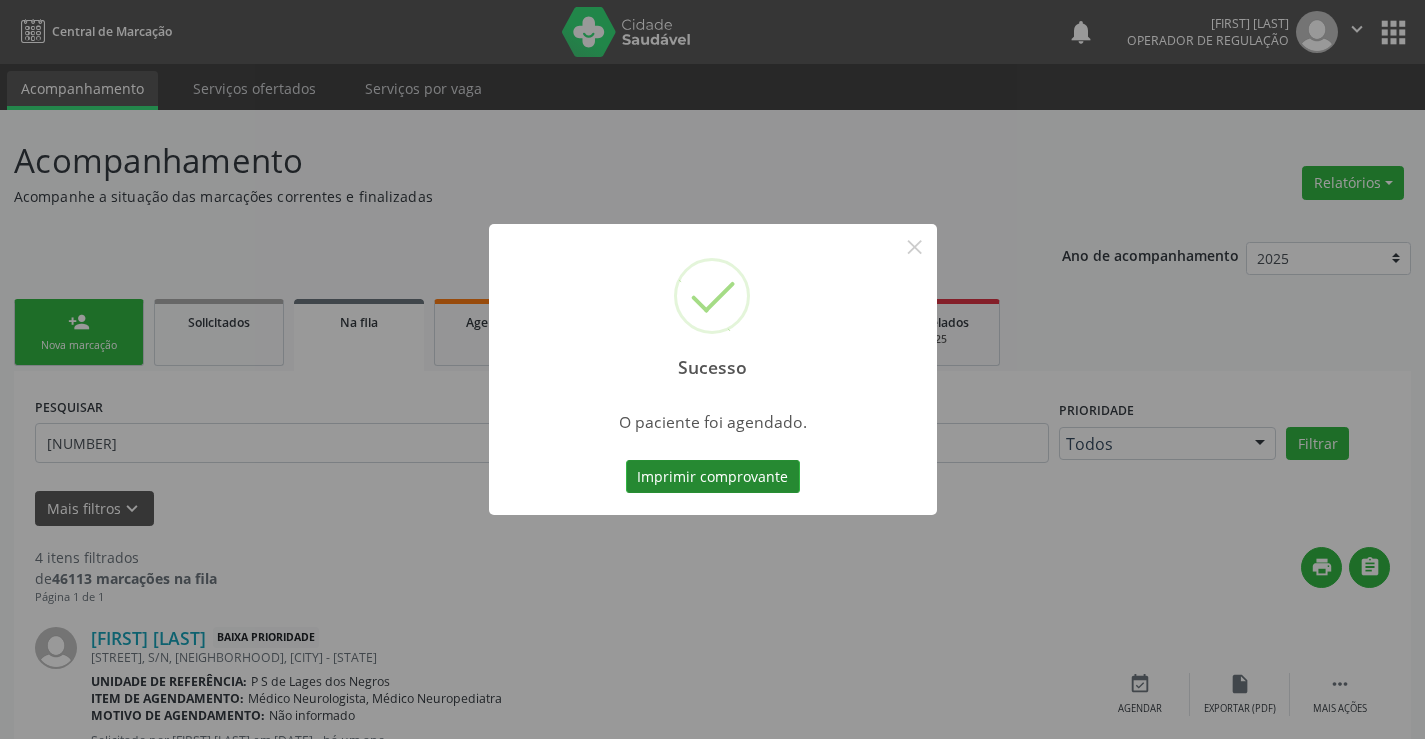 click on "Imprimir comprovante" at bounding box center [713, 477] 